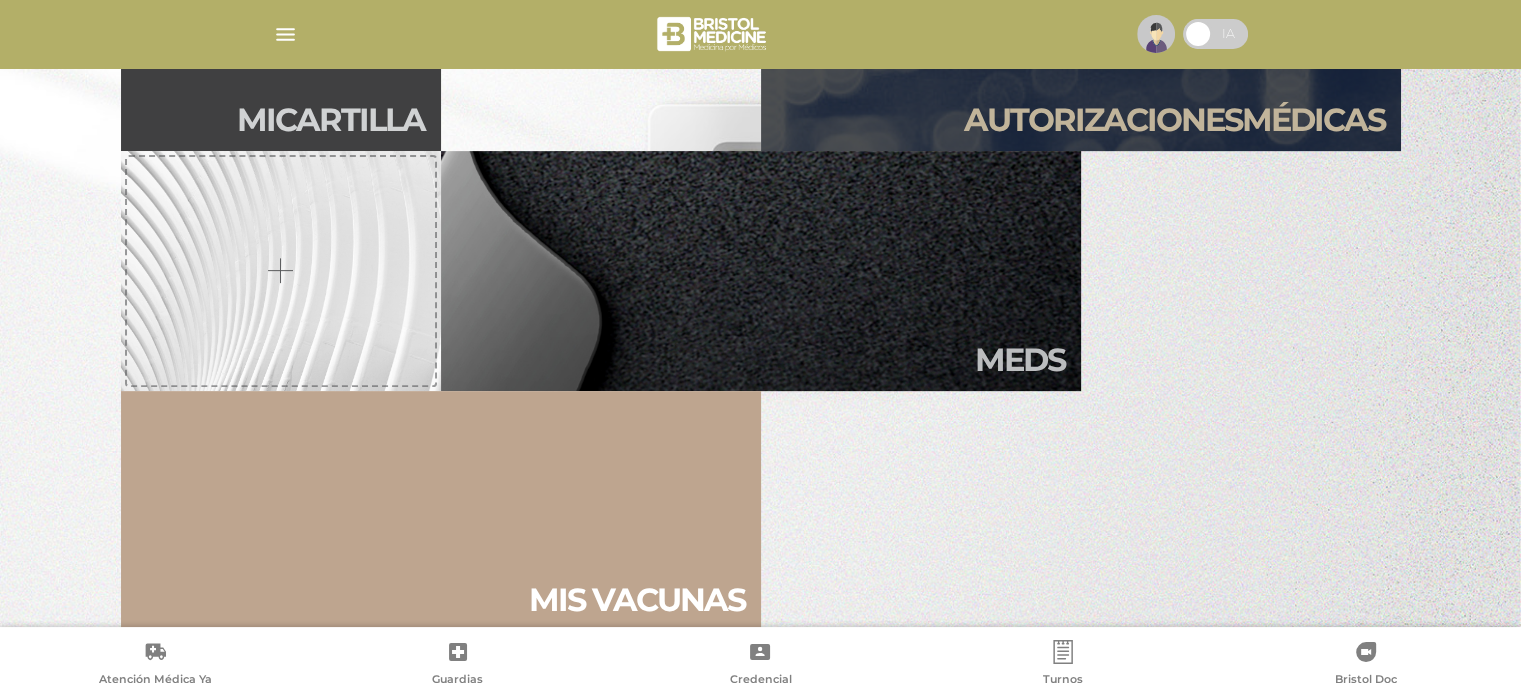 scroll, scrollTop: 720, scrollLeft: 0, axis: vertical 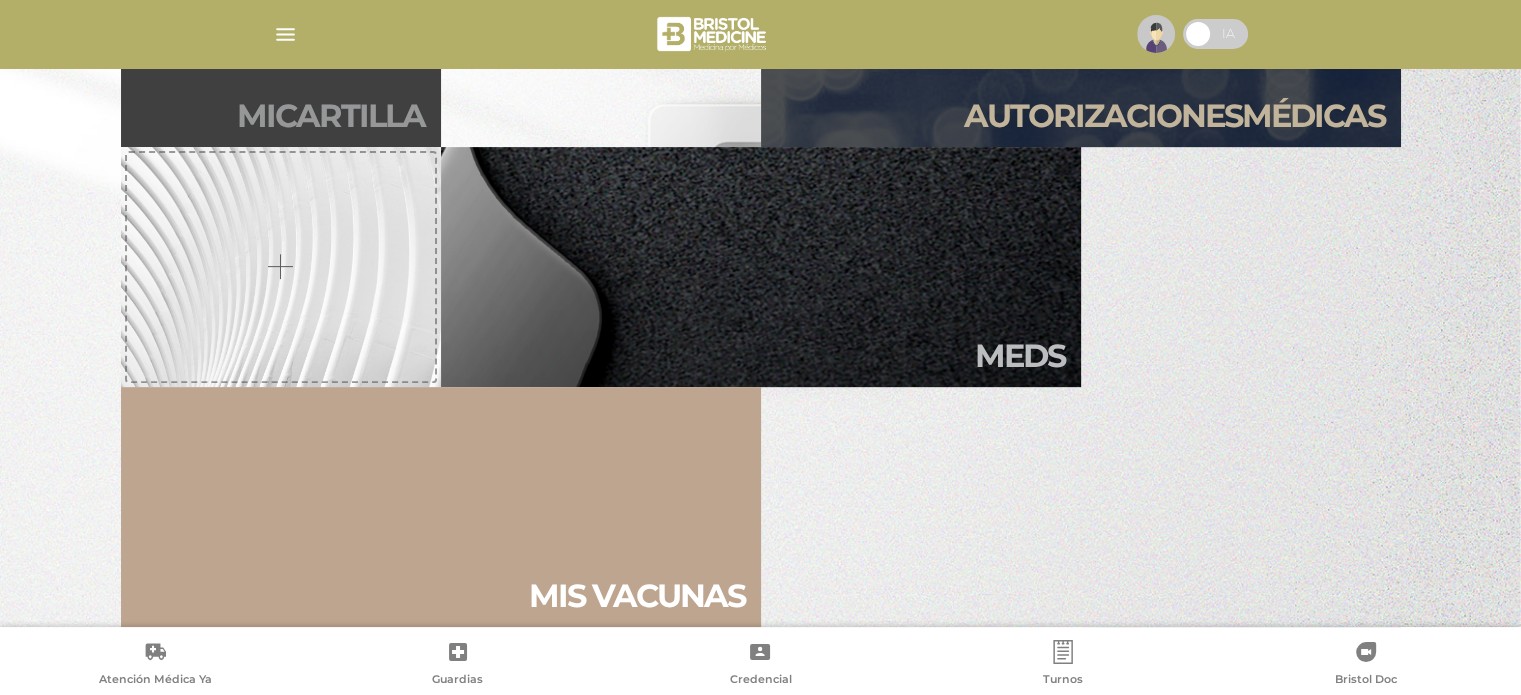 click on "Mi  car tilla" at bounding box center [331, 116] 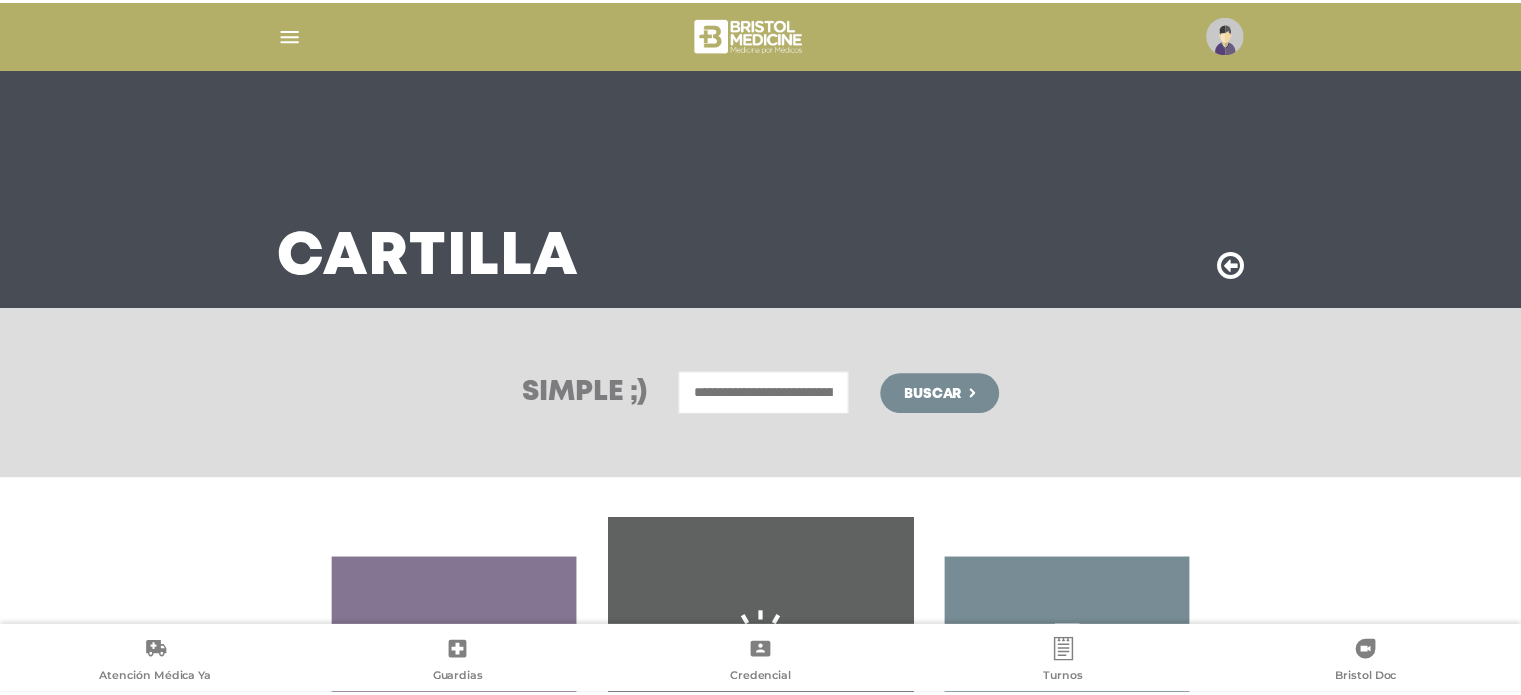scroll, scrollTop: 0, scrollLeft: 0, axis: both 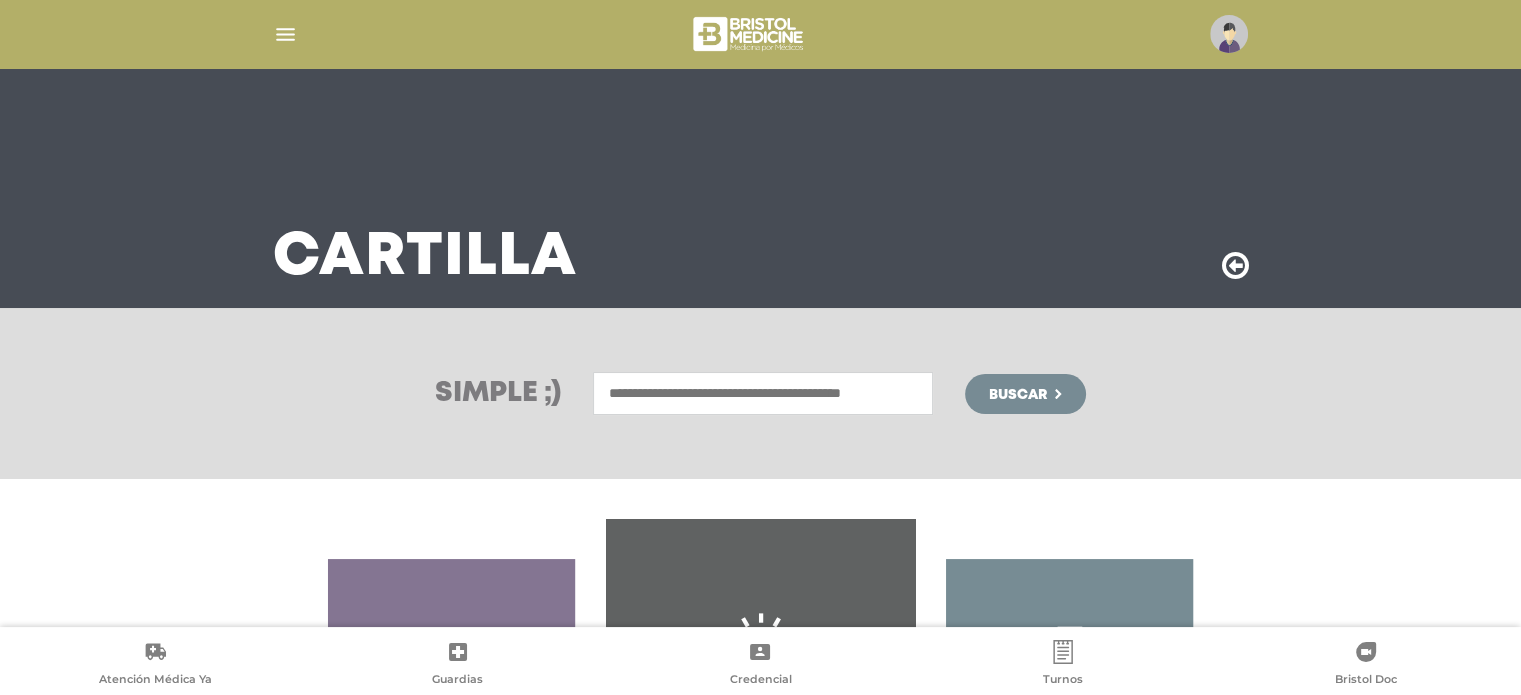 click at bounding box center (763, 393) 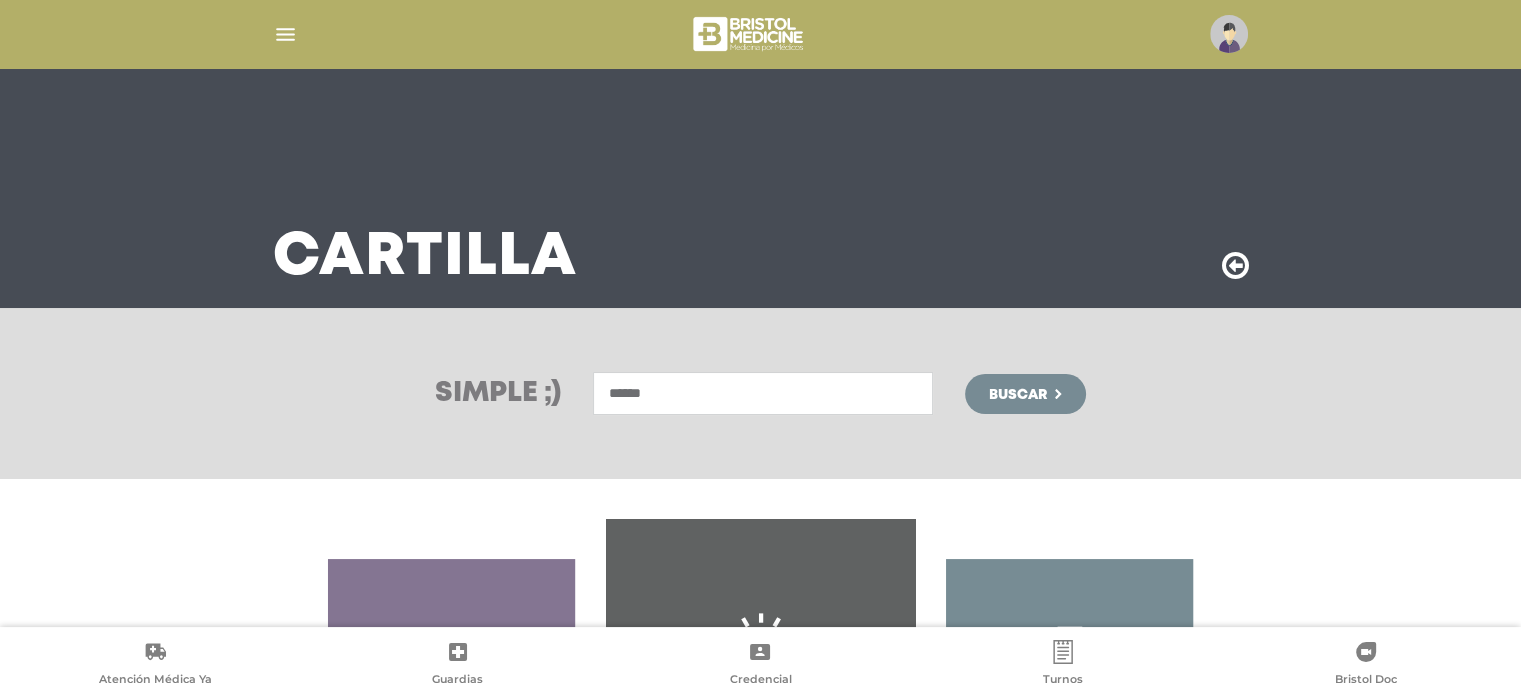 type on "******" 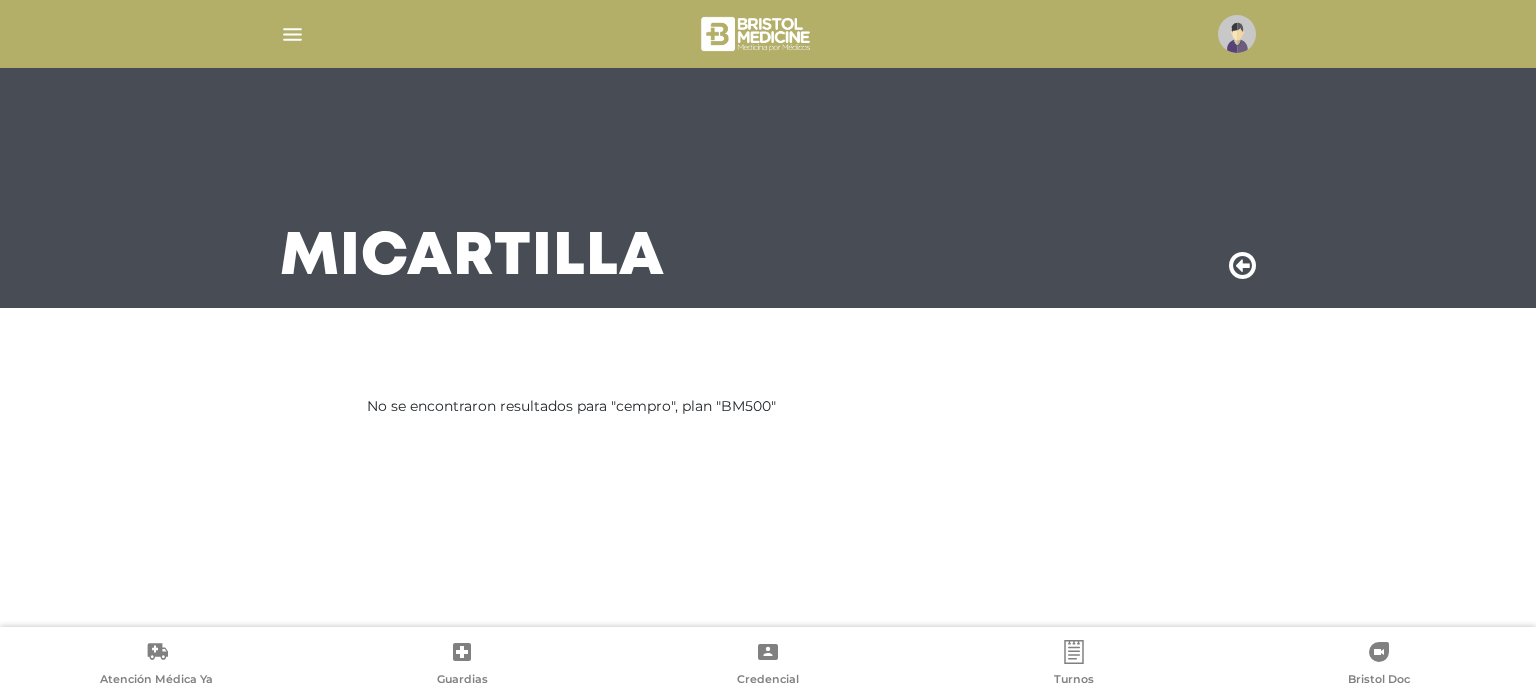 scroll, scrollTop: 0, scrollLeft: 0, axis: both 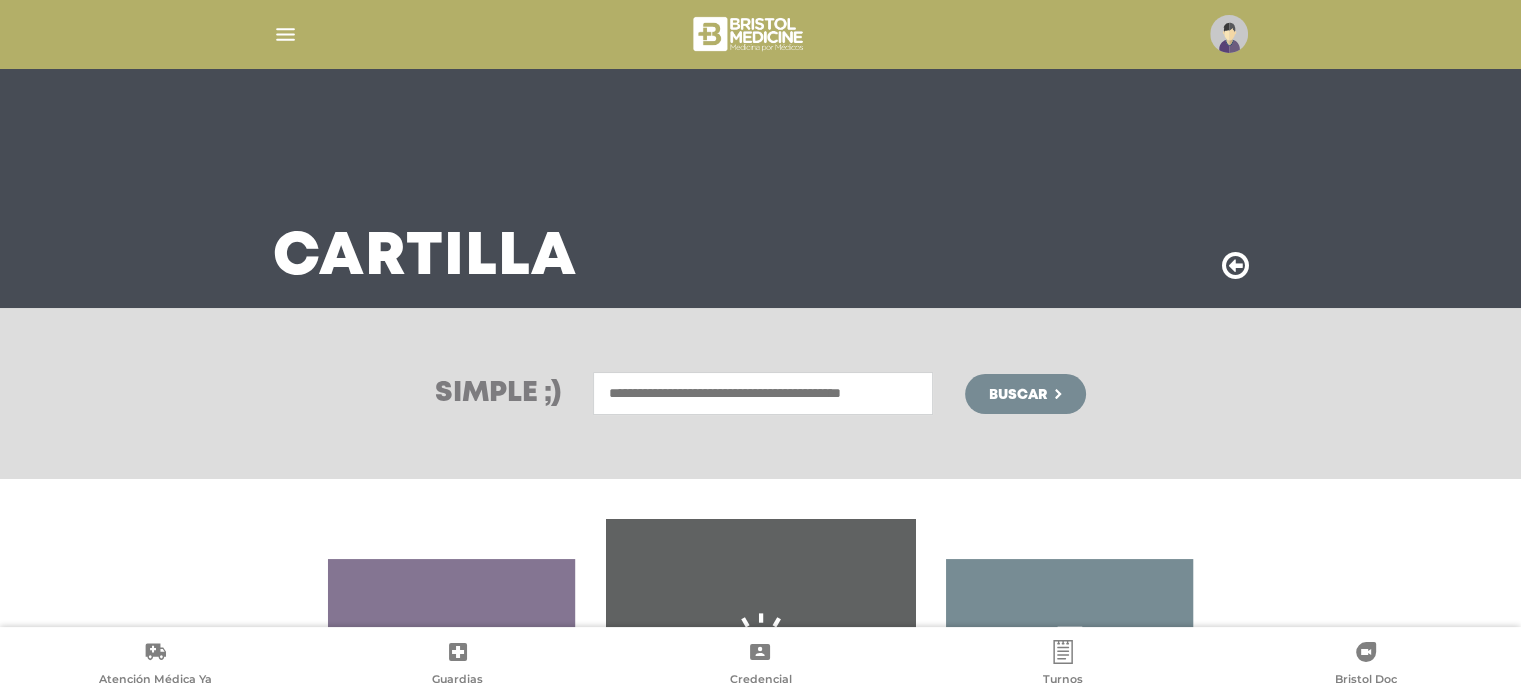 click at bounding box center (763, 393) 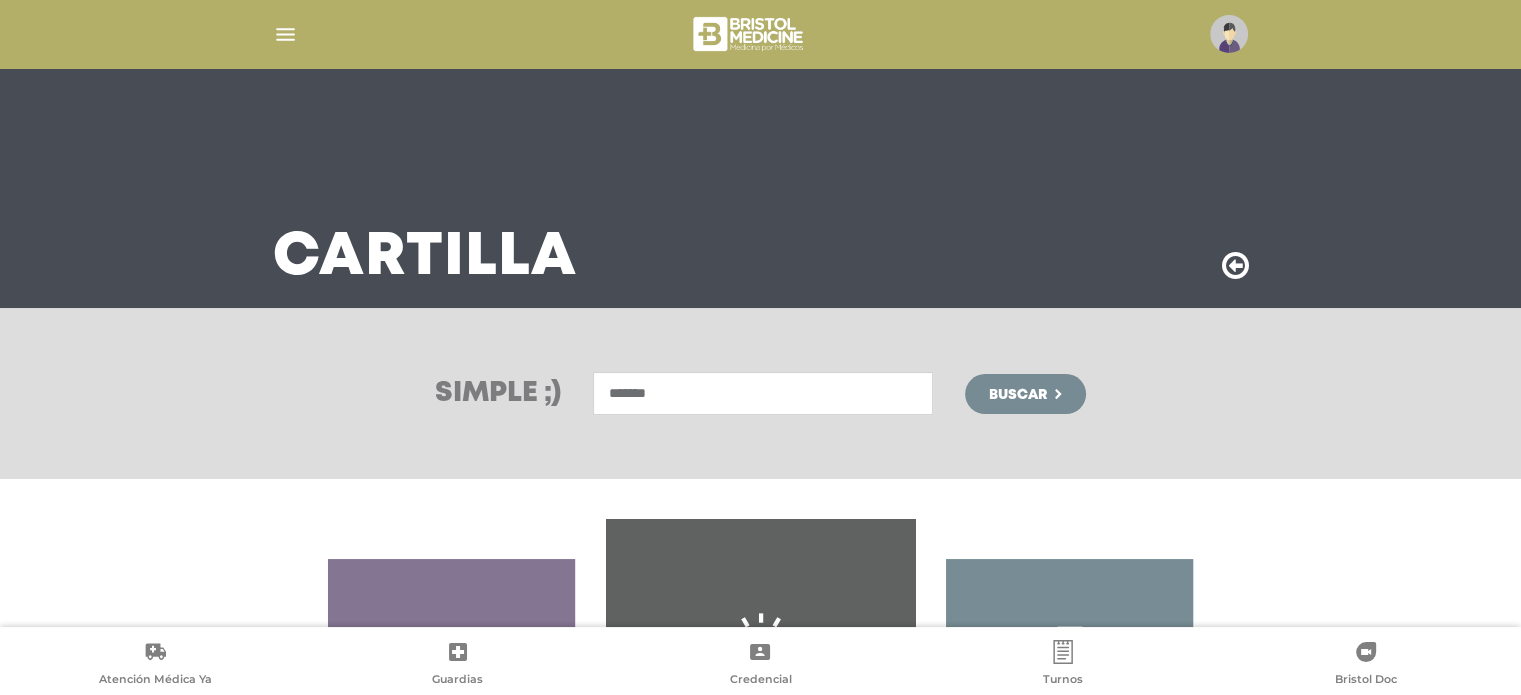 type on "*******" 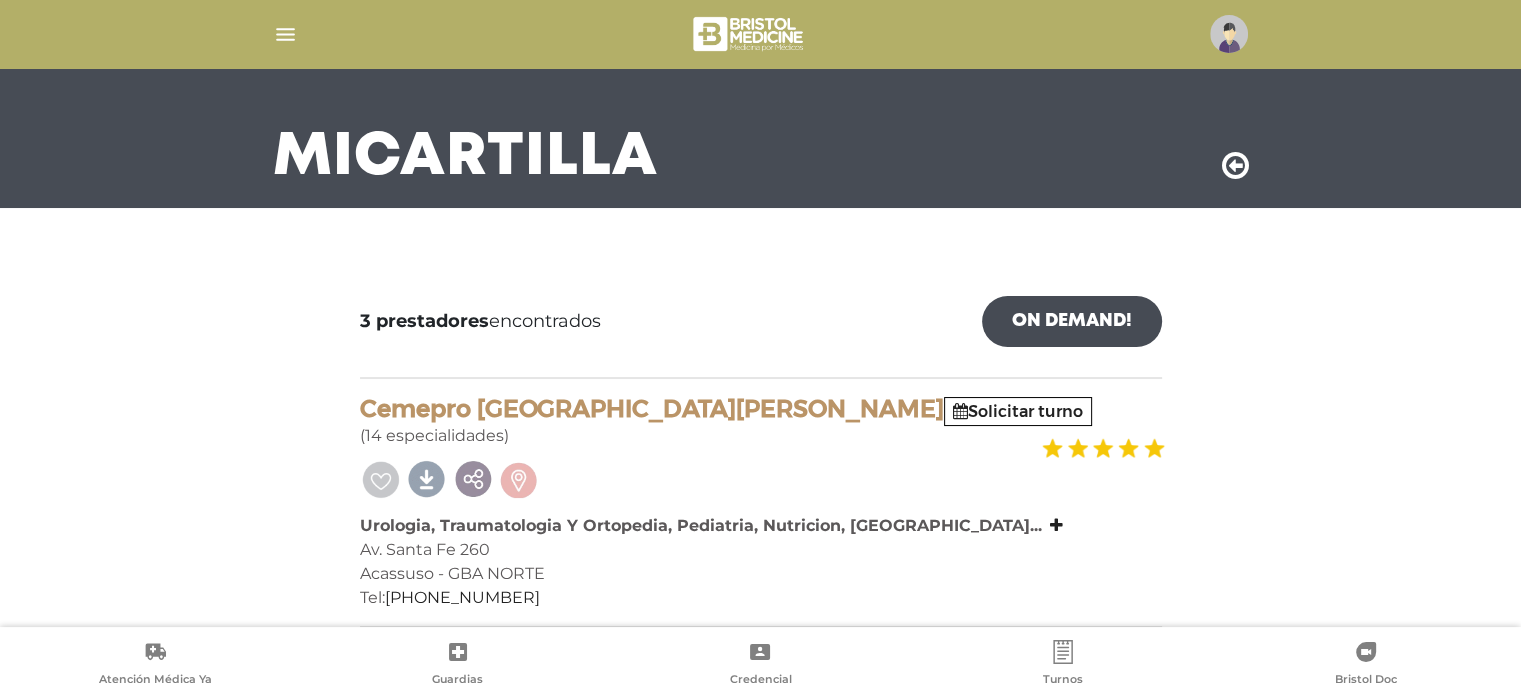 scroll, scrollTop: 200, scrollLeft: 0, axis: vertical 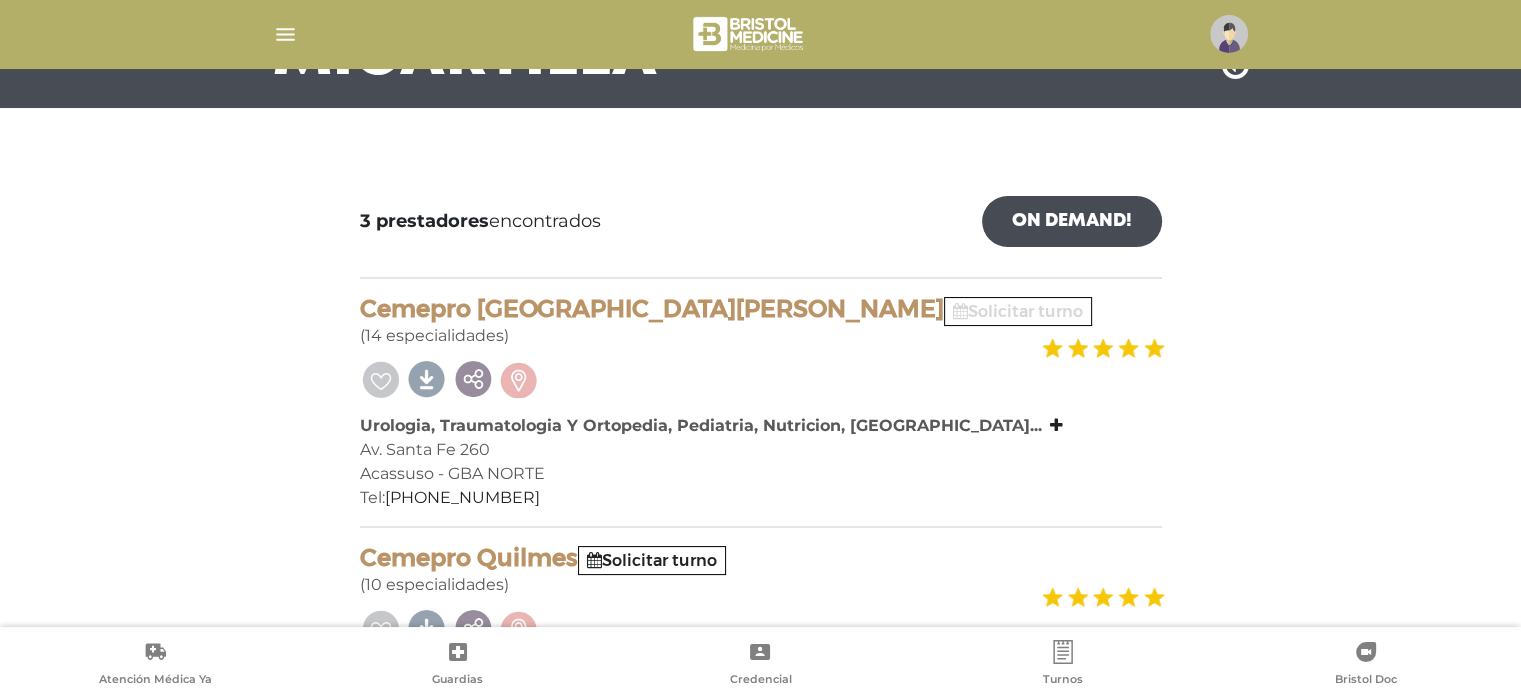 click on "Solicitar turno" at bounding box center [1018, 311] 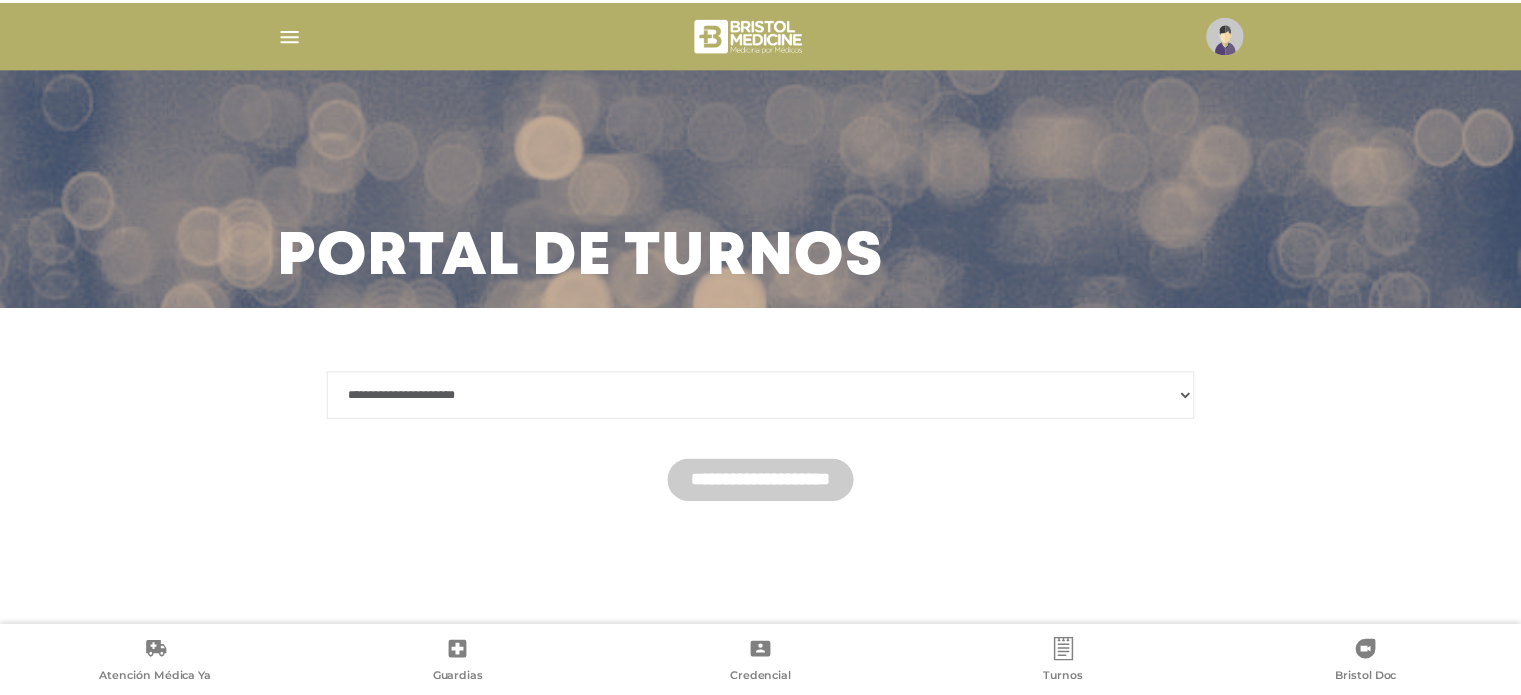 scroll, scrollTop: 0, scrollLeft: 0, axis: both 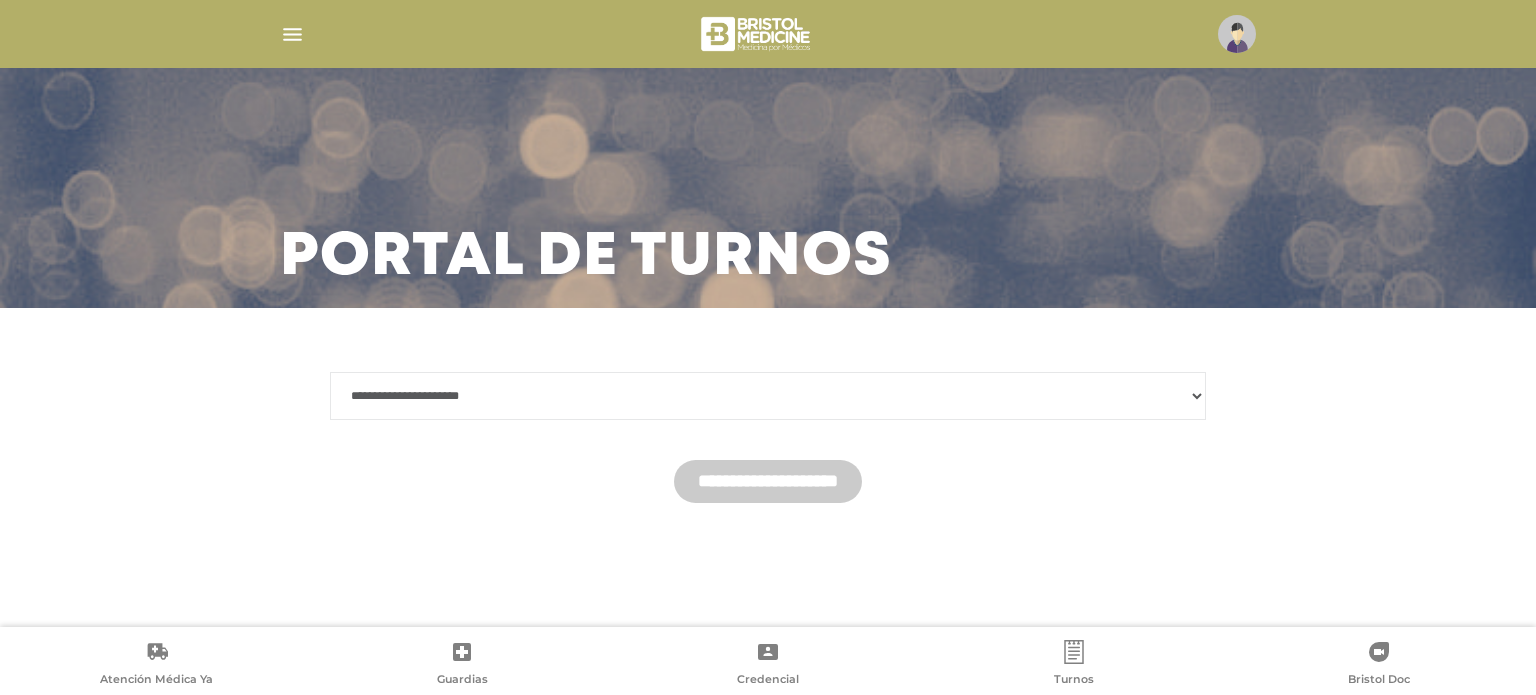 click on "**********" at bounding box center [768, 396] 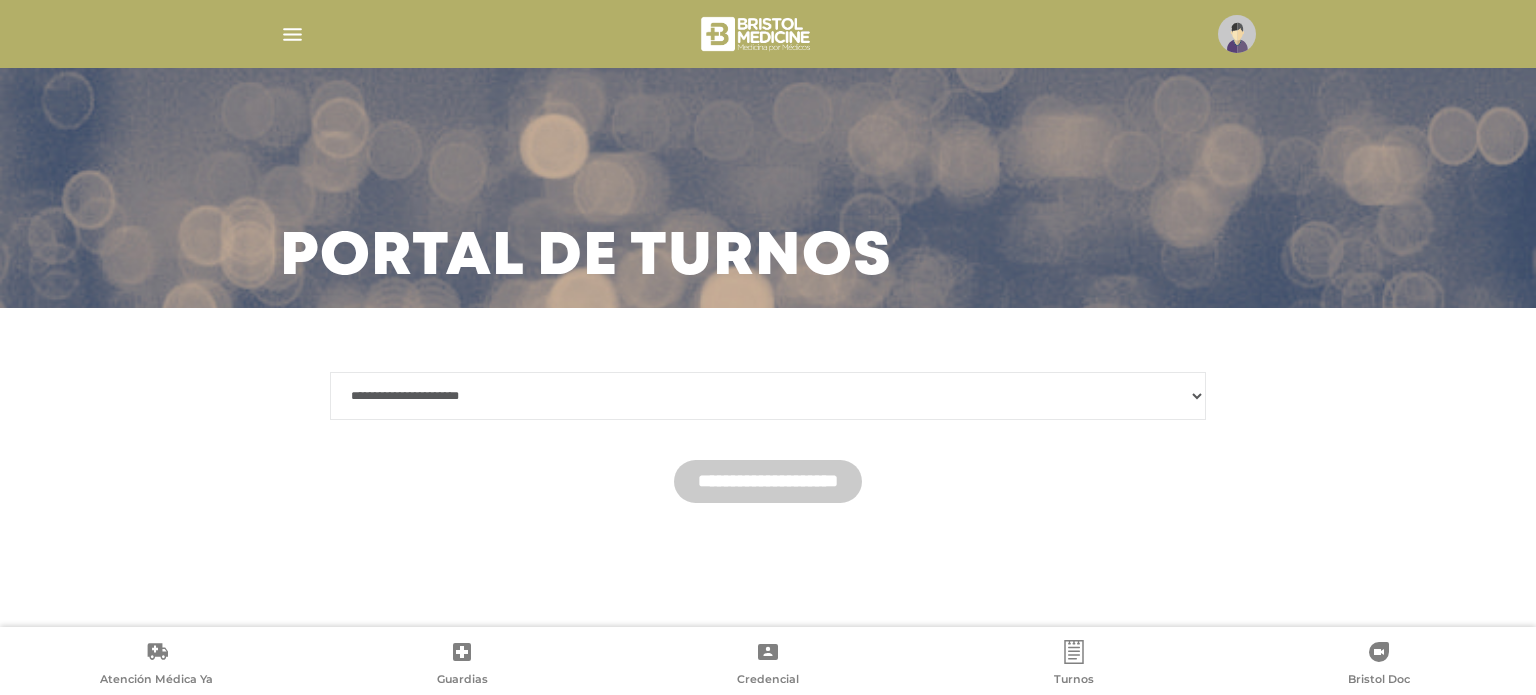 select on "*******" 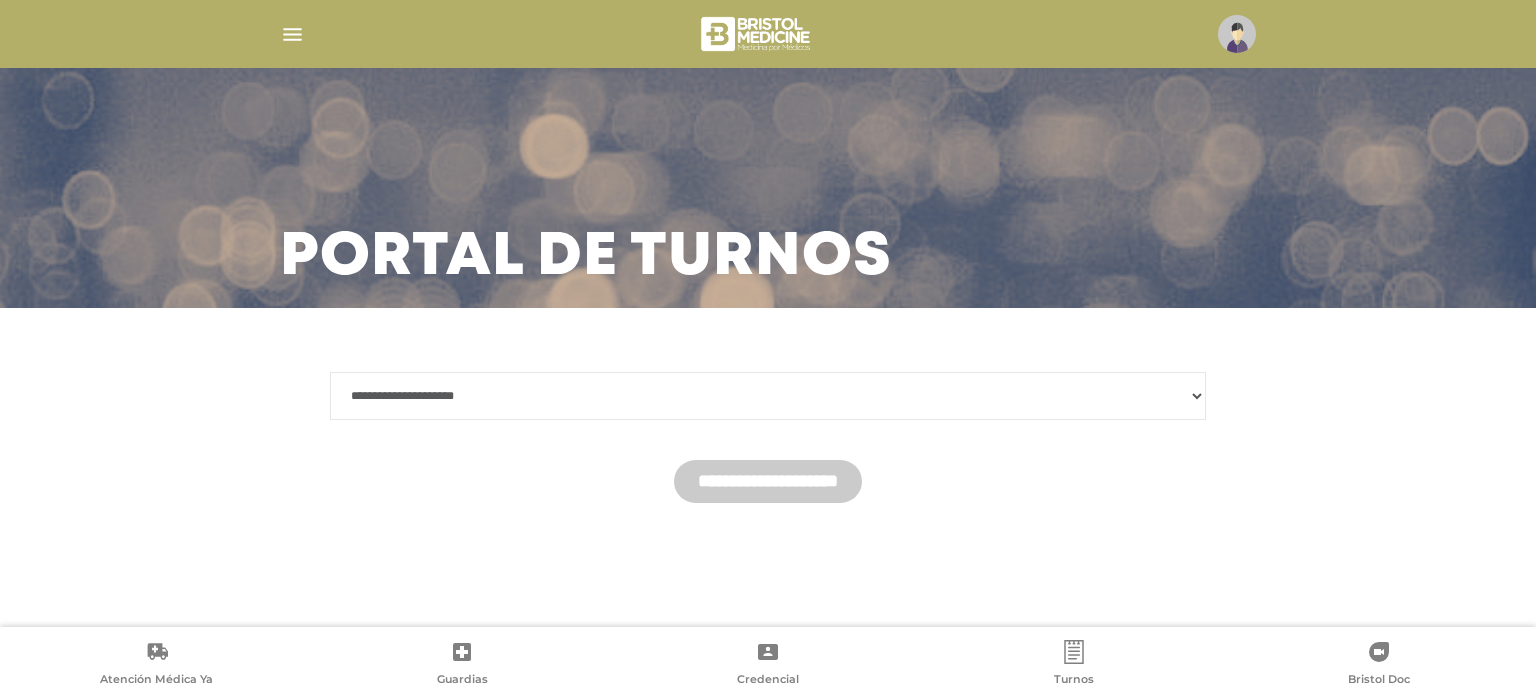 click on "**********" at bounding box center (768, 396) 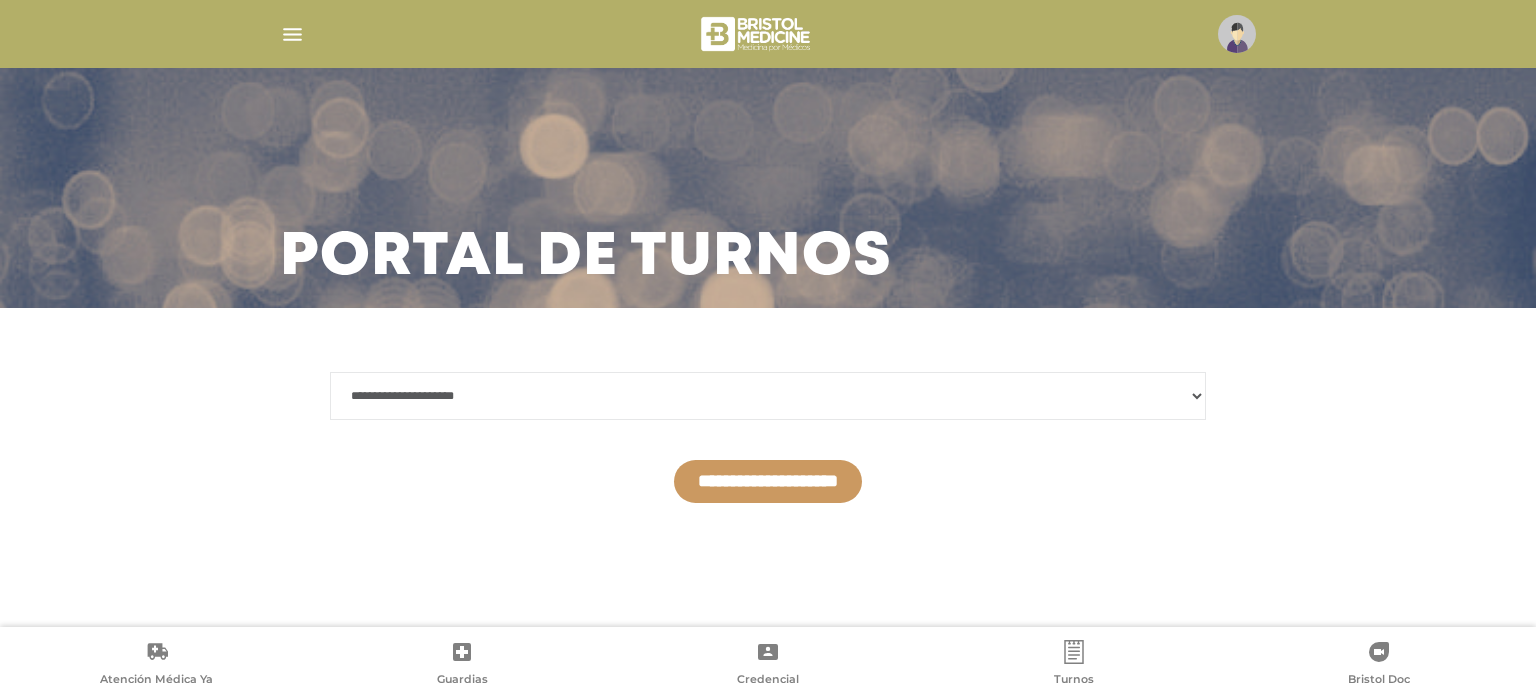 click on "**********" at bounding box center (768, 481) 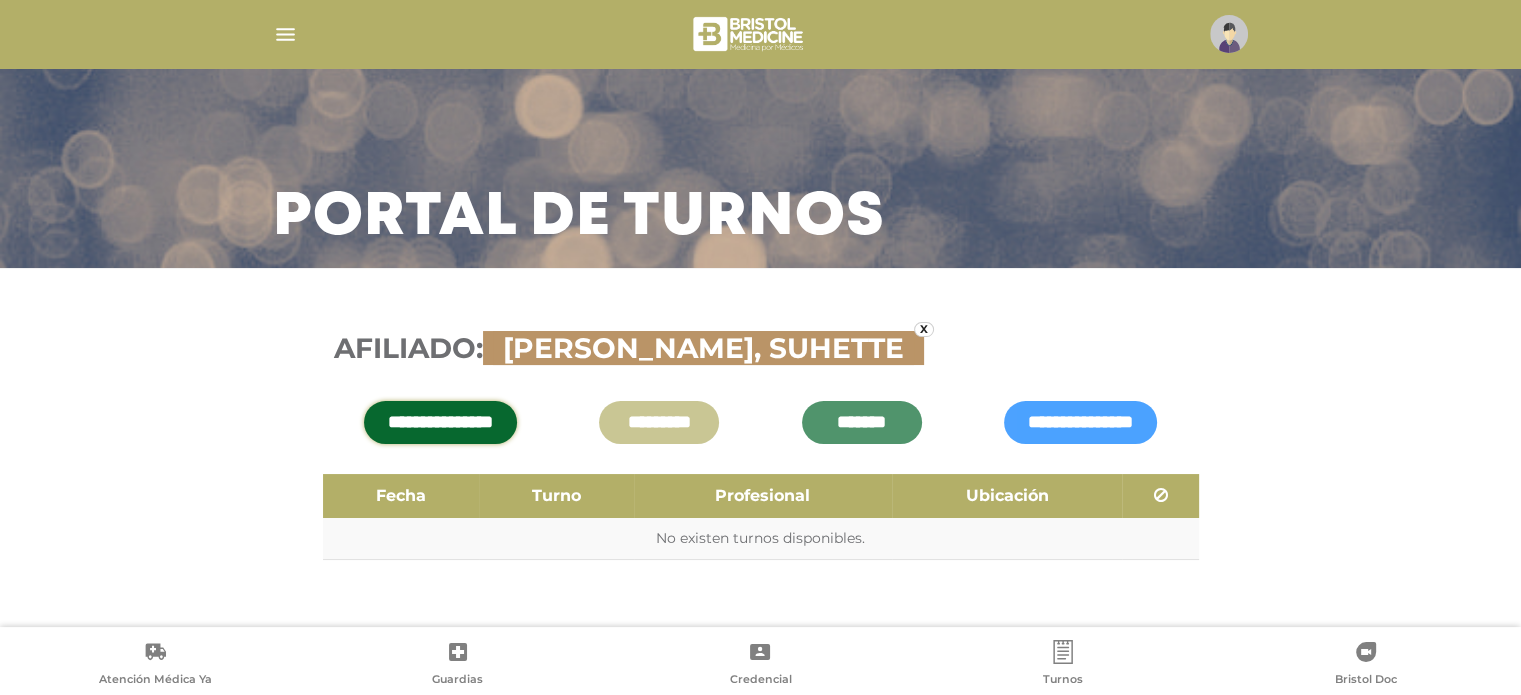 scroll, scrollTop: 60, scrollLeft: 0, axis: vertical 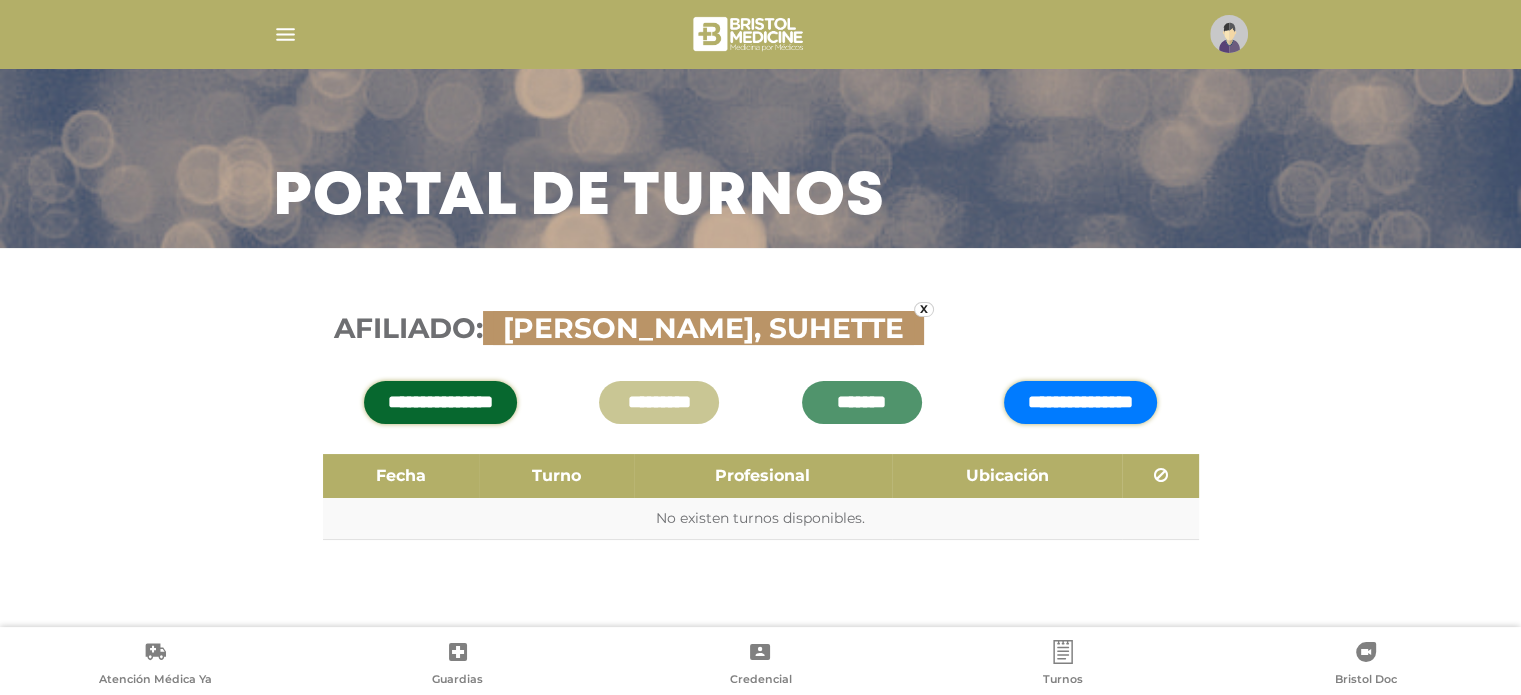 click on "**********" at bounding box center [1080, 402] 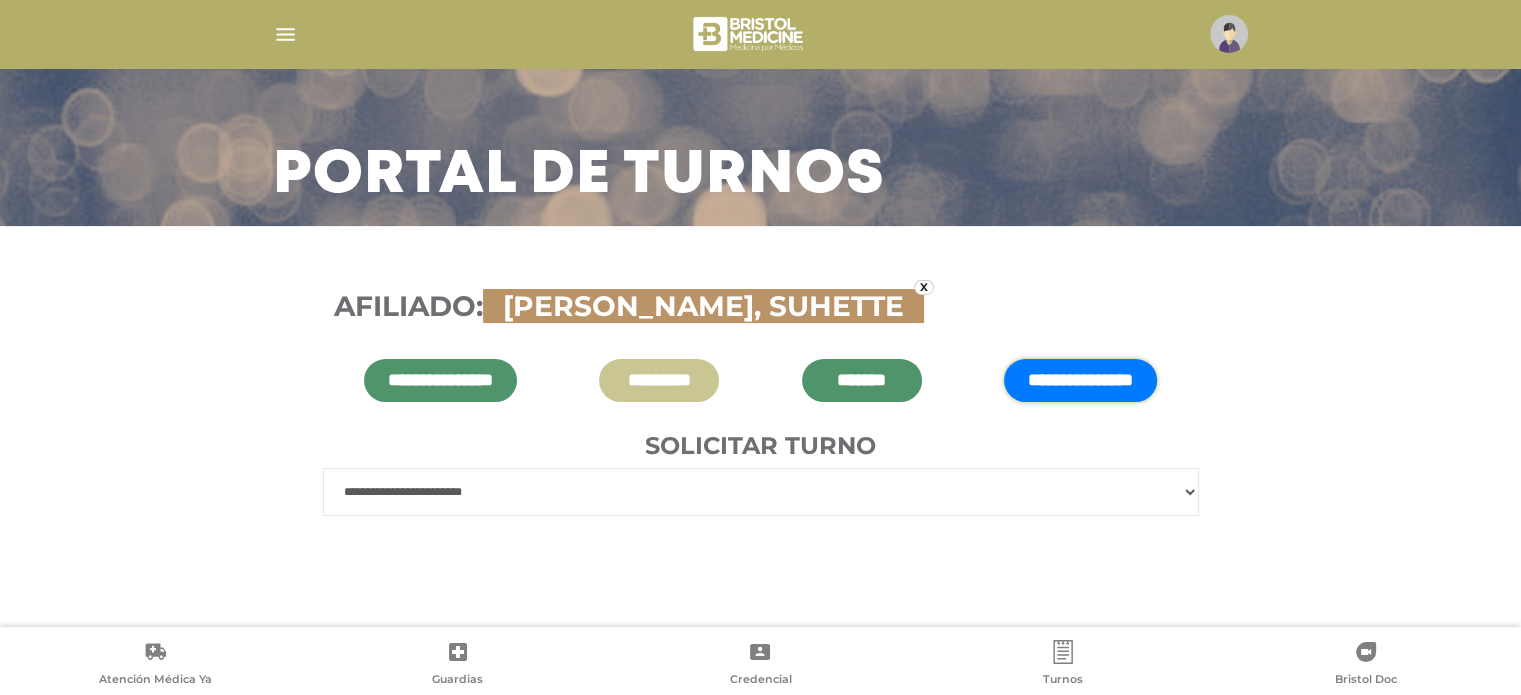 scroll, scrollTop: 83, scrollLeft: 0, axis: vertical 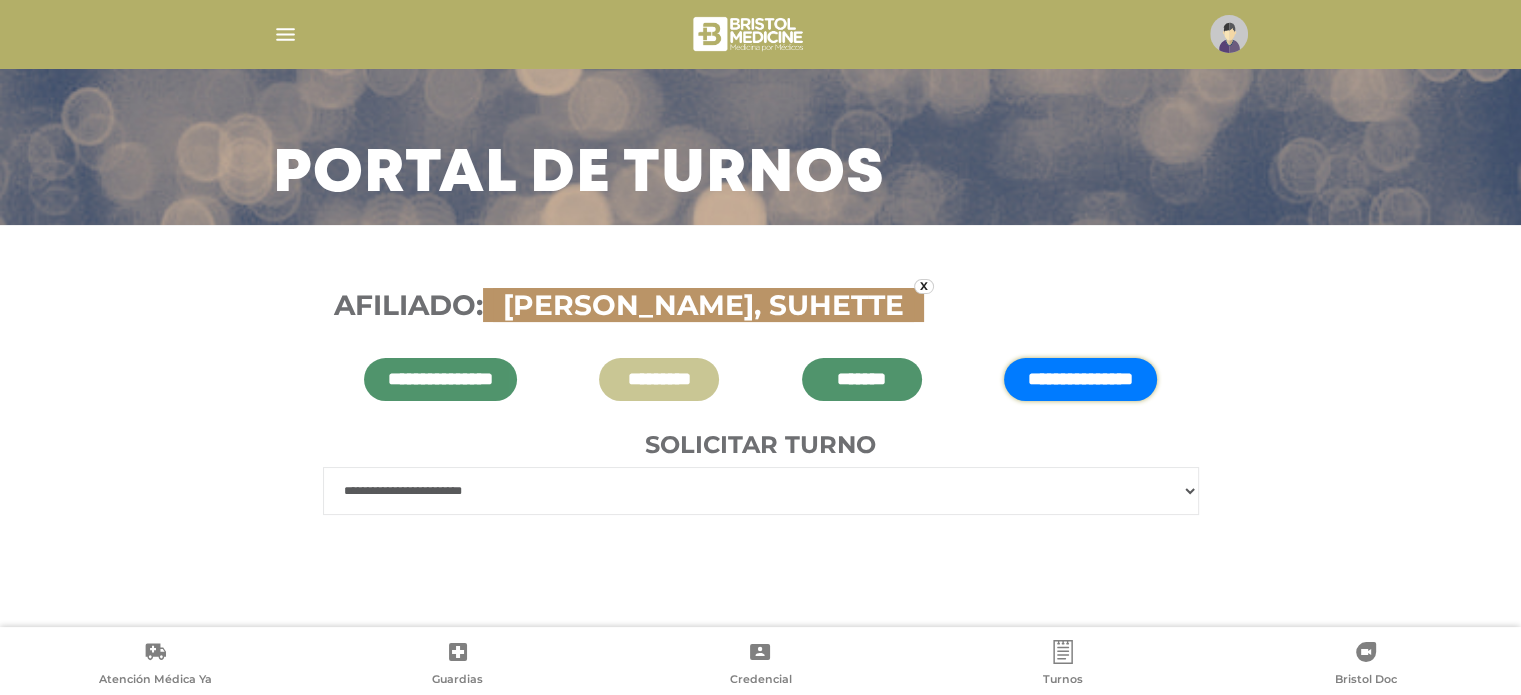 click on "**********" at bounding box center (761, 491) 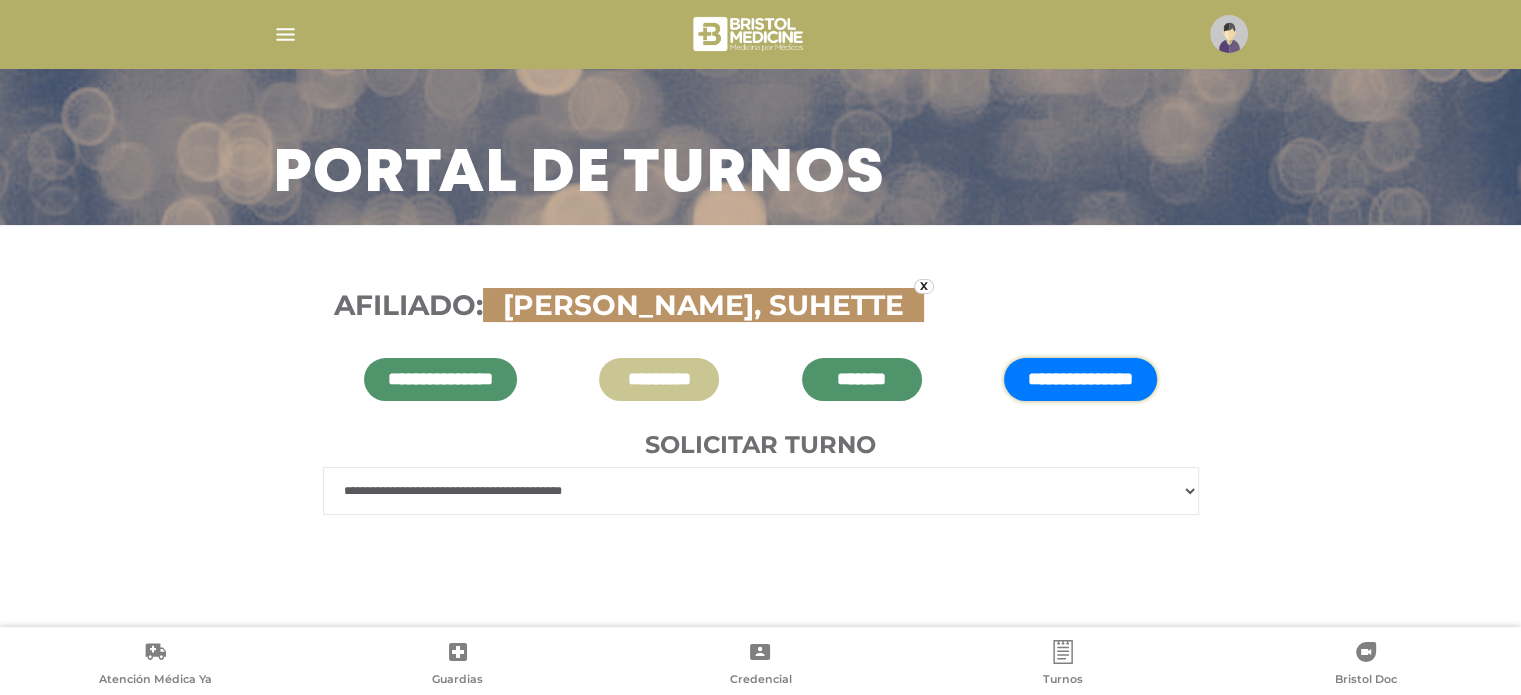 click on "**********" at bounding box center (761, 491) 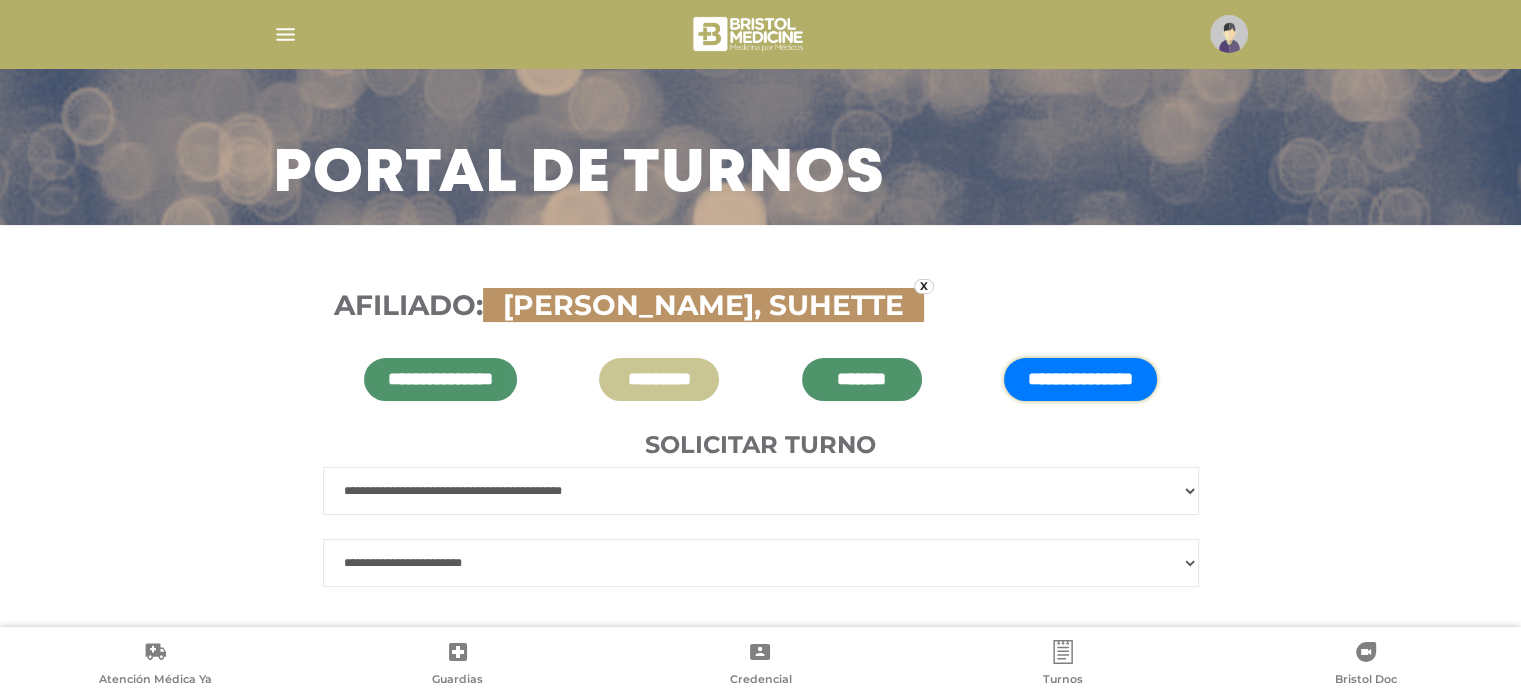 click on "**********" at bounding box center [761, 563] 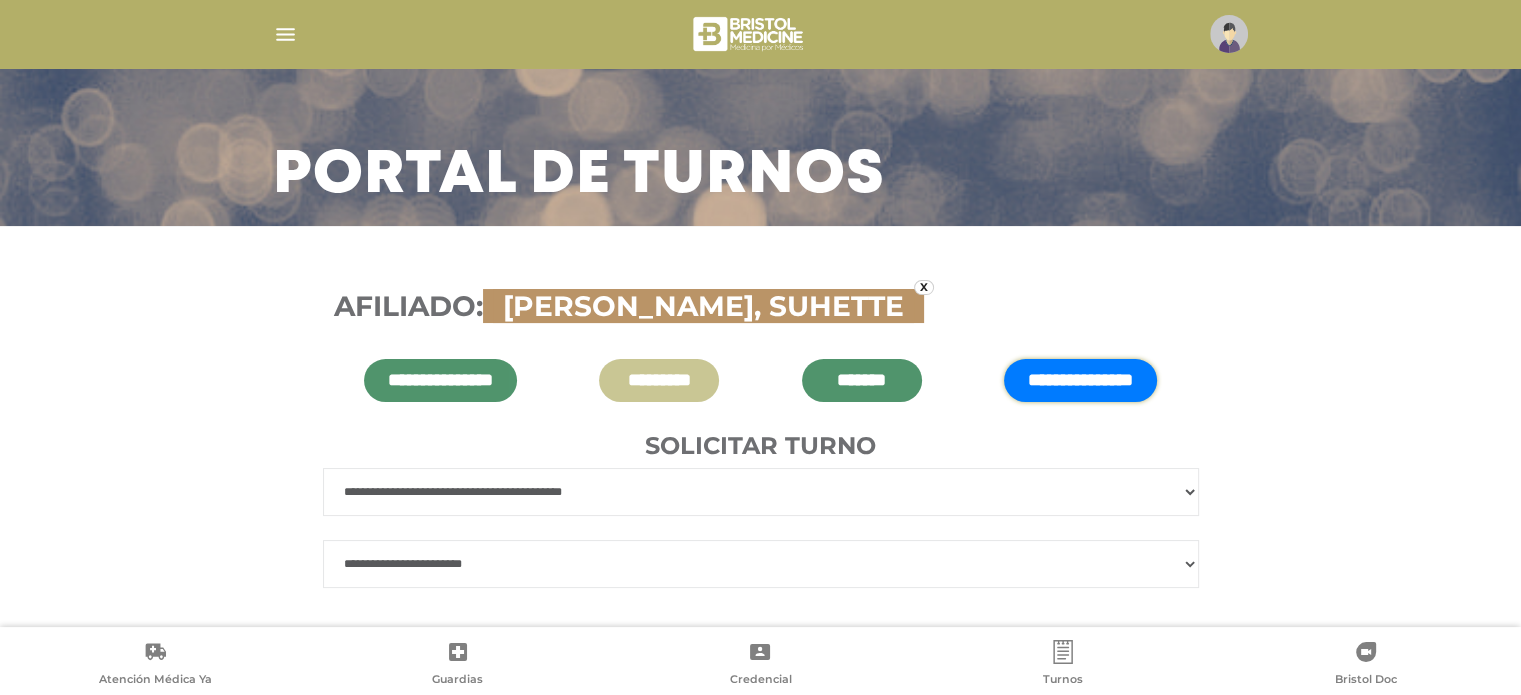 scroll, scrollTop: 131, scrollLeft: 0, axis: vertical 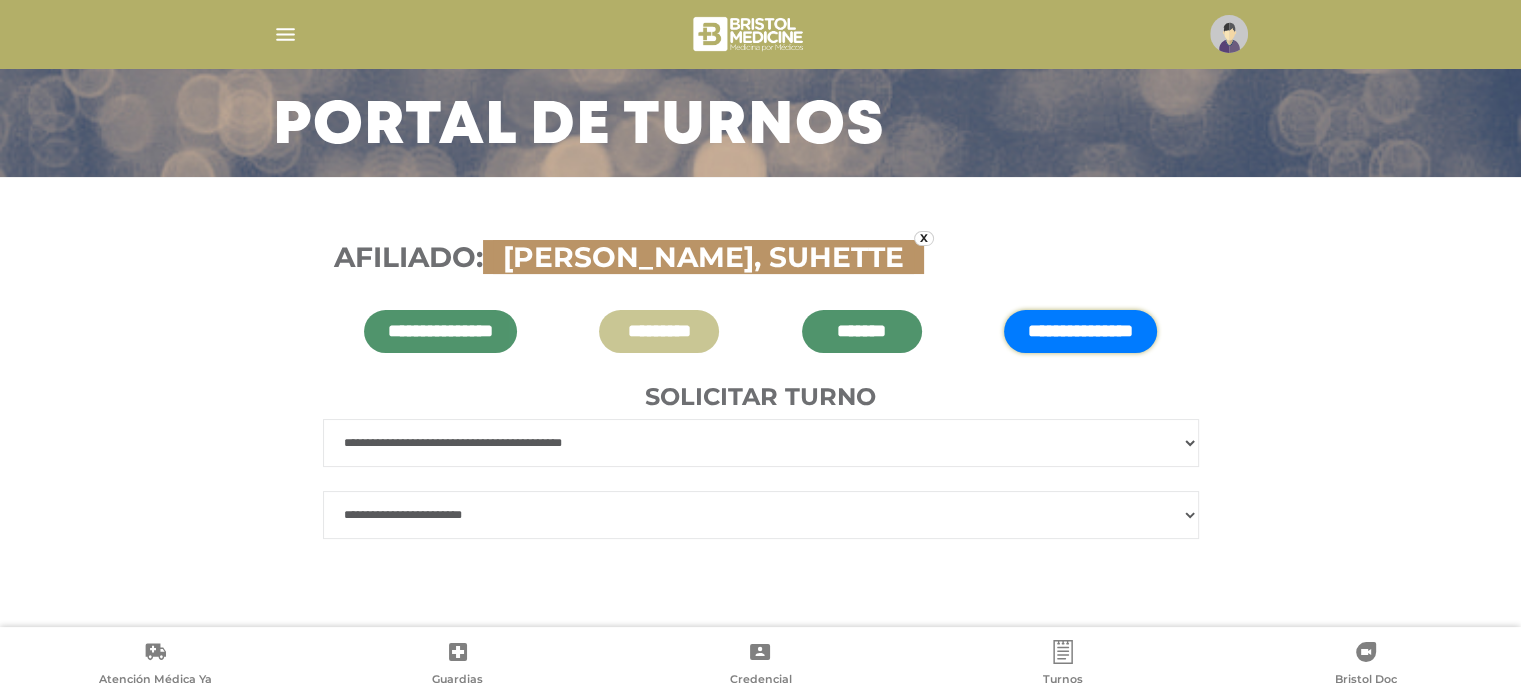 click on "**********" at bounding box center [761, 443] 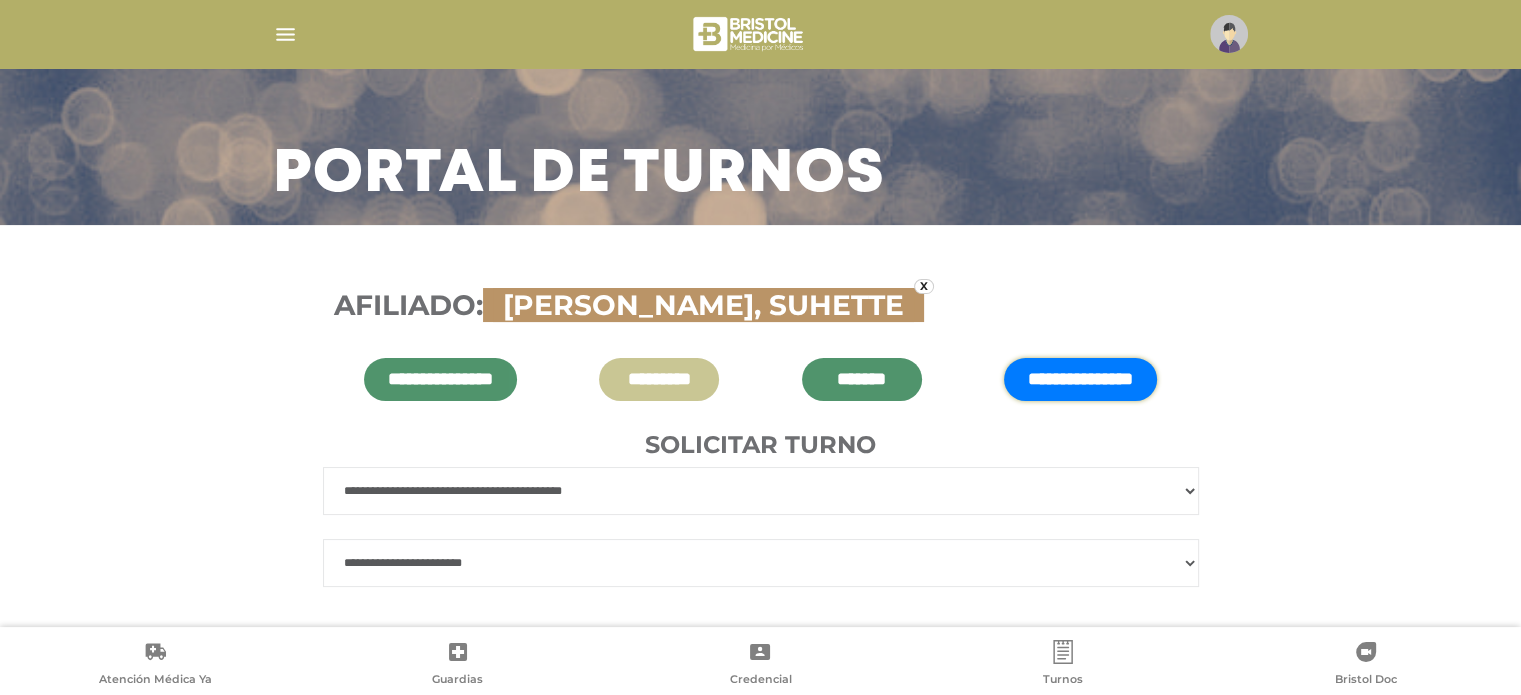 scroll, scrollTop: 131, scrollLeft: 0, axis: vertical 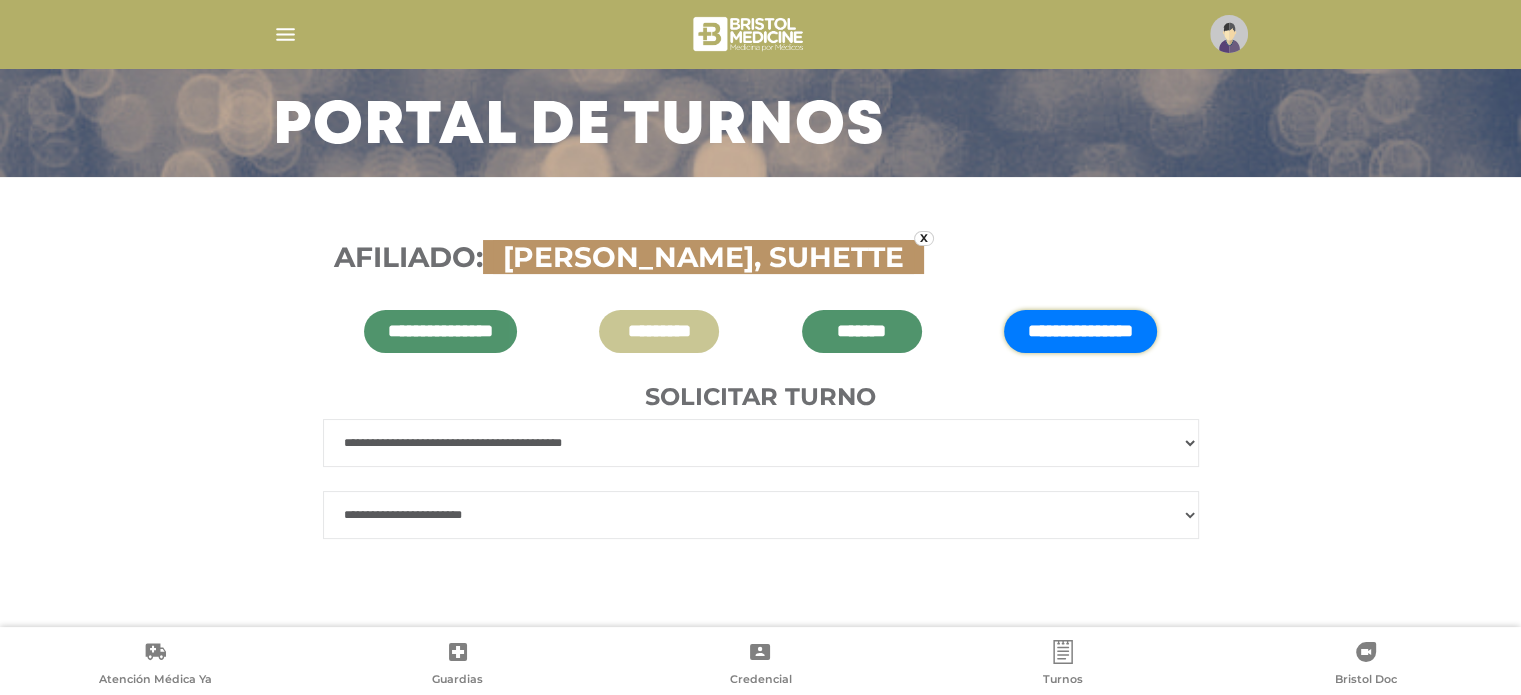 click on "**********" at bounding box center (761, 515) 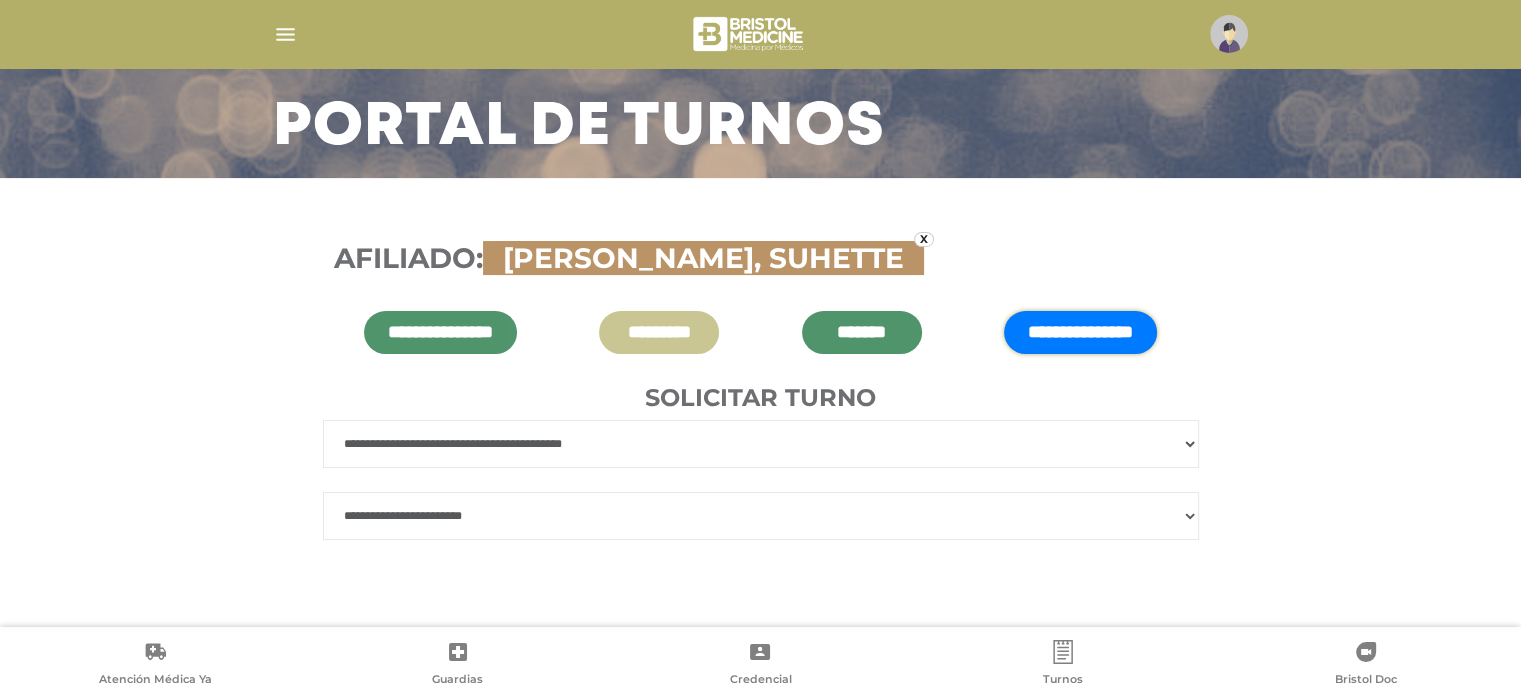 scroll, scrollTop: 131, scrollLeft: 0, axis: vertical 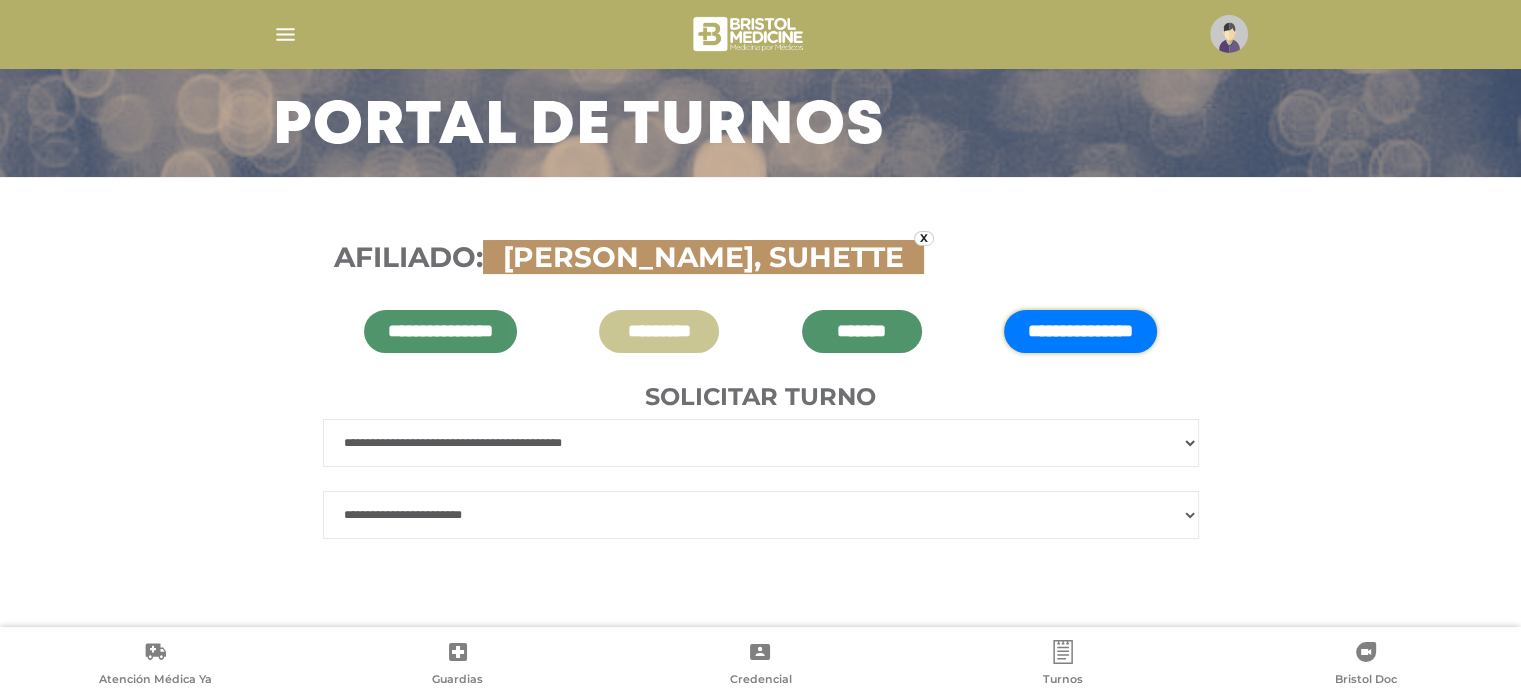 click on "**********" at bounding box center (761, 515) 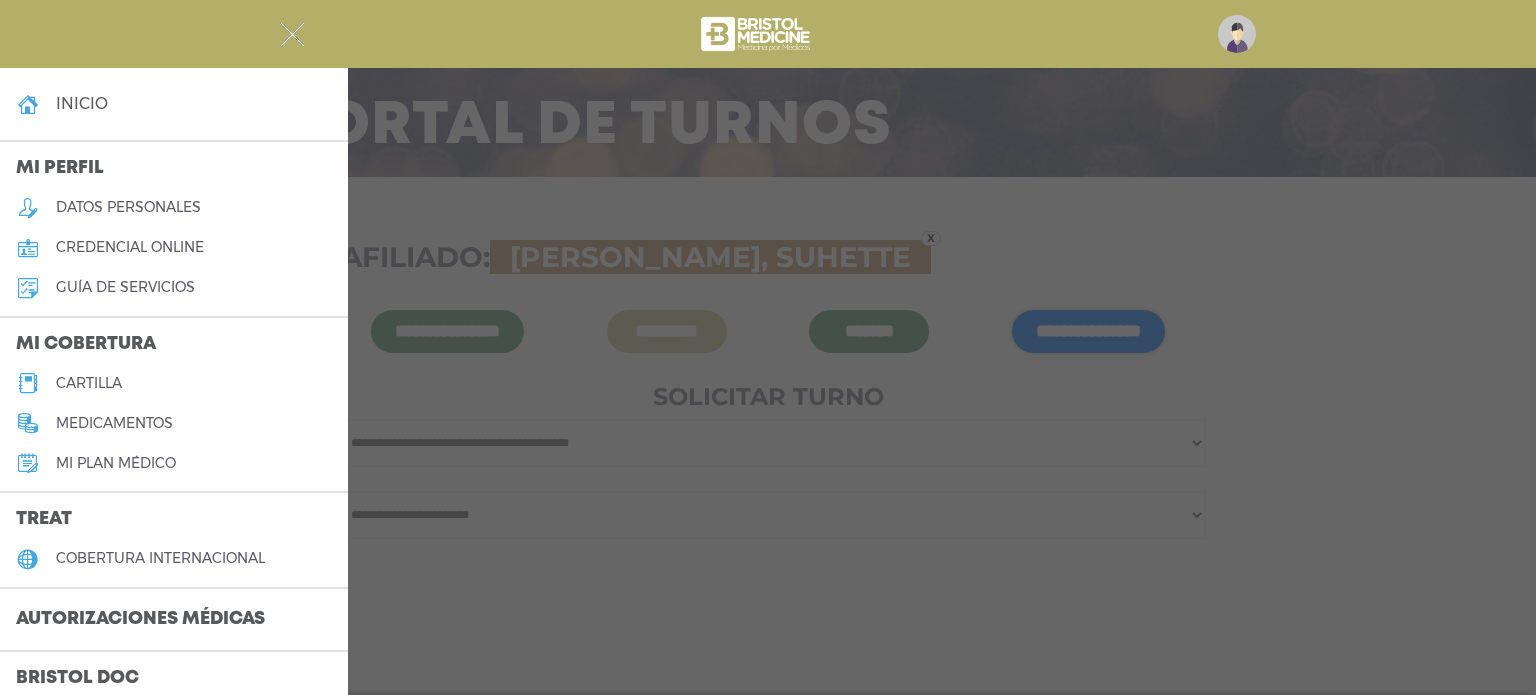 click at bounding box center [768, 347] 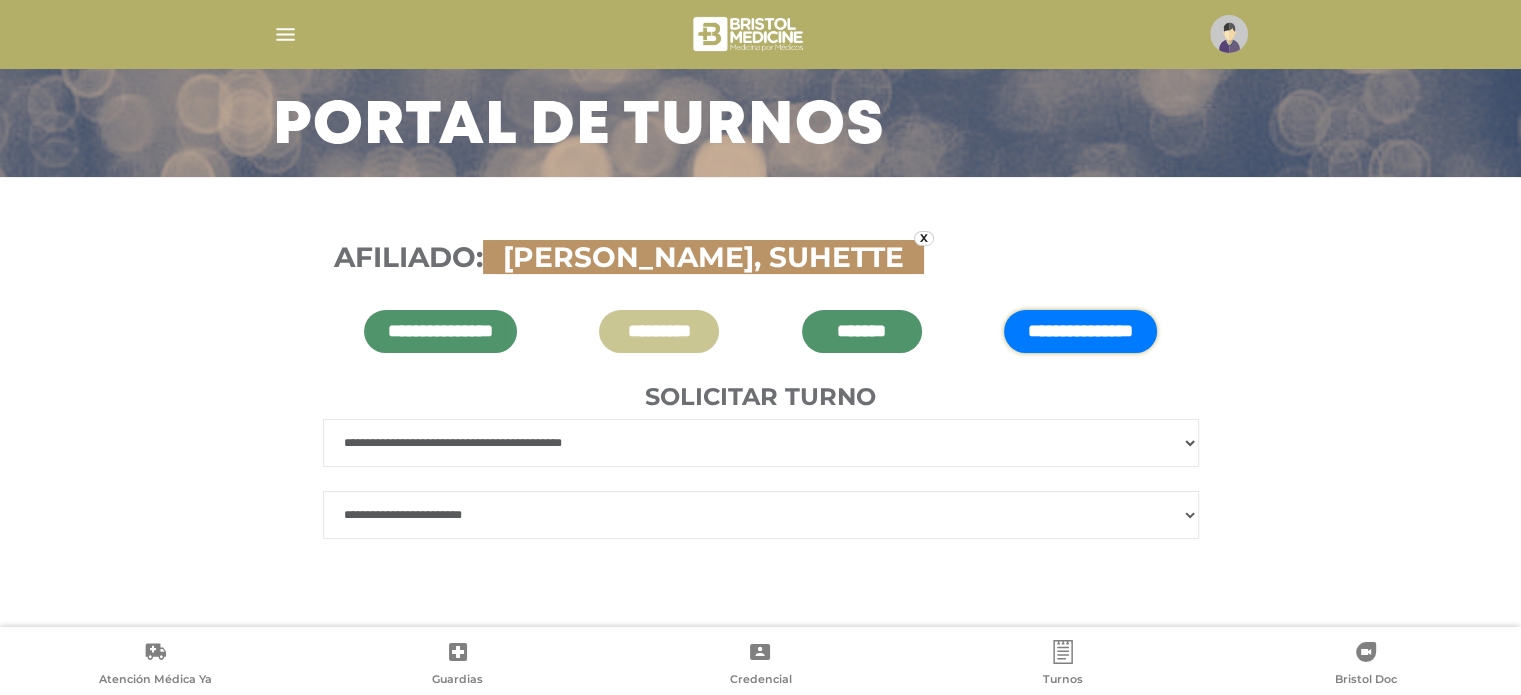 click at bounding box center (285, 34) 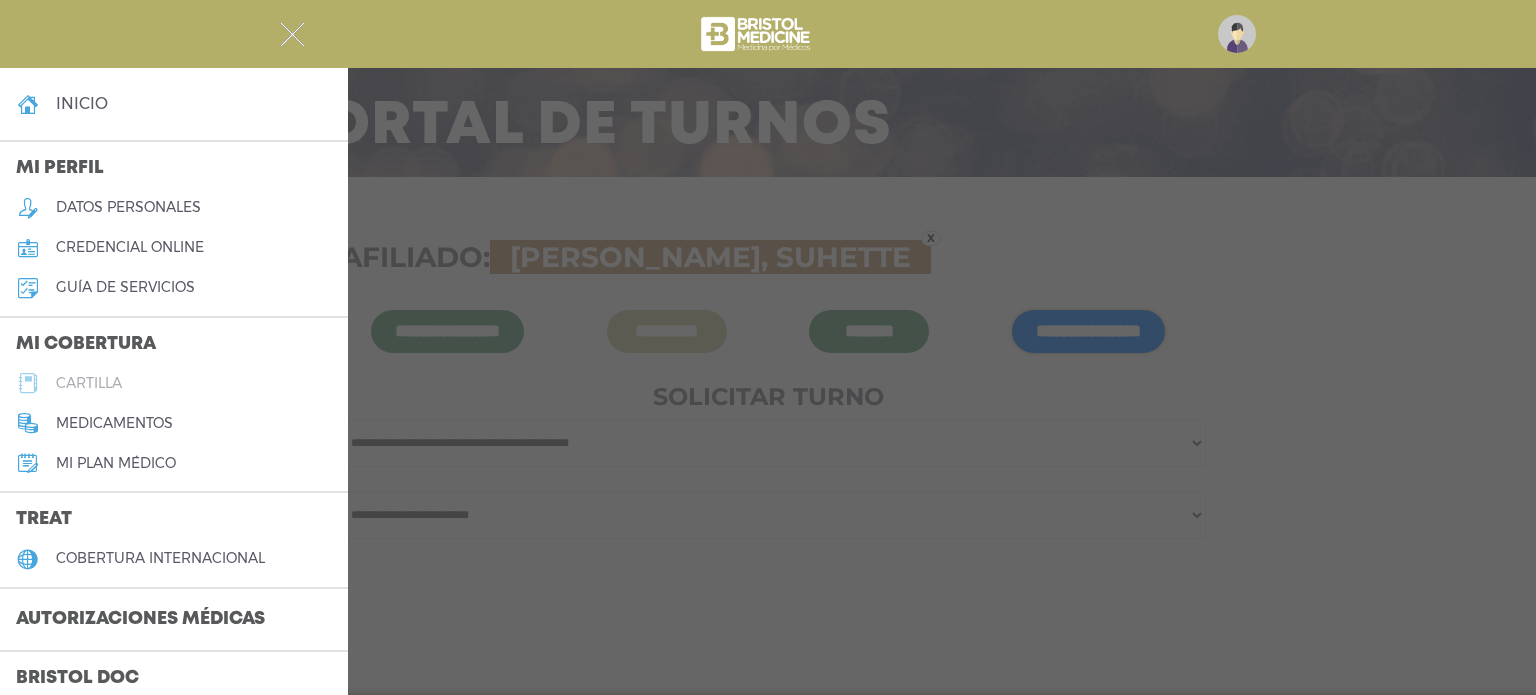 click on "cartilla" at bounding box center [174, 383] 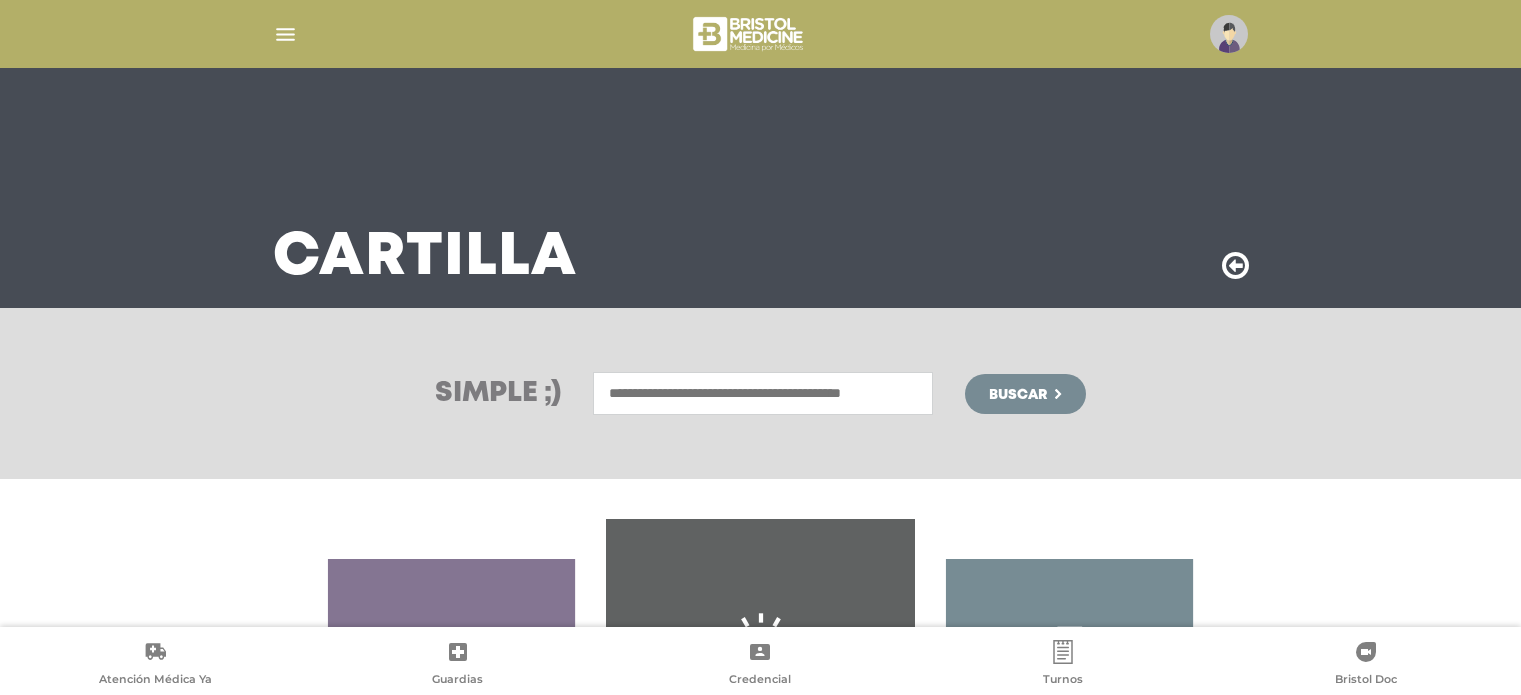scroll, scrollTop: 0, scrollLeft: 0, axis: both 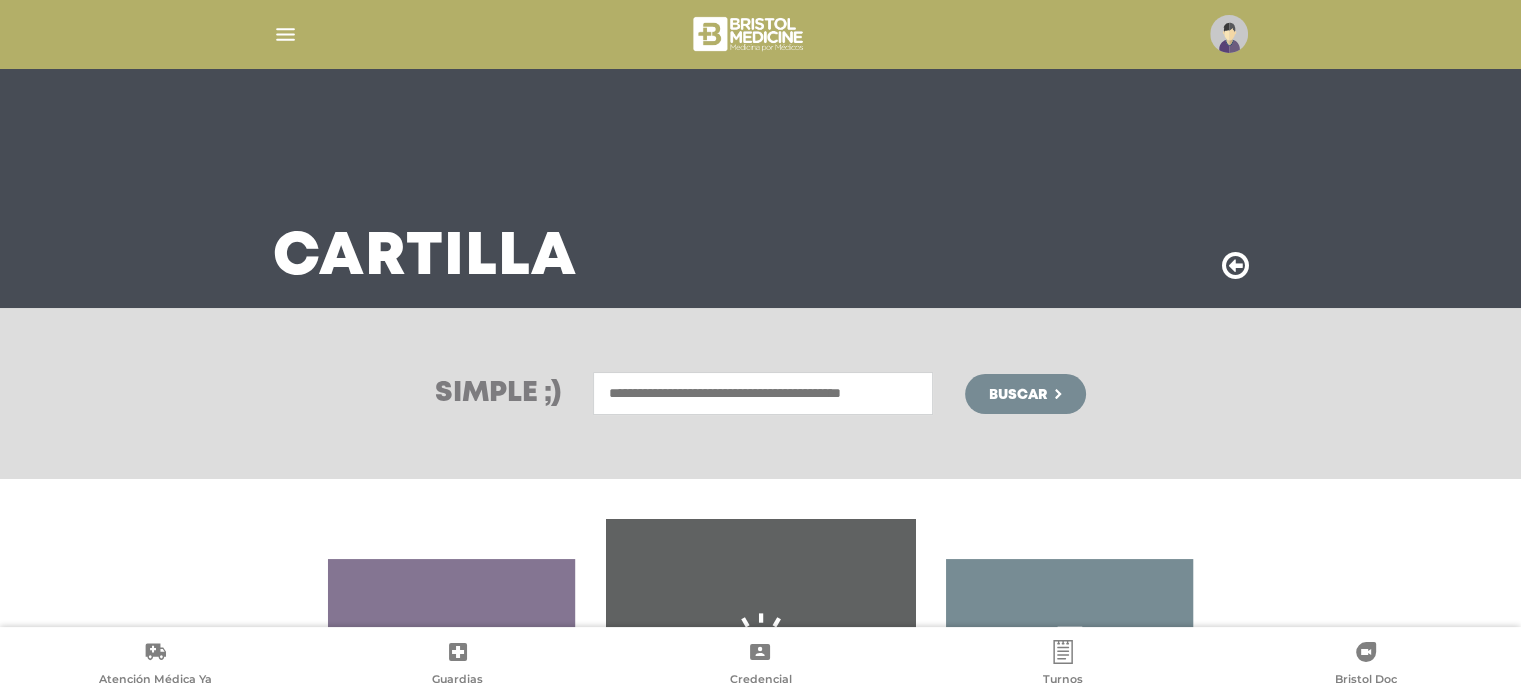 click at bounding box center (763, 393) 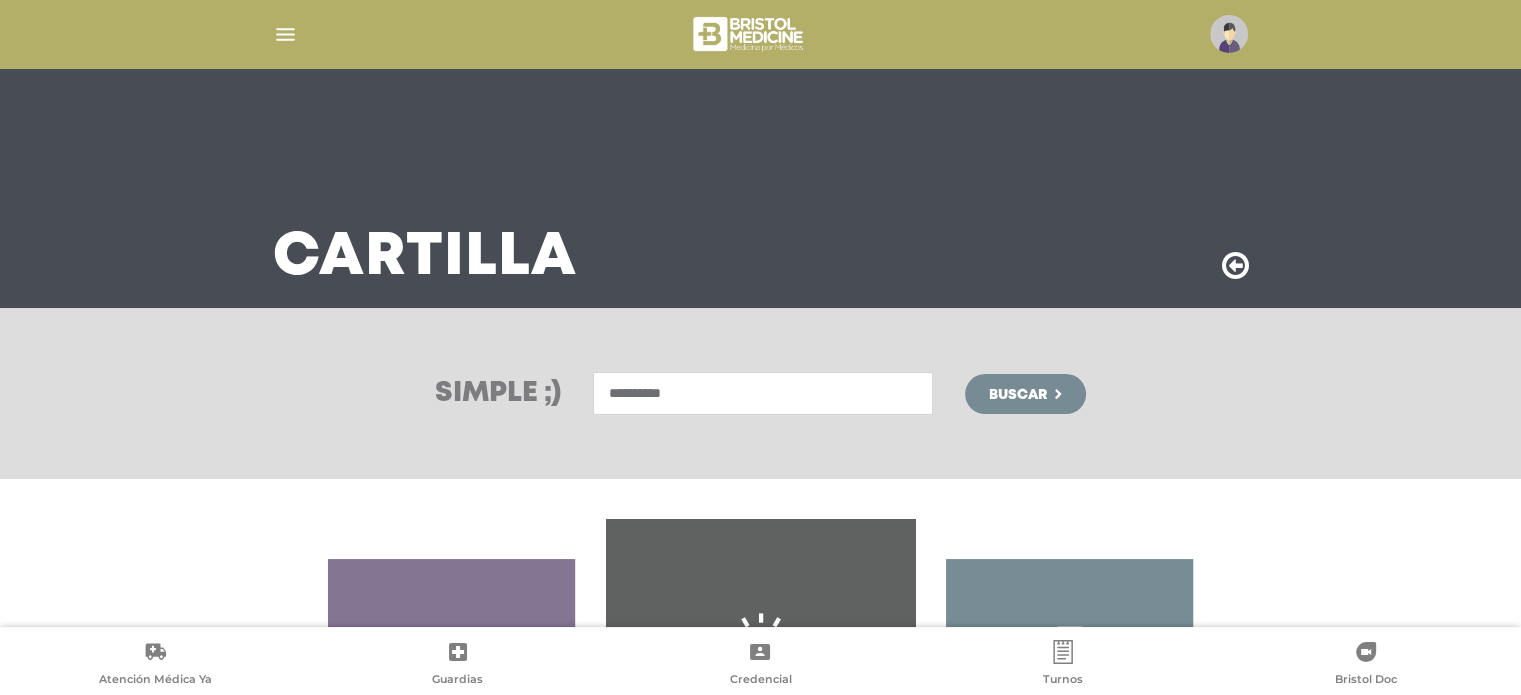 type on "**********" 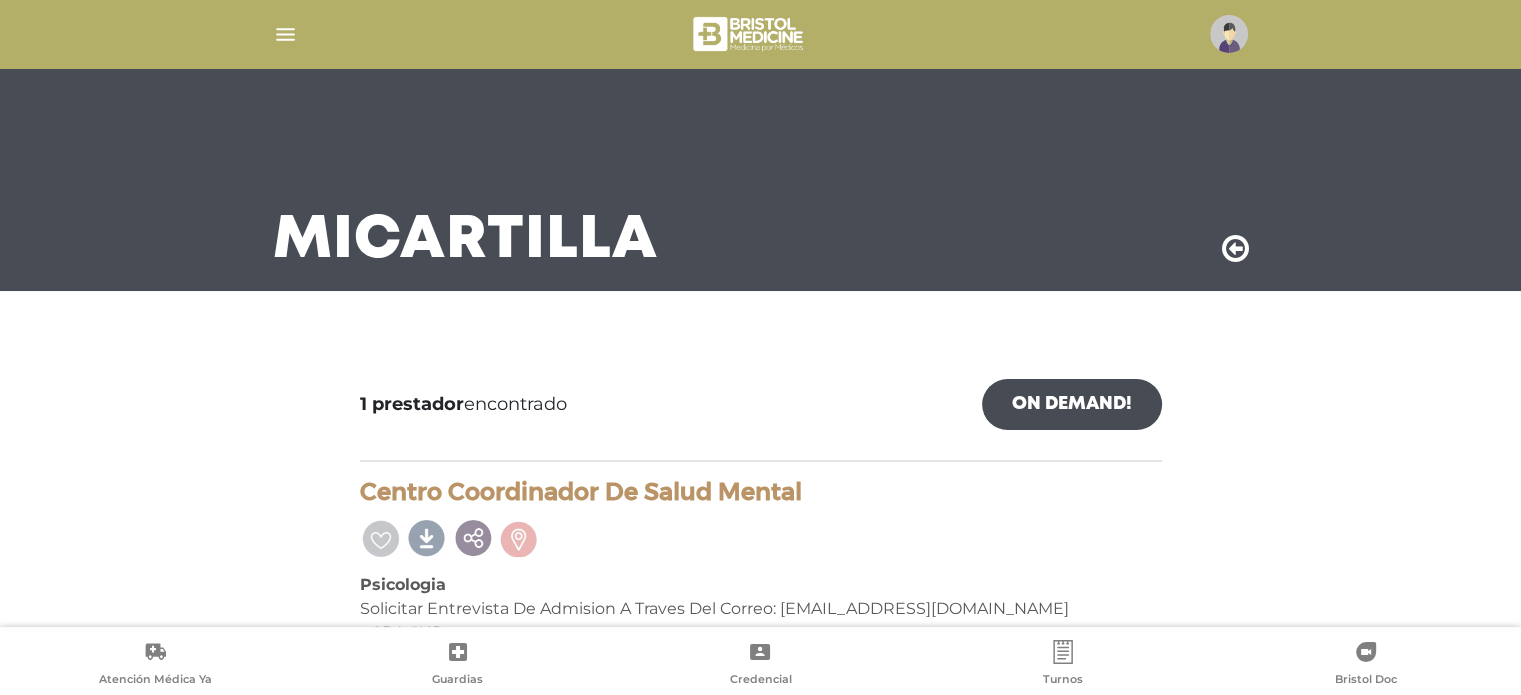 scroll, scrollTop: 0, scrollLeft: 0, axis: both 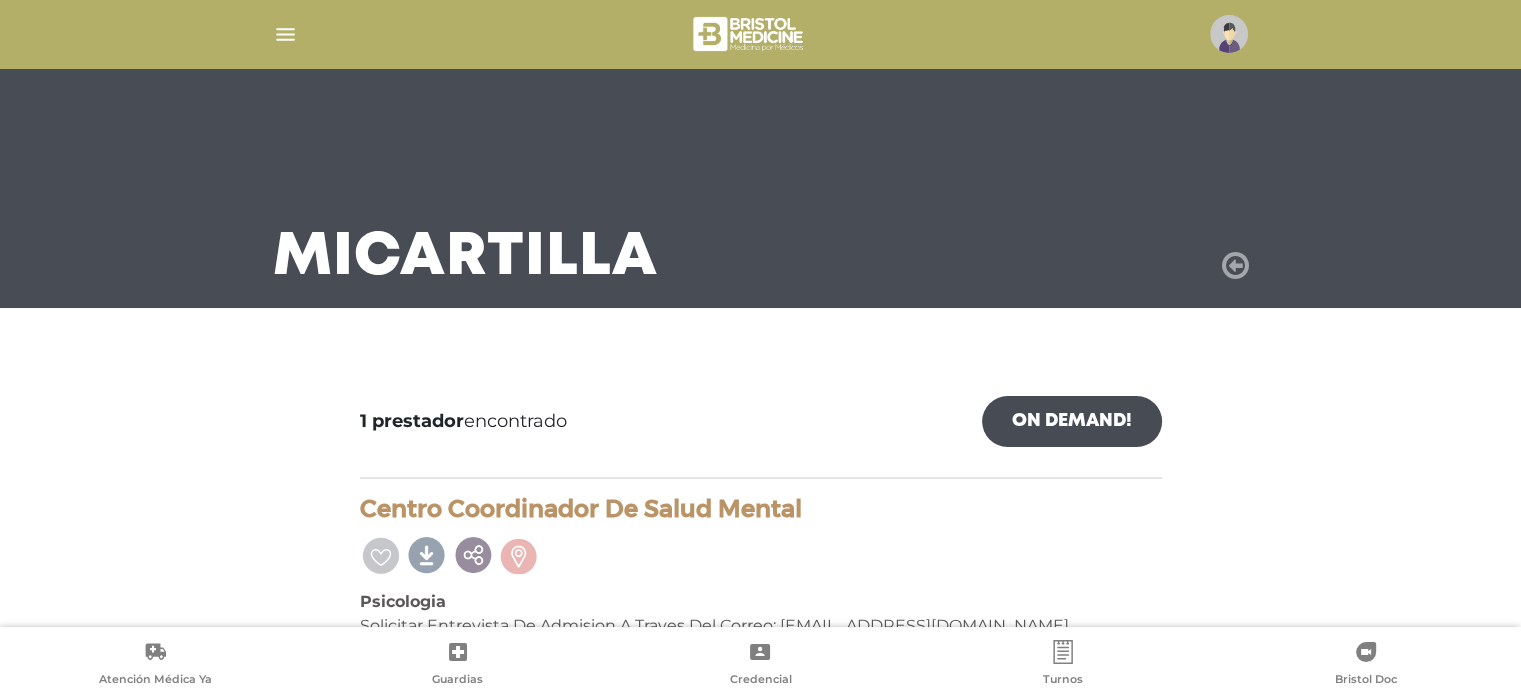 click at bounding box center (1235, 266) 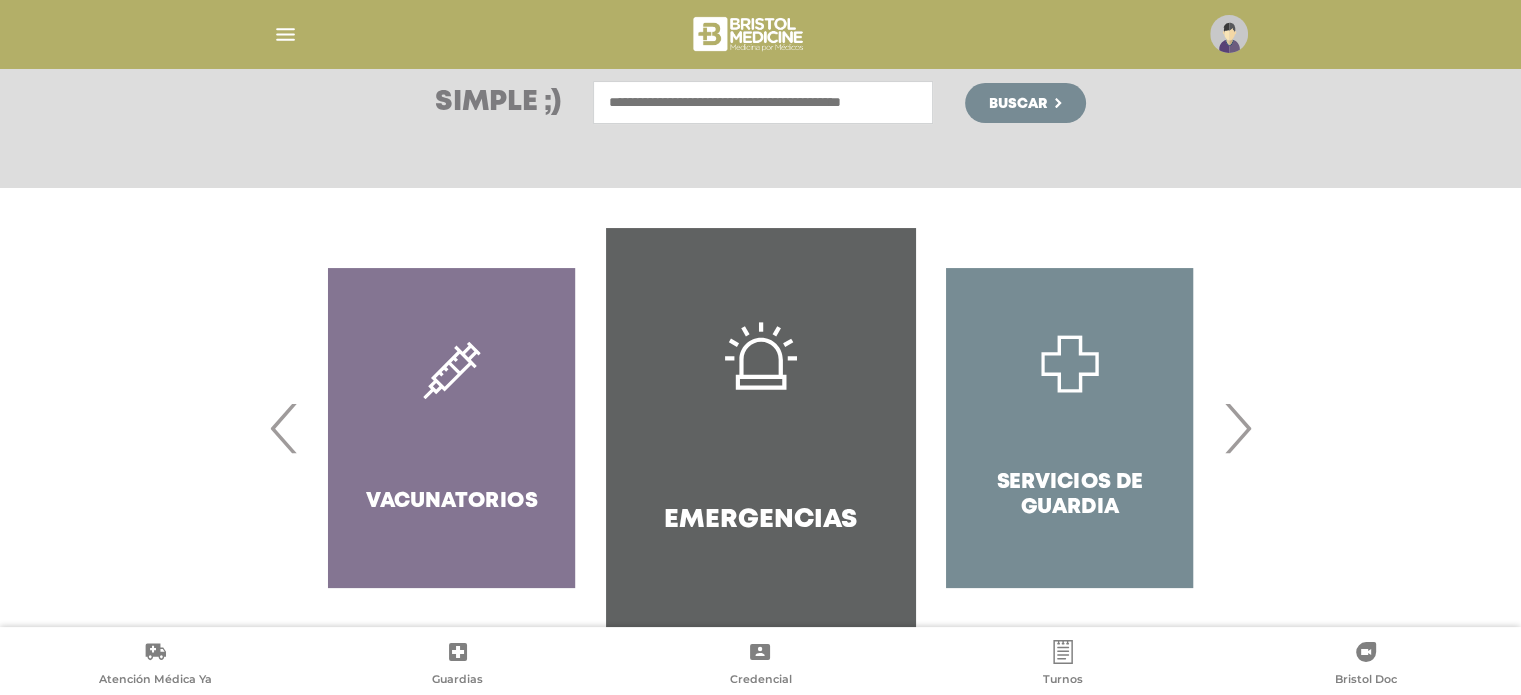 scroll, scrollTop: 251, scrollLeft: 0, axis: vertical 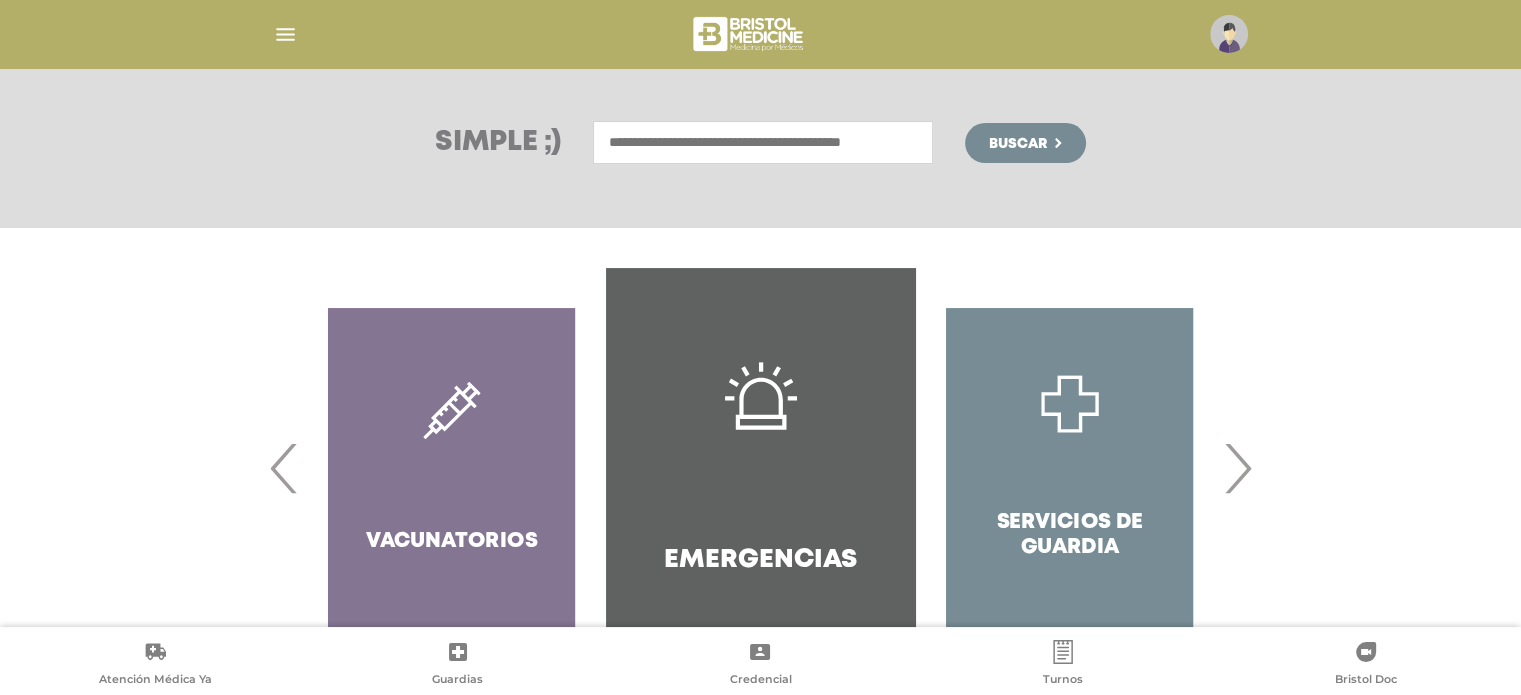 click at bounding box center [763, 142] 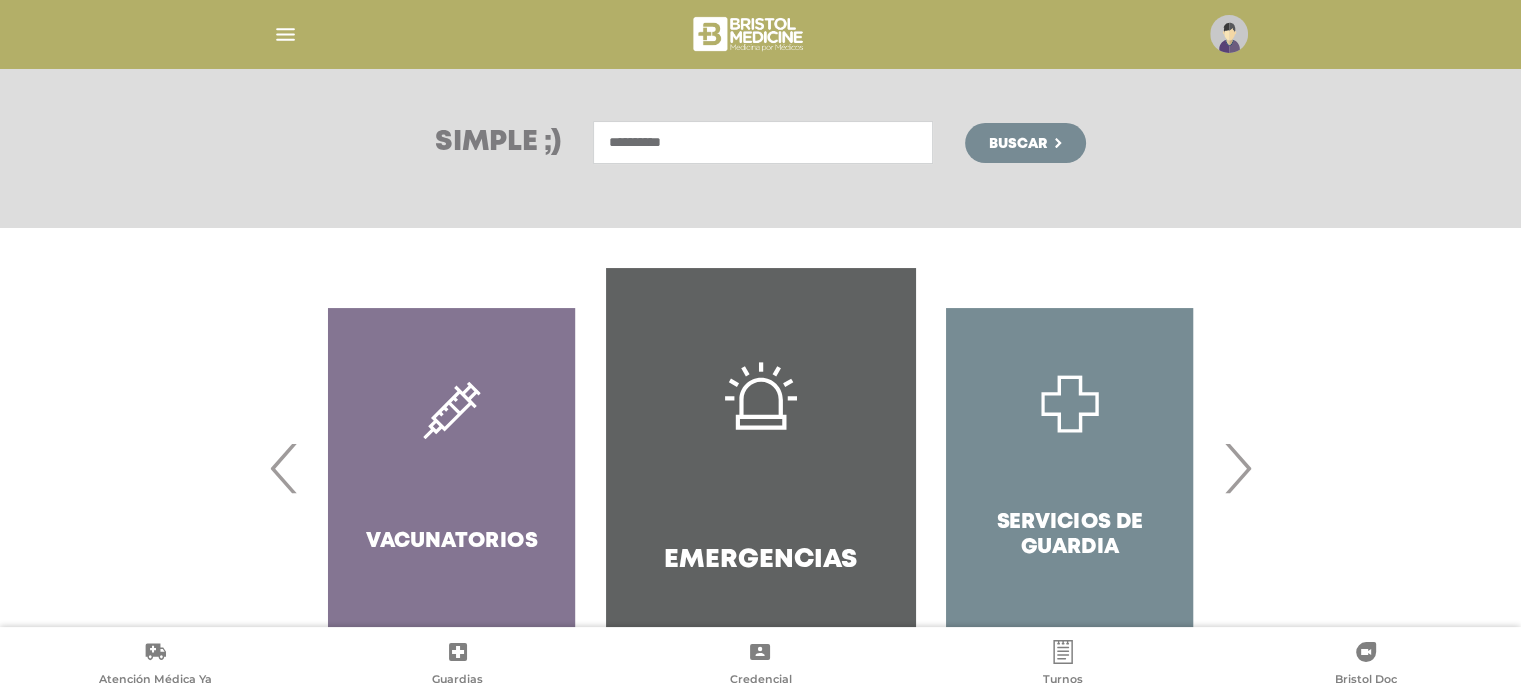 type on "**********" 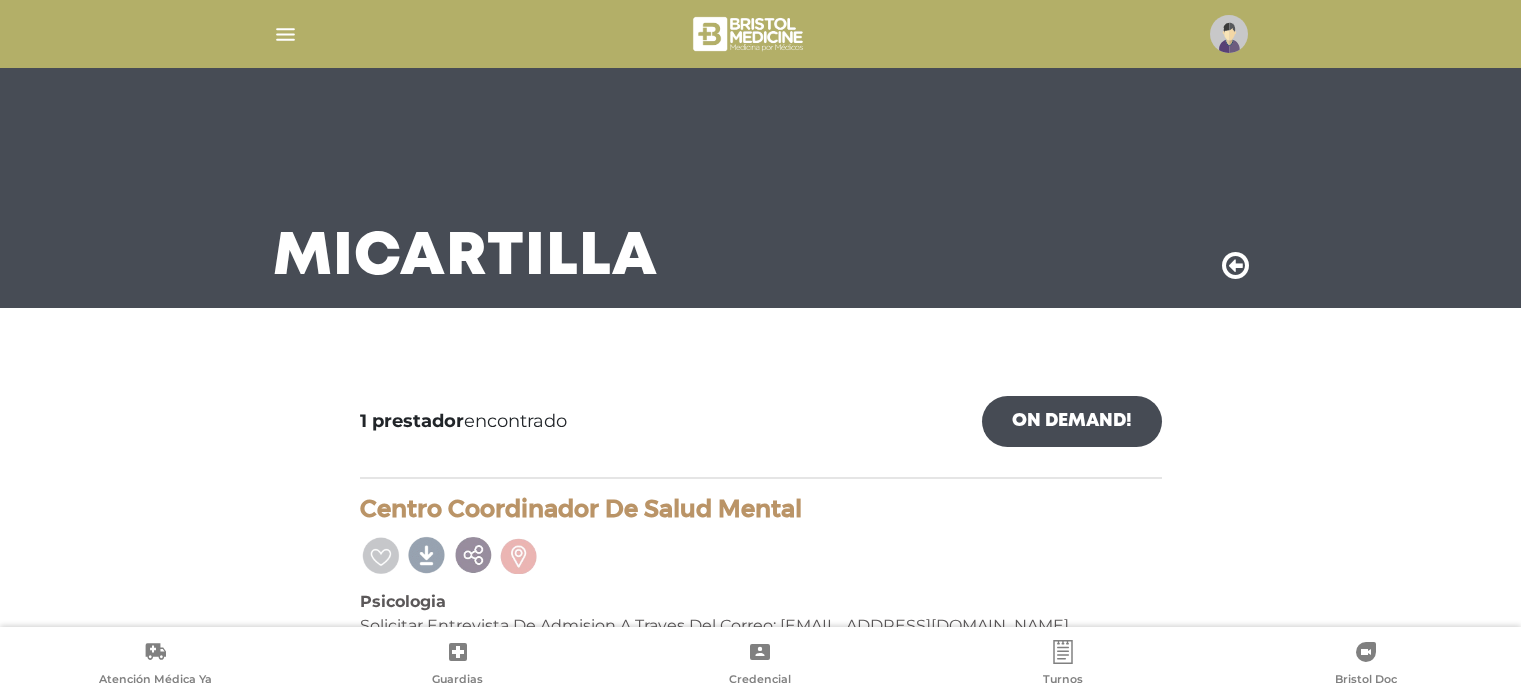 scroll, scrollTop: 0, scrollLeft: 0, axis: both 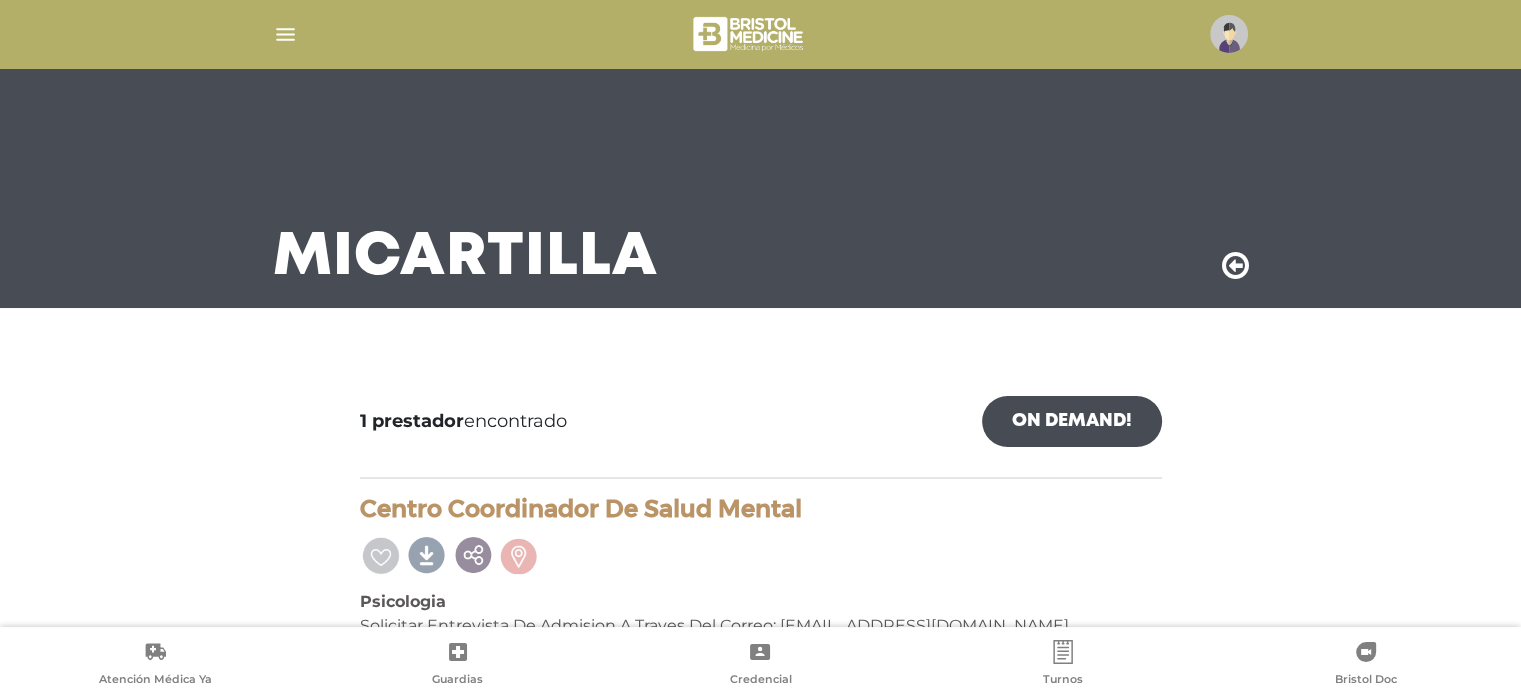 click on "Mi  Cartilla" at bounding box center [761, 188] 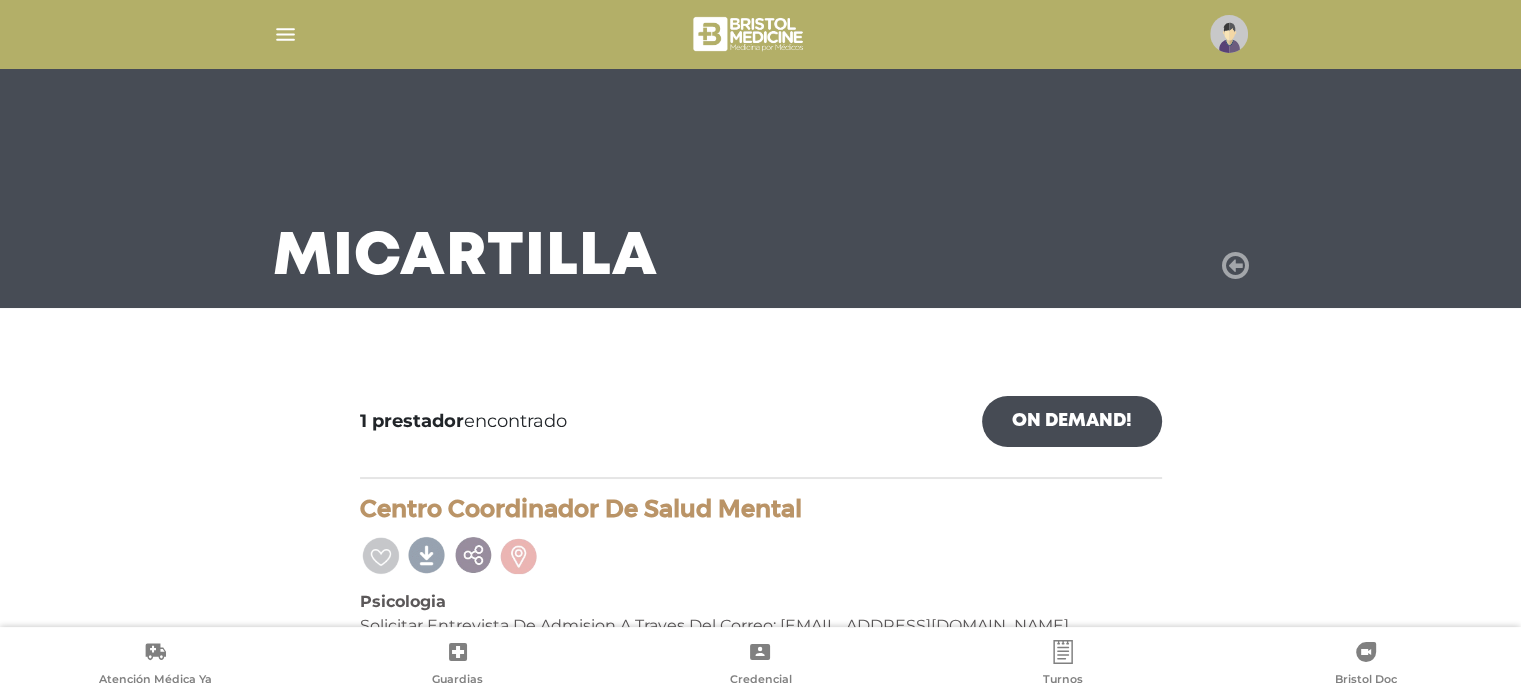 click at bounding box center [1235, 266] 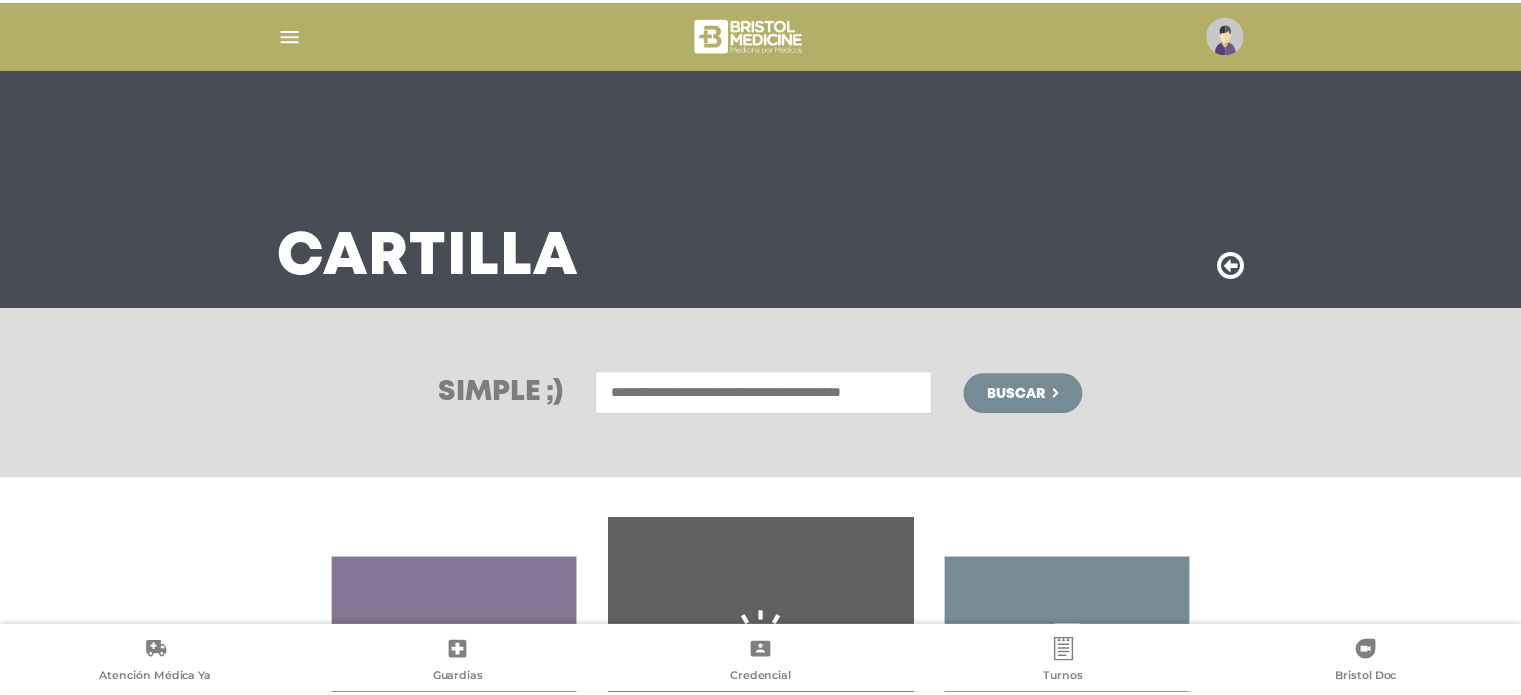scroll, scrollTop: 0, scrollLeft: 0, axis: both 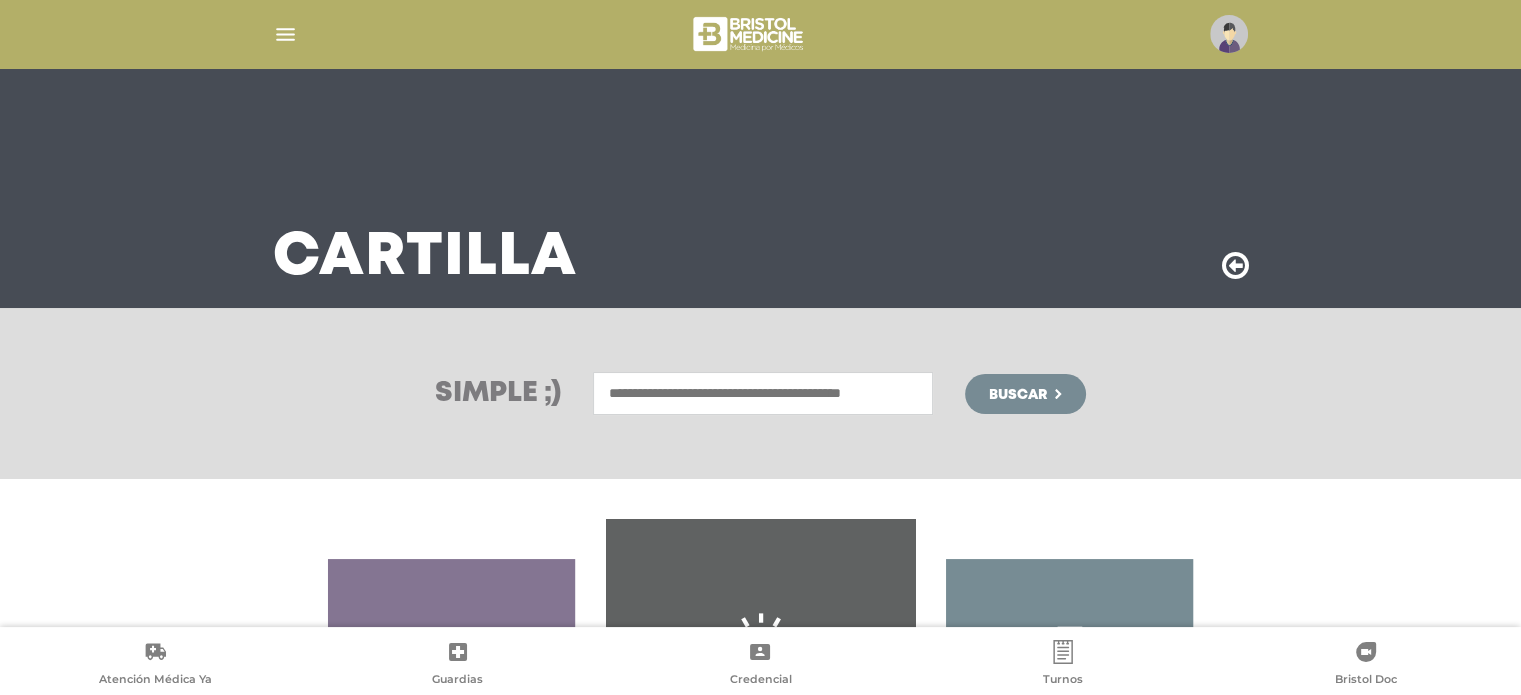 click at bounding box center (763, 393) 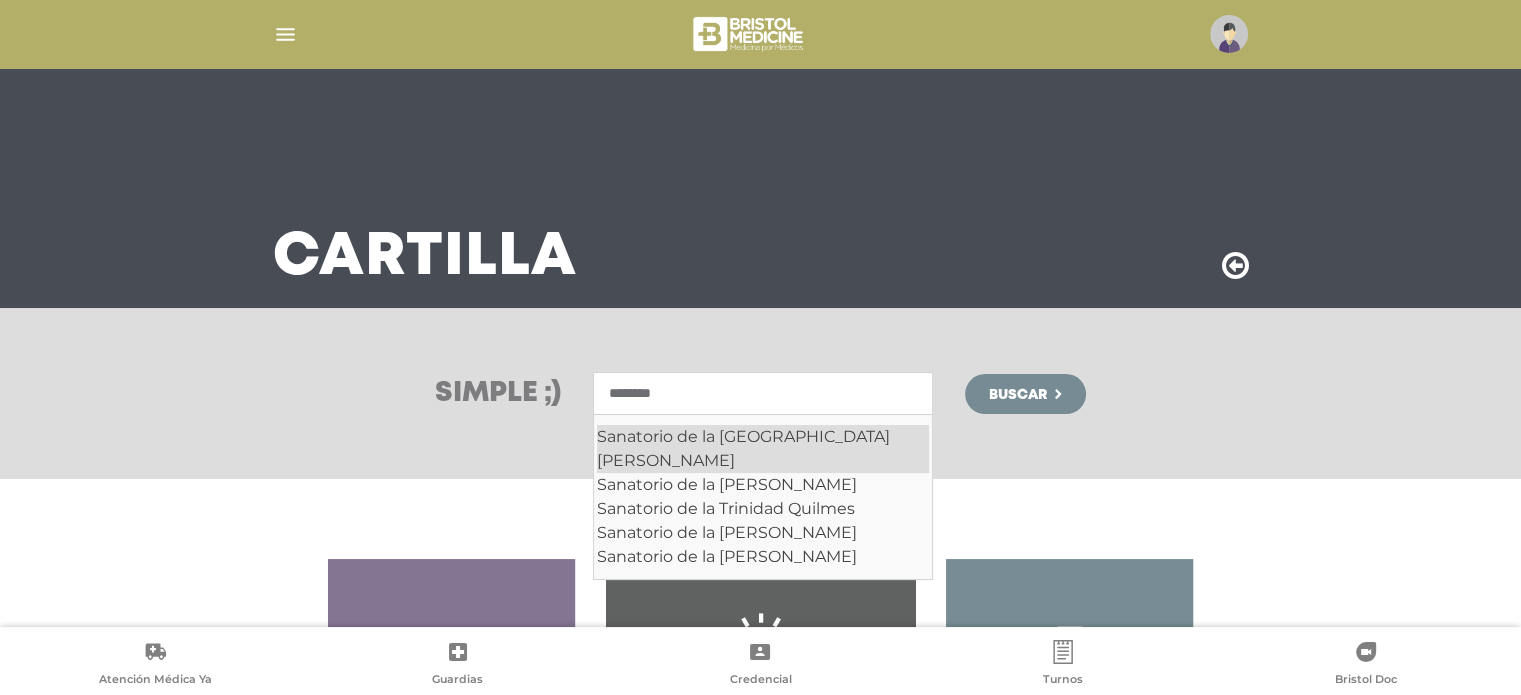 click on "Sanatorio de la Trinidad San Isidro" at bounding box center [763, 449] 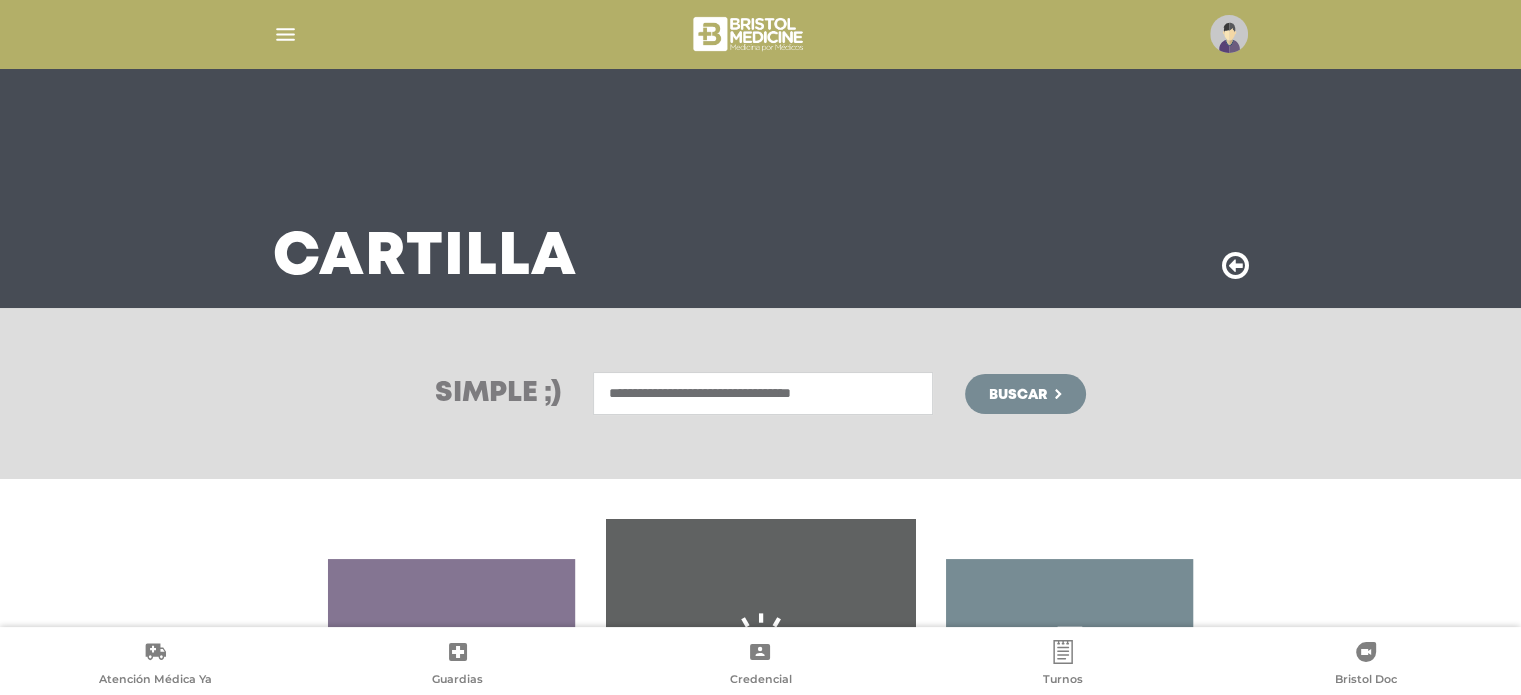 type on "**********" 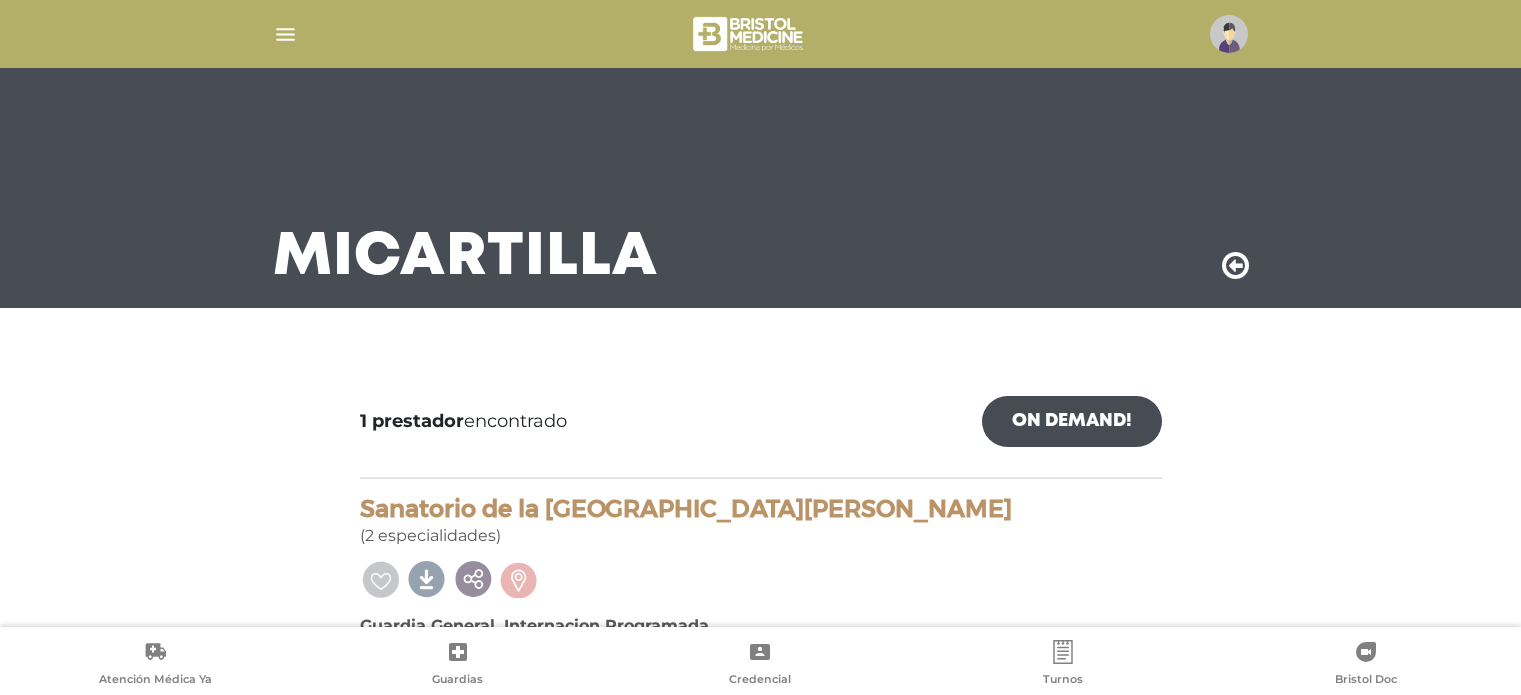 scroll, scrollTop: 0, scrollLeft: 0, axis: both 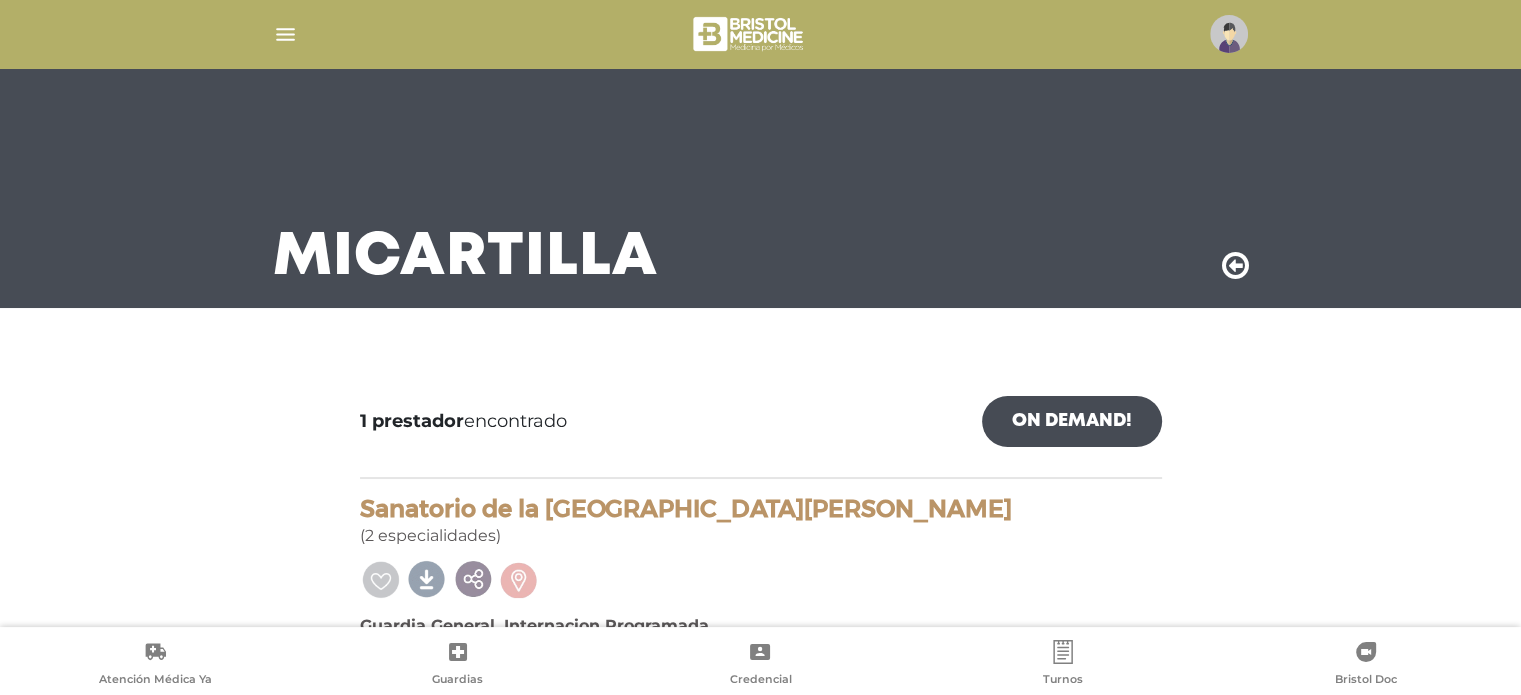 click on "Mi  Cartilla
1 prestador  encontrado
On Demand!
mostrar en mi área
Mostrar en mapa
Demasiados resultados. Refiná la búsqueda para cargar el mapa.
cargando mapa
Sanatorio de la [GEOGRAPHIC_DATA][PERSON_NAME]
(2 especialidades)
Guardia General, Internacion Programada 											 Av. [PERSON_NAME] 590 											 [GEOGRAPHIC_DATA][PERSON_NAME]" at bounding box center [760, 518] 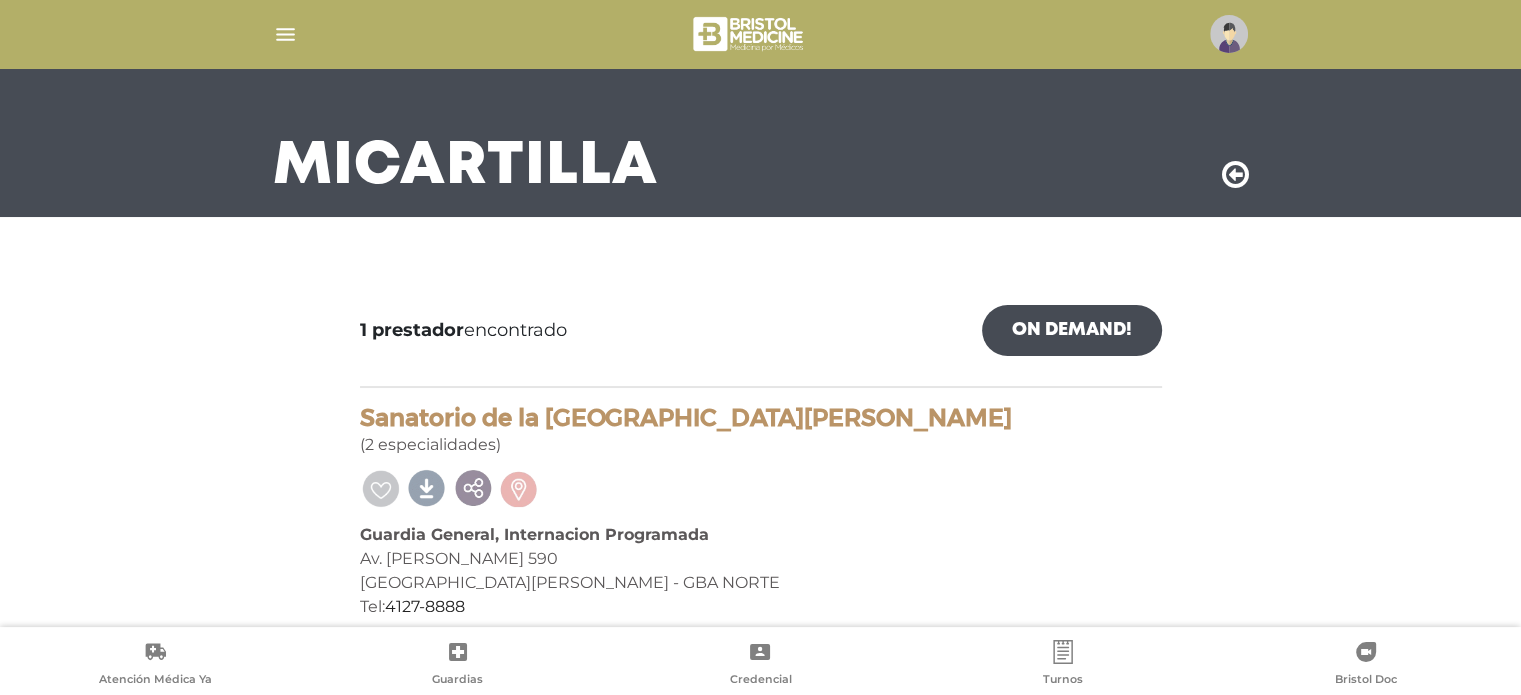 scroll, scrollTop: 60, scrollLeft: 0, axis: vertical 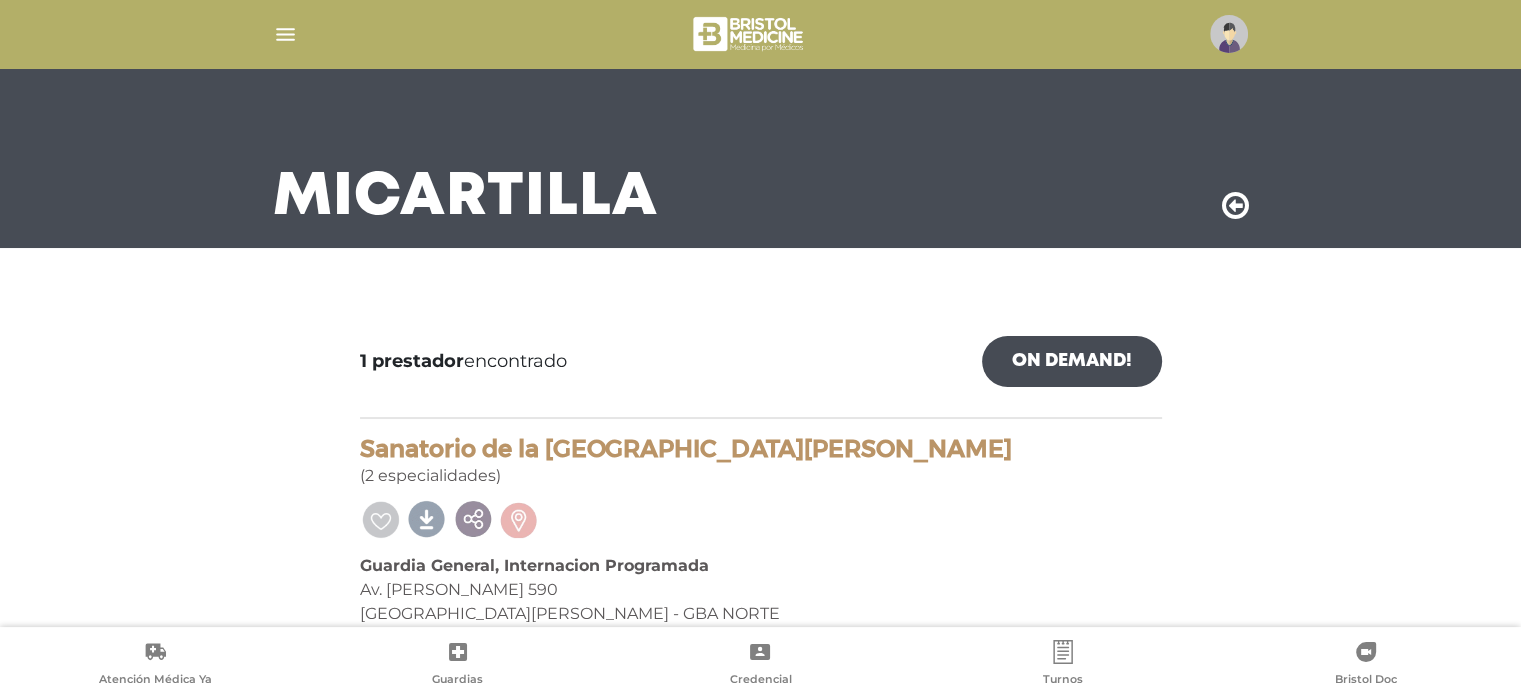 click on "Mi  Cartilla" at bounding box center (761, 128) 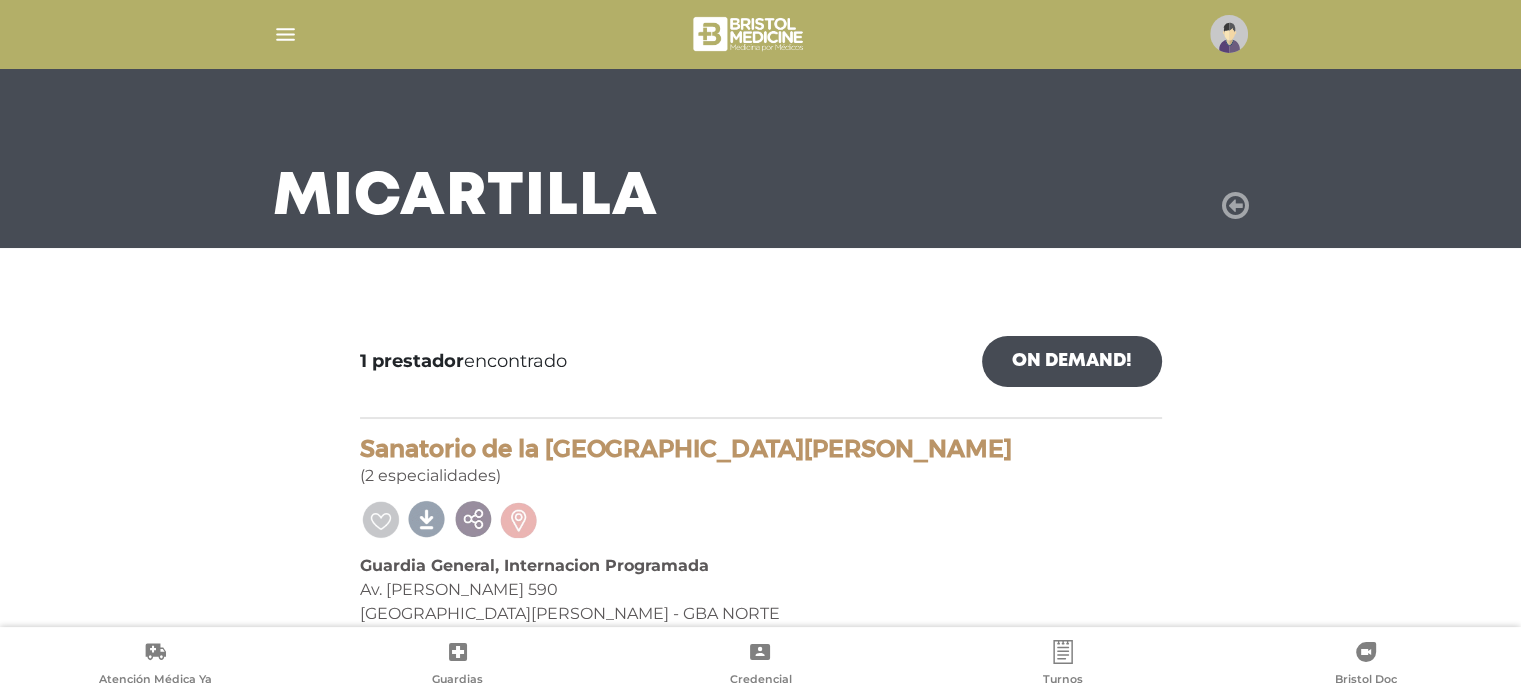 click at bounding box center [1235, 206] 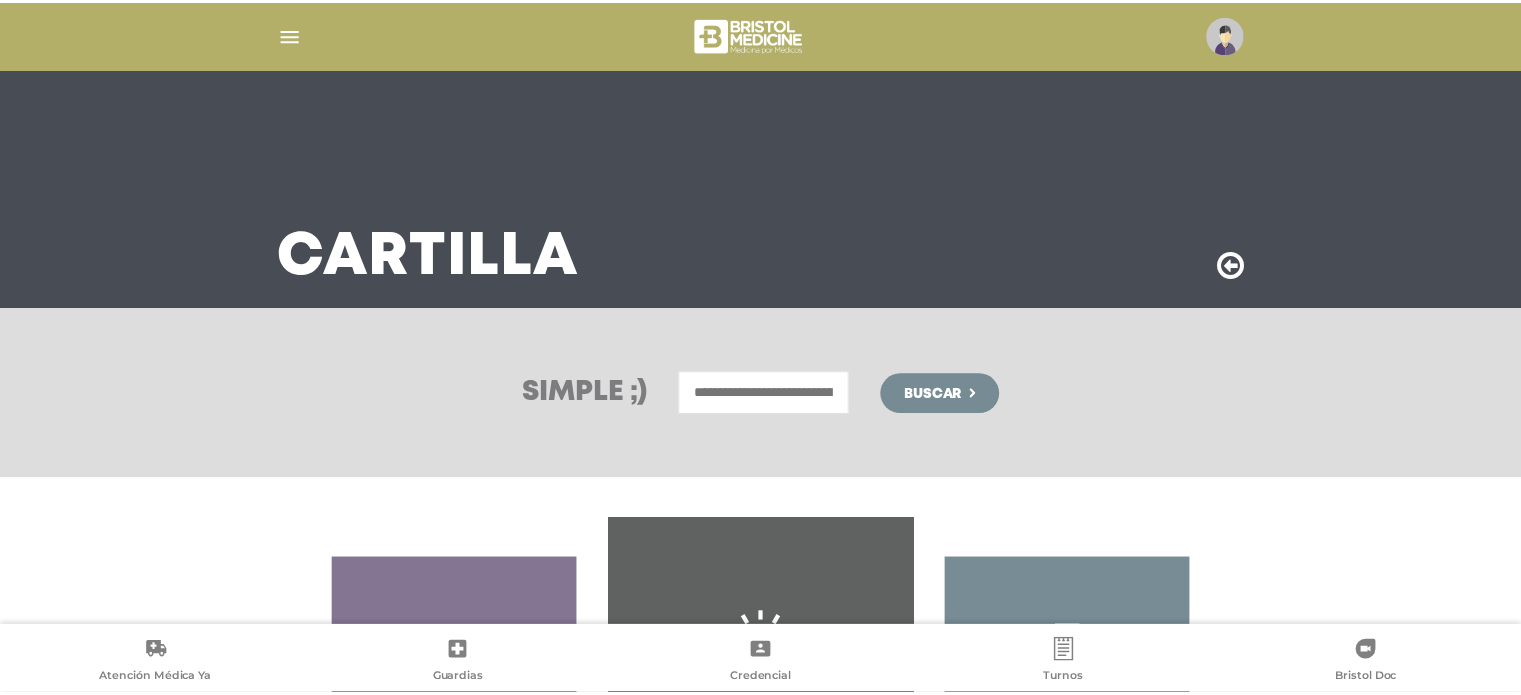 scroll, scrollTop: 0, scrollLeft: 0, axis: both 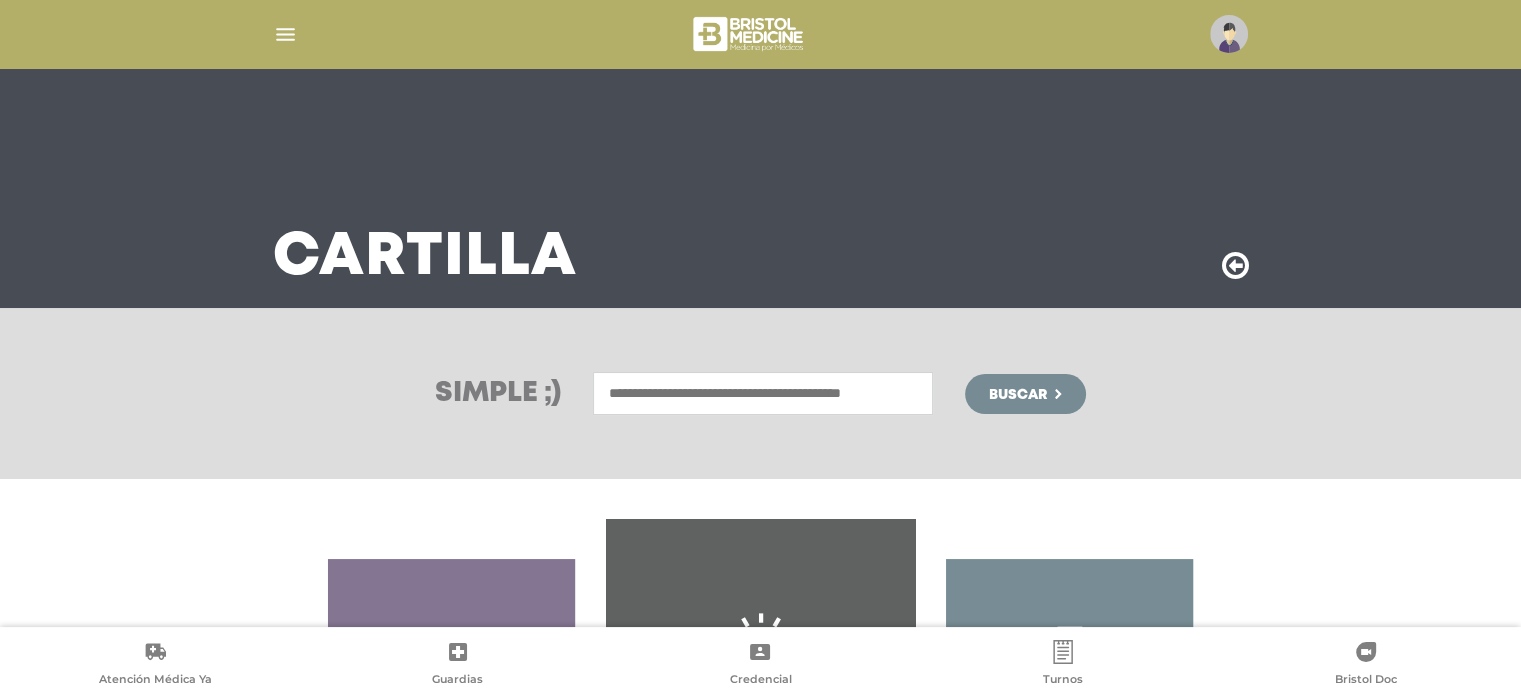 click at bounding box center [763, 393] 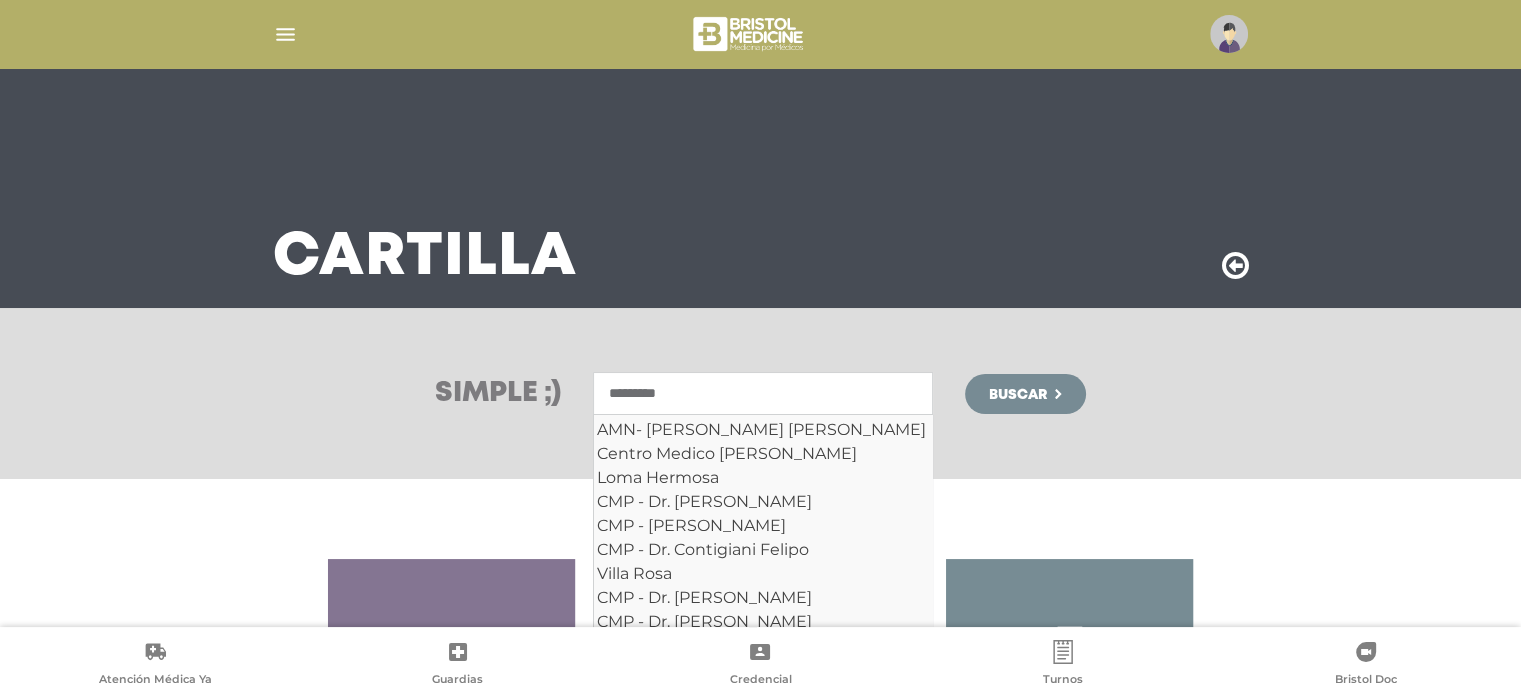 scroll, scrollTop: 9116, scrollLeft: 0, axis: vertical 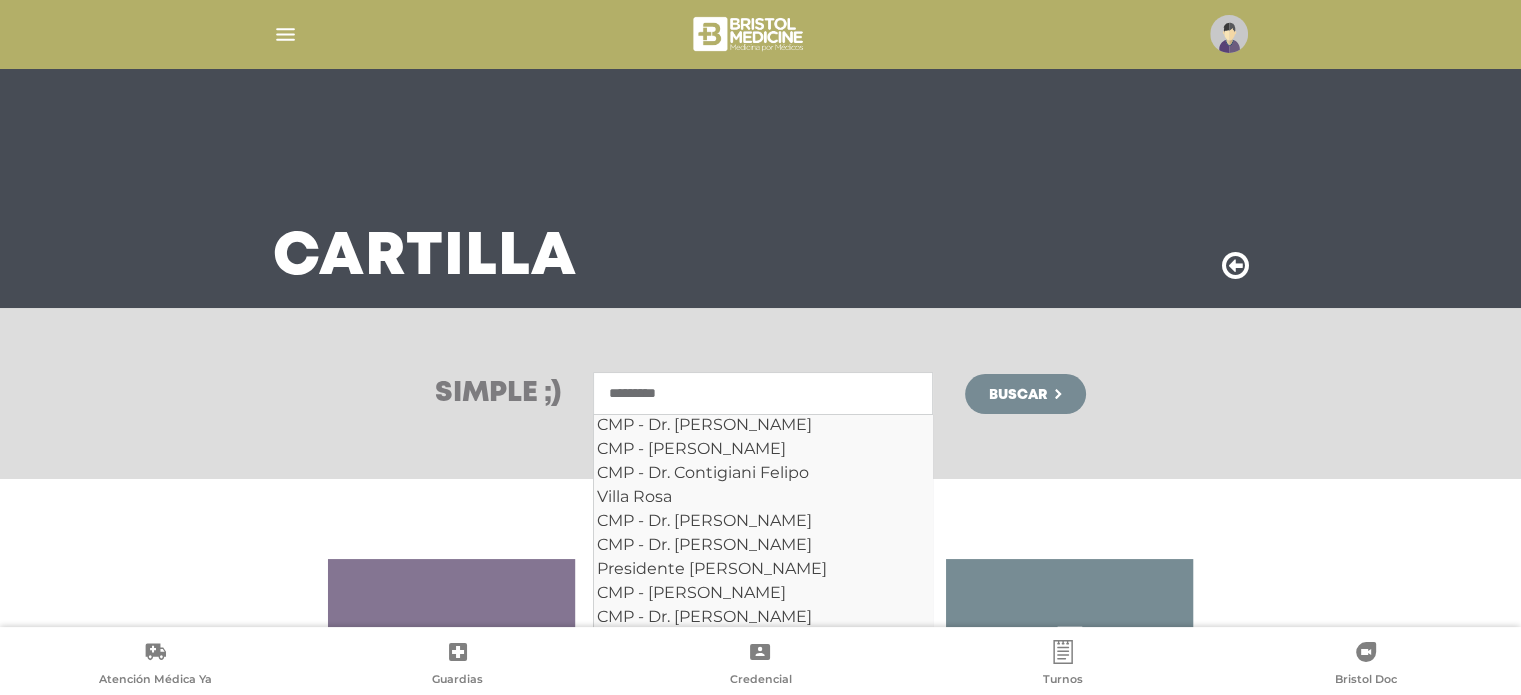click on "Villa Adelina" at bounding box center (763, 1145) 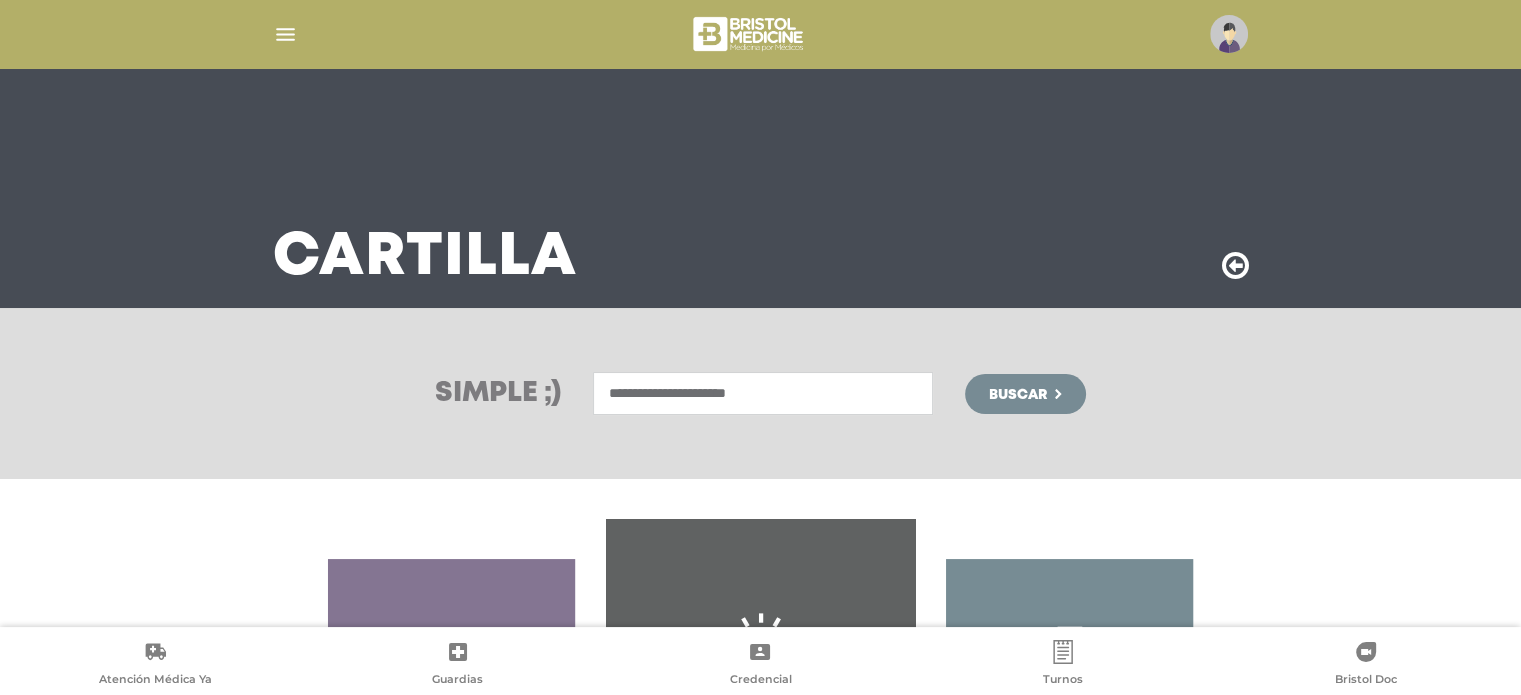 type on "**********" 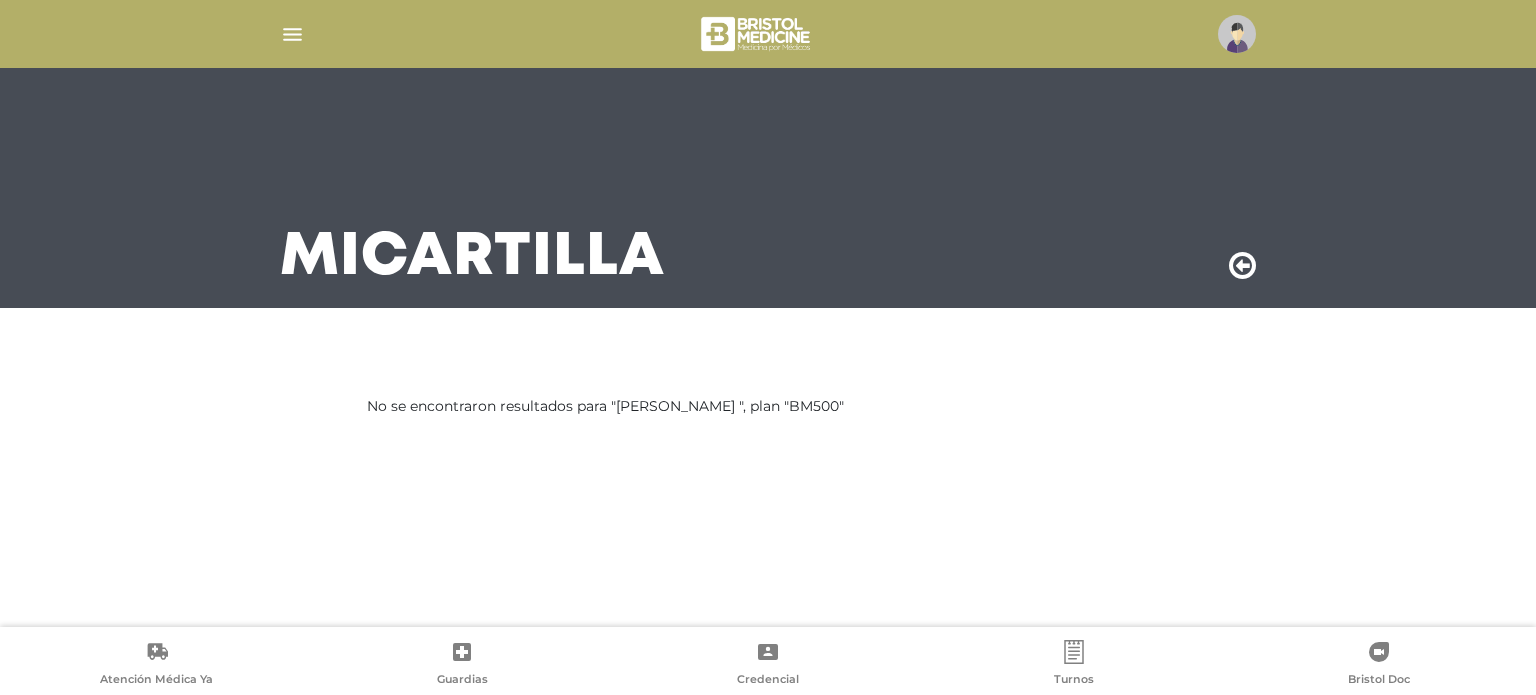 scroll, scrollTop: 0, scrollLeft: 0, axis: both 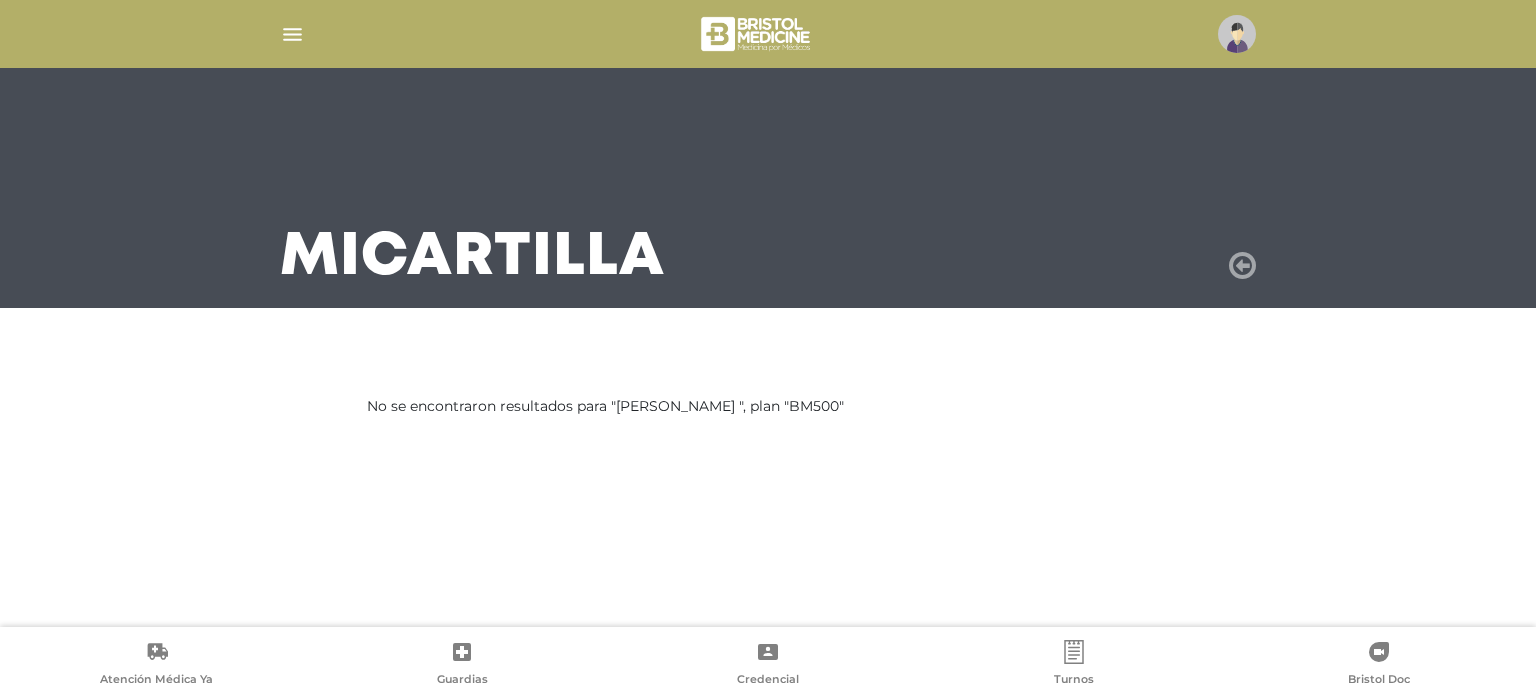 click at bounding box center (1242, 266) 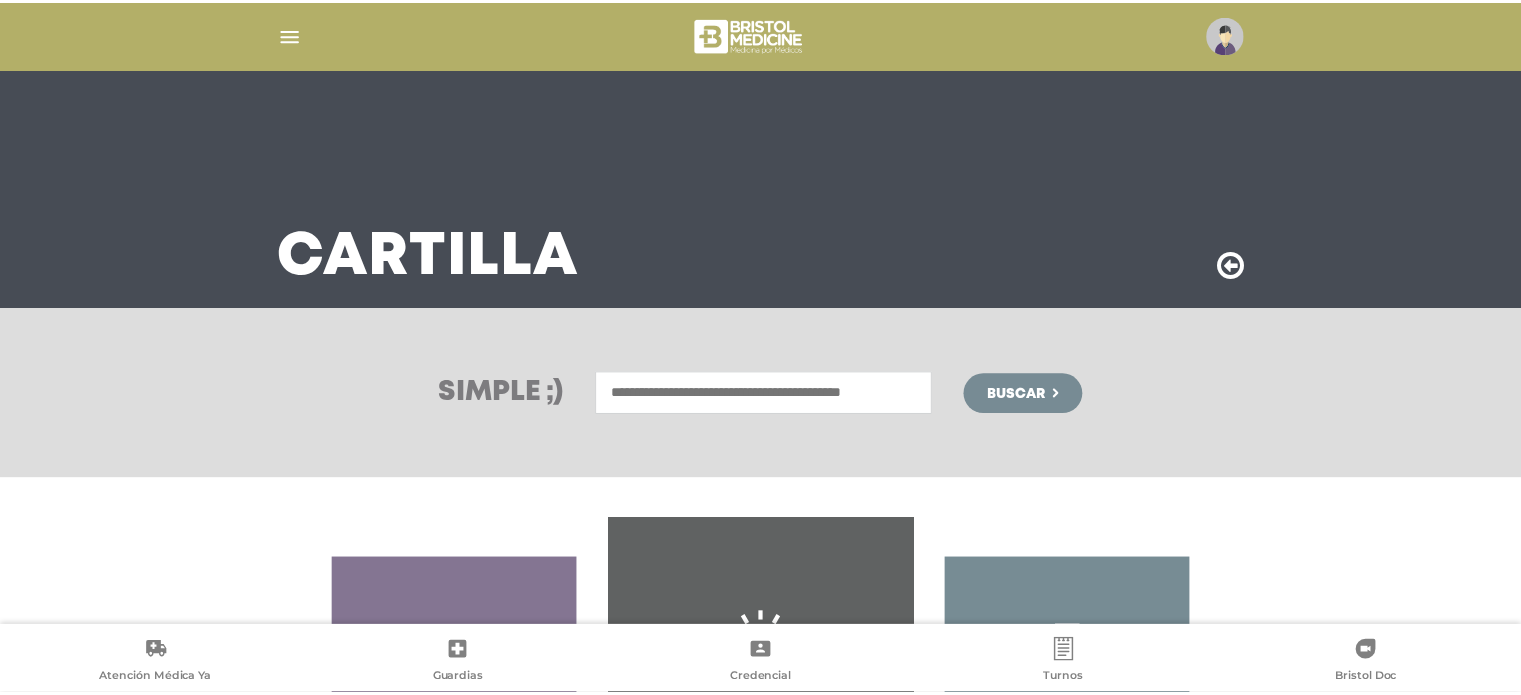 scroll, scrollTop: 0, scrollLeft: 0, axis: both 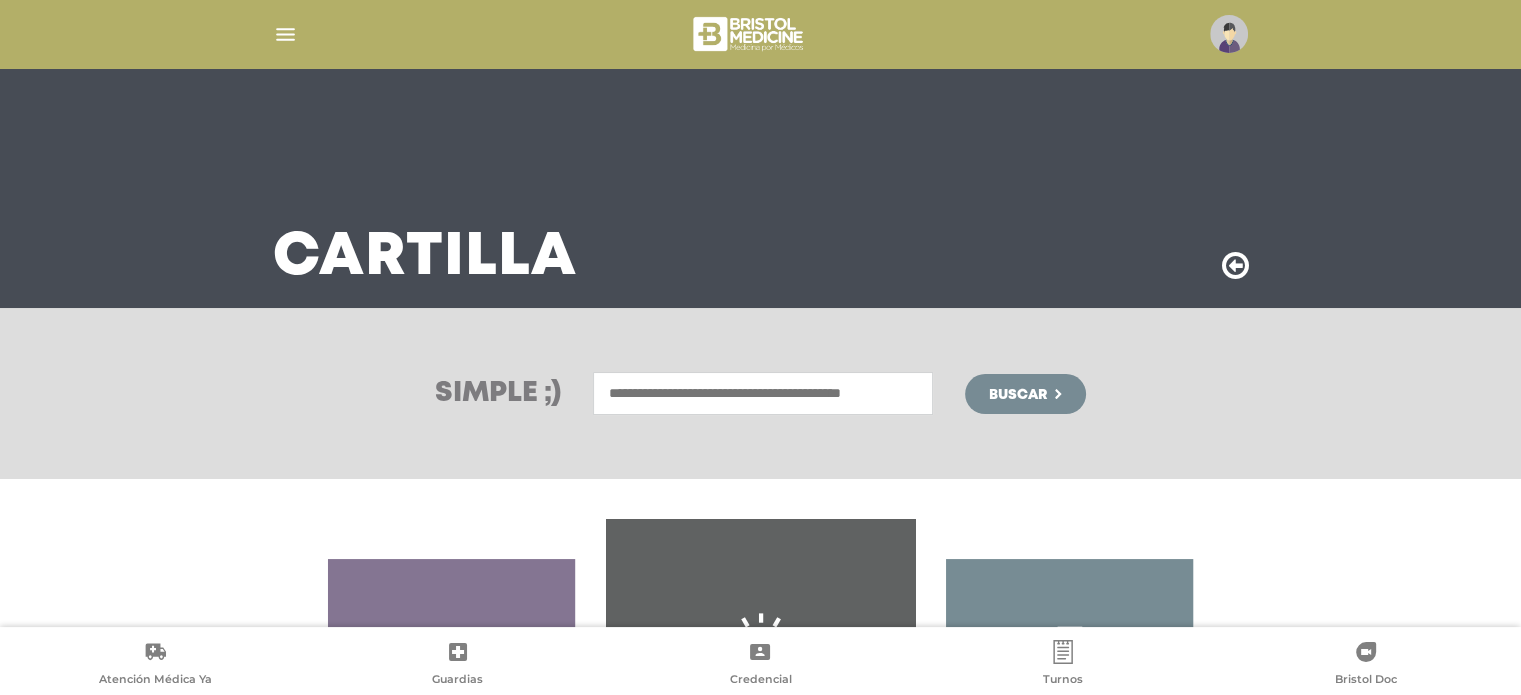 drag, startPoint x: 0, startPoint y: 0, endPoint x: 792, endPoint y: 406, distance: 890 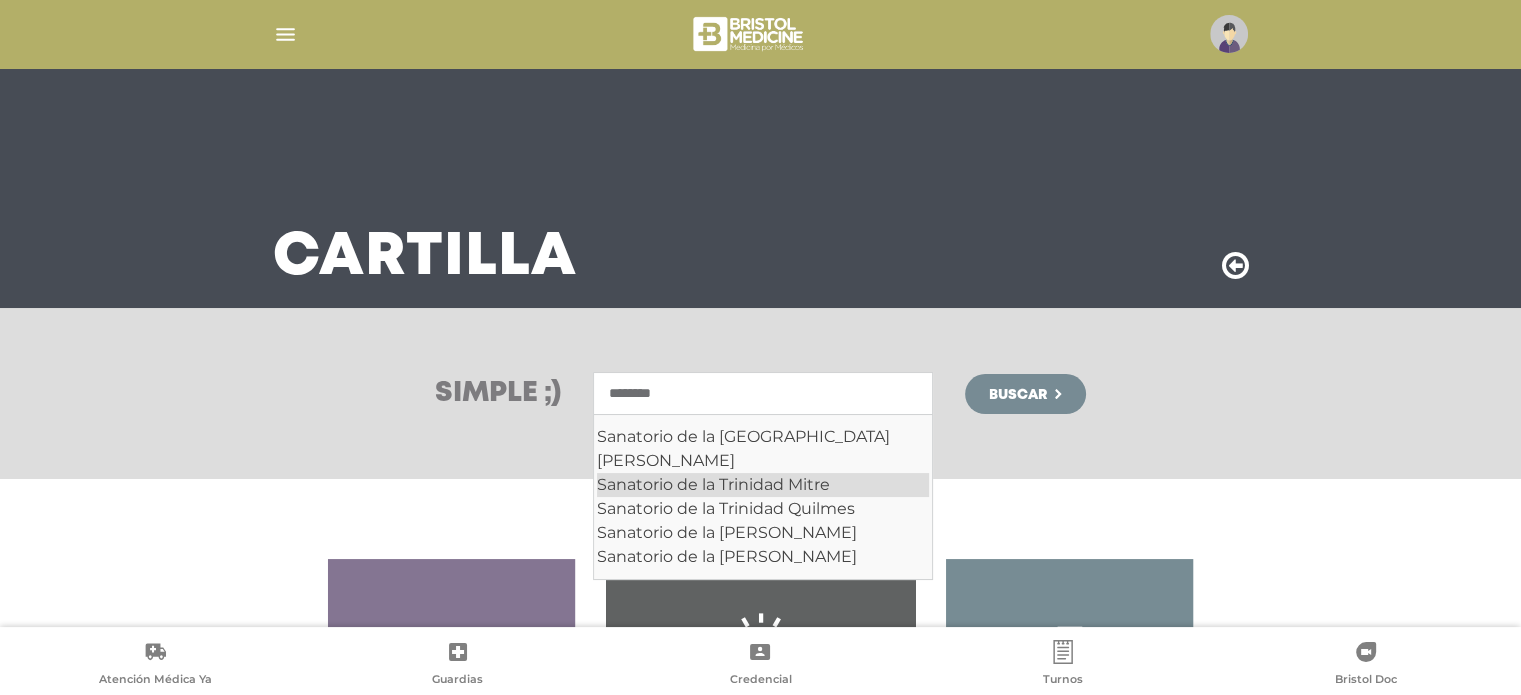 click on "Sanatorio de la Trinidad Mitre" at bounding box center [763, 485] 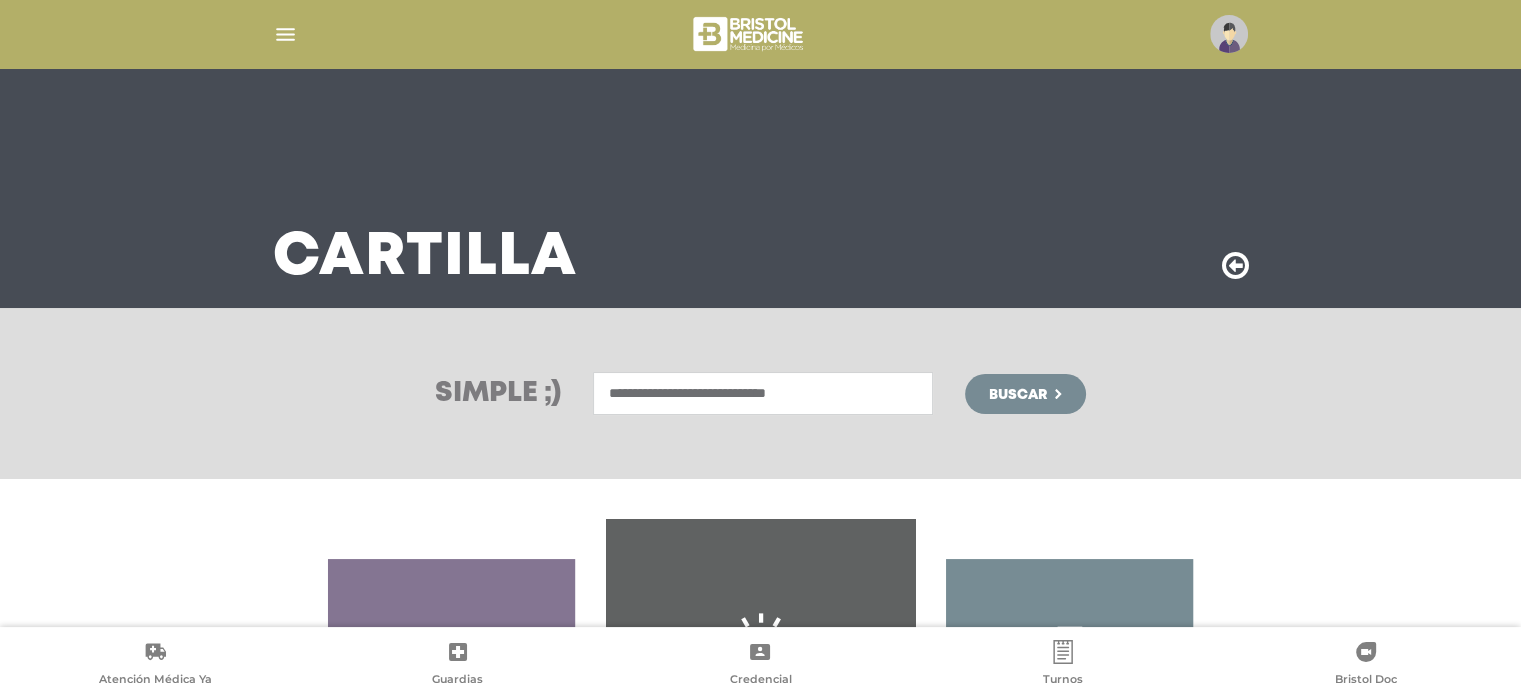 type on "**********" 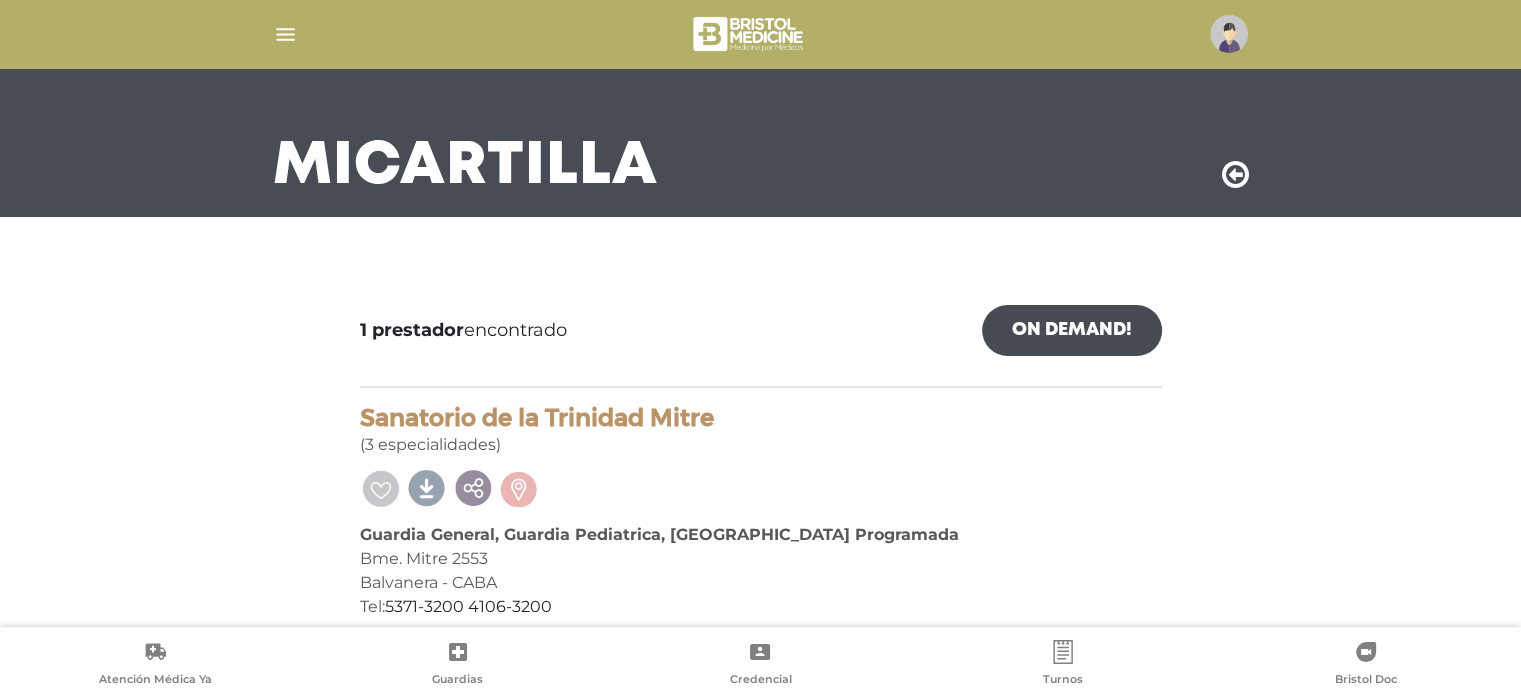 scroll, scrollTop: 116, scrollLeft: 0, axis: vertical 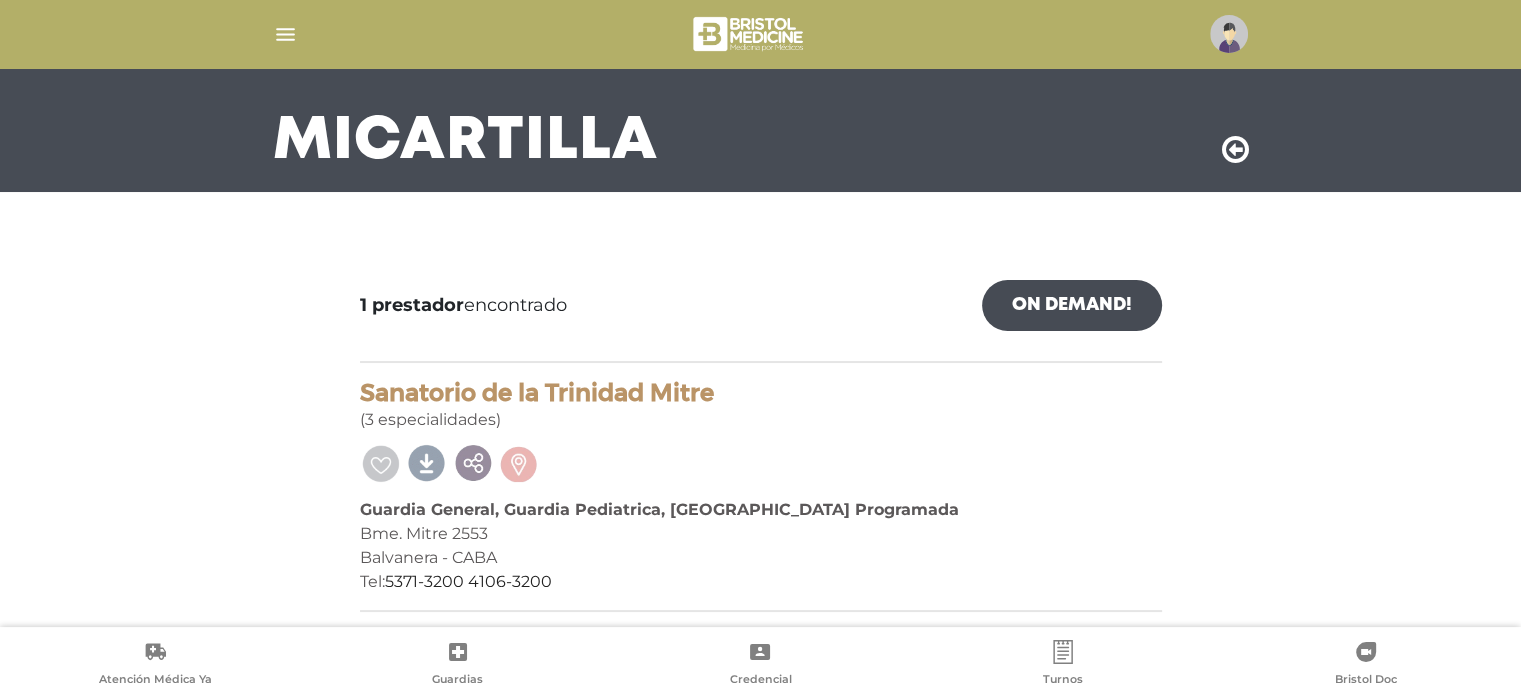 click on "1 prestador  encontrado
On Demand!
mostrar en mi área
Mostrar en mapa
Demasiados resultados. Refiná la búsqueda para cargar el mapa.
cargando mapa
Sanatorio de la [PERSON_NAME]
(3 especialidades)
Guardia General, Guardia Pediatrica, Internacion Programada 											 Bme. Mitre 2553 											 Balvanera - CABA 											 Tel:  5371-3200 [PHONE_NUMBER]" at bounding box center (761, 434) 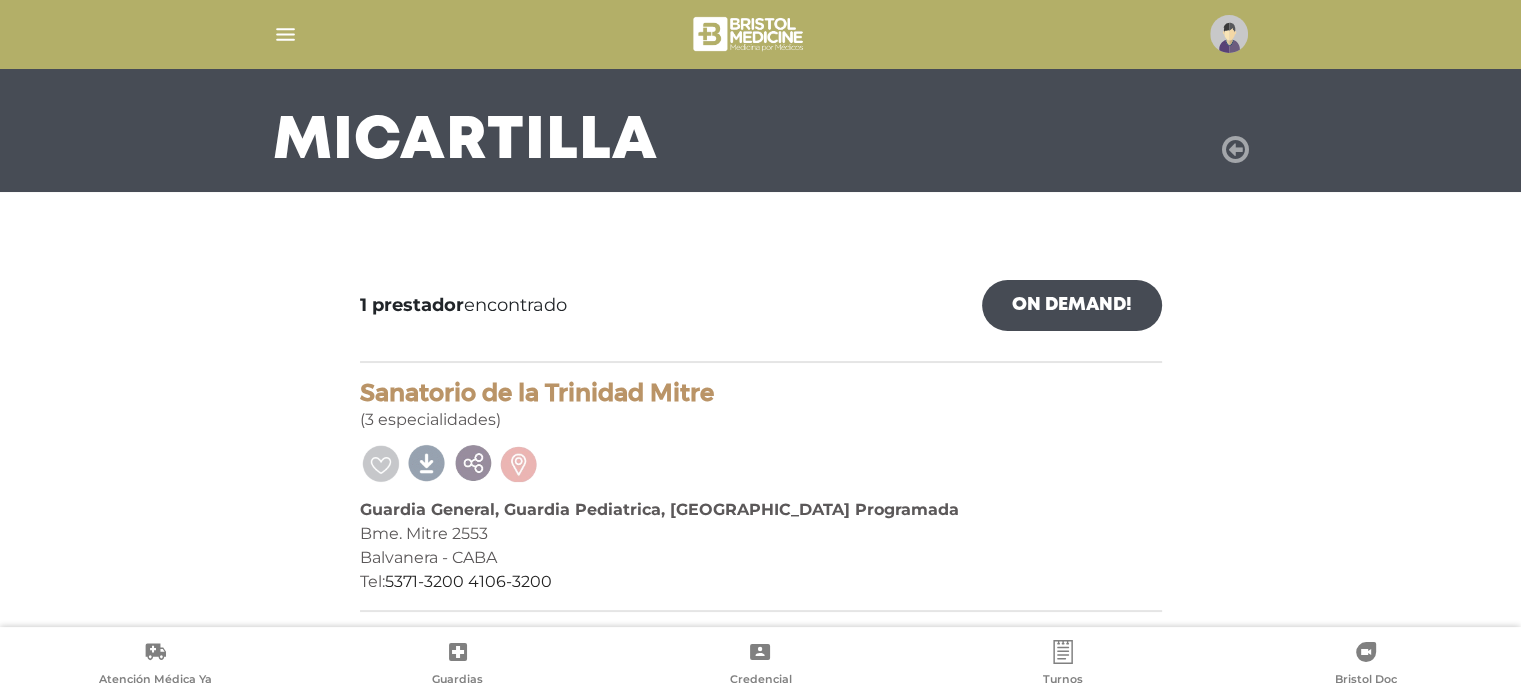 click at bounding box center (1235, 150) 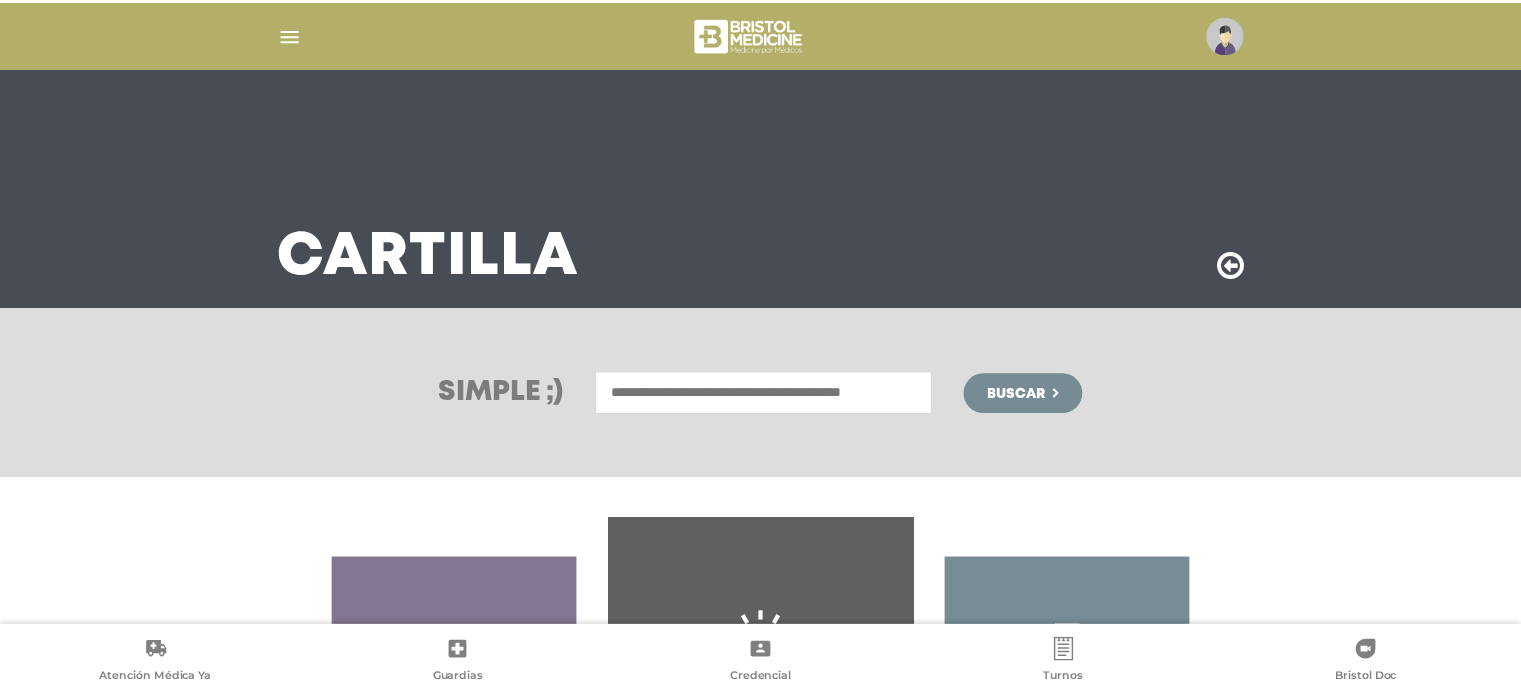 scroll, scrollTop: 0, scrollLeft: 0, axis: both 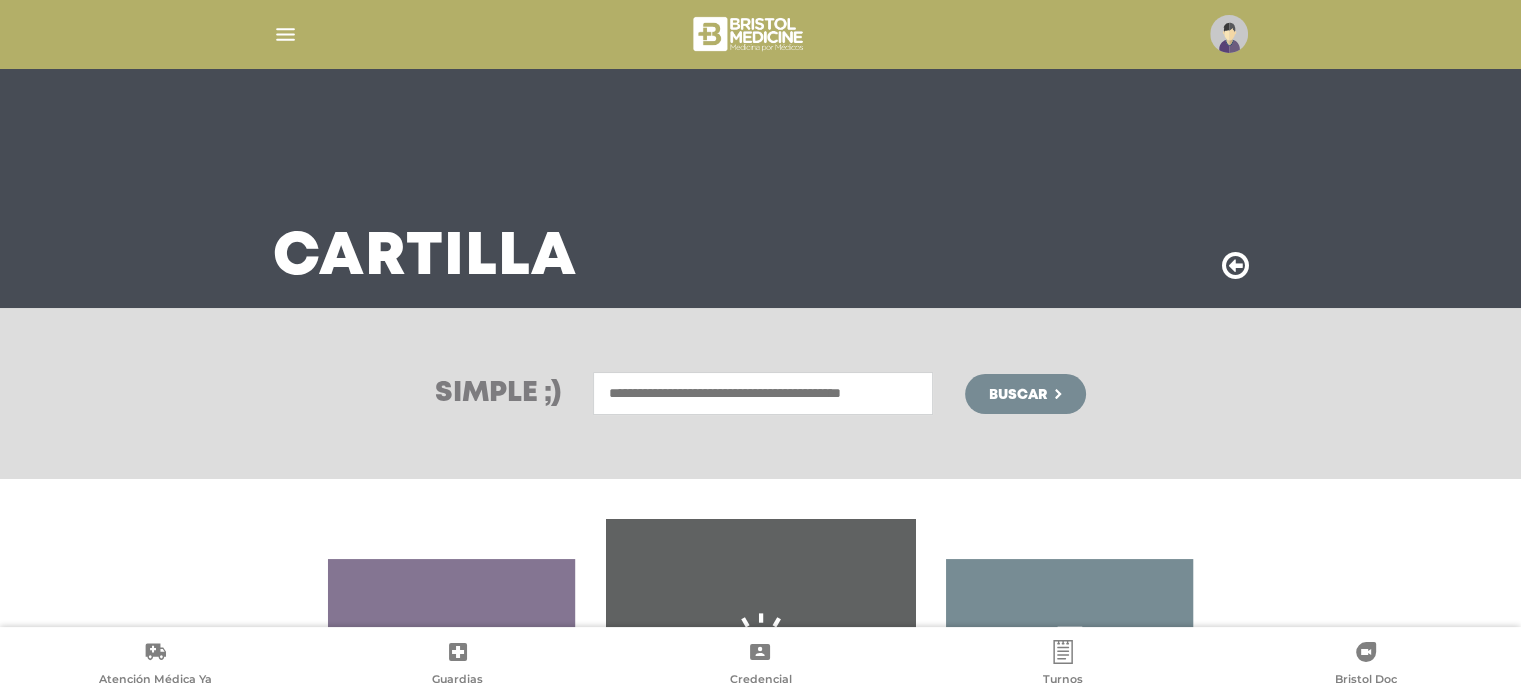 click at bounding box center (763, 393) 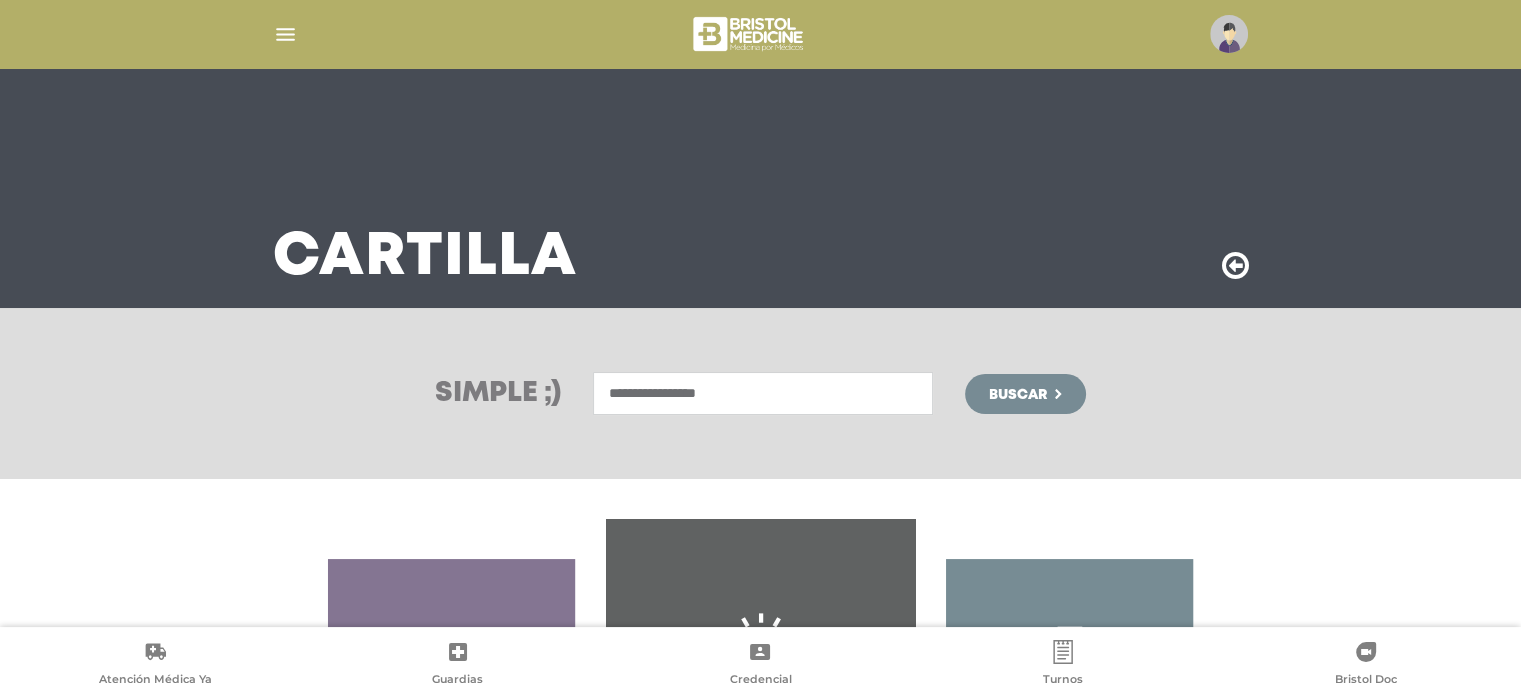 type on "**********" 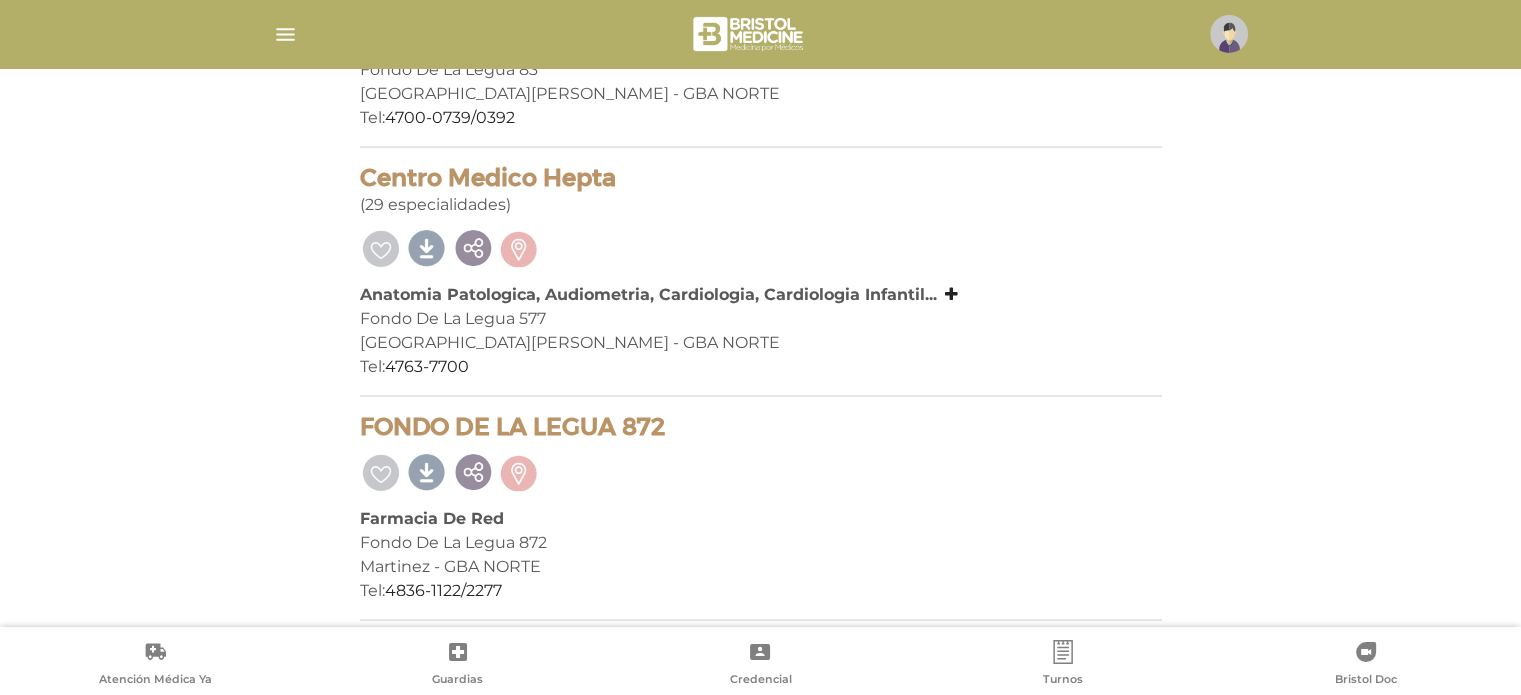 scroll, scrollTop: 560, scrollLeft: 0, axis: vertical 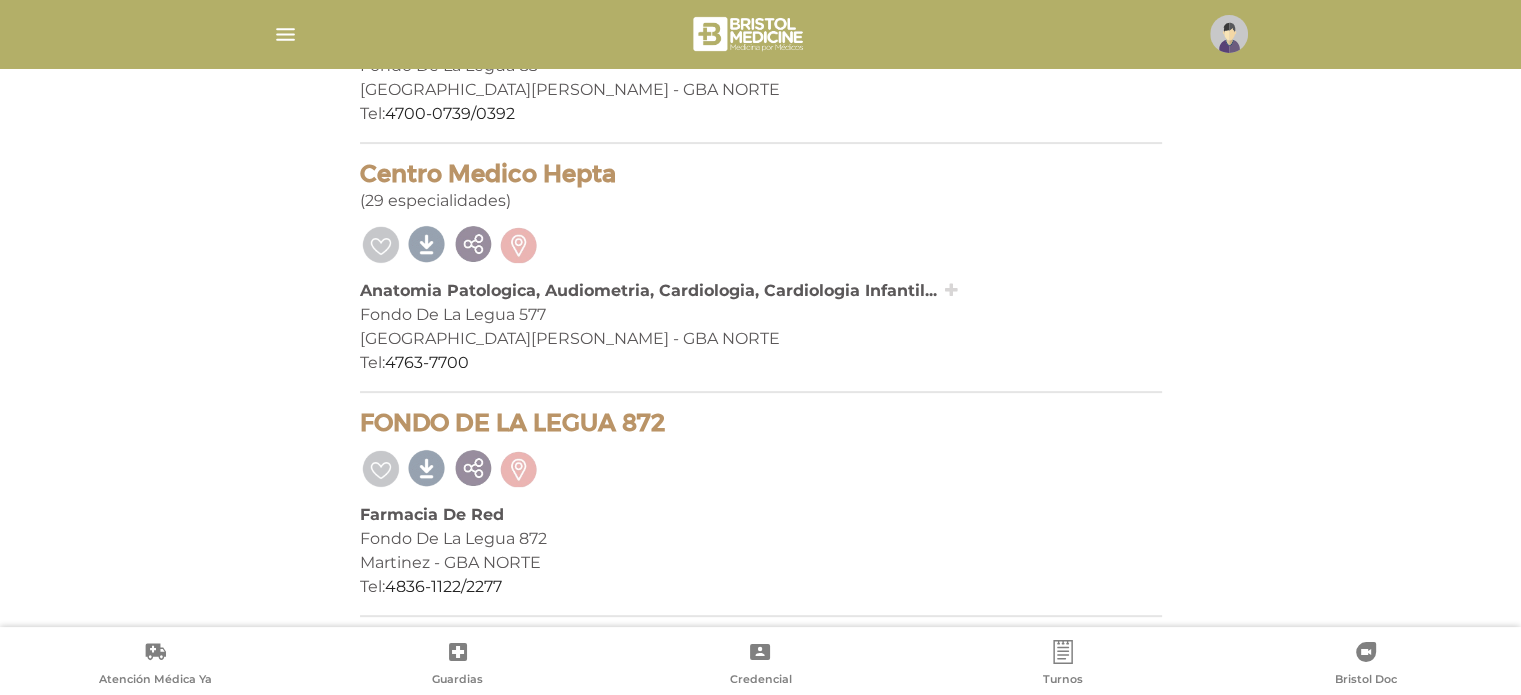 click at bounding box center [951, 290] 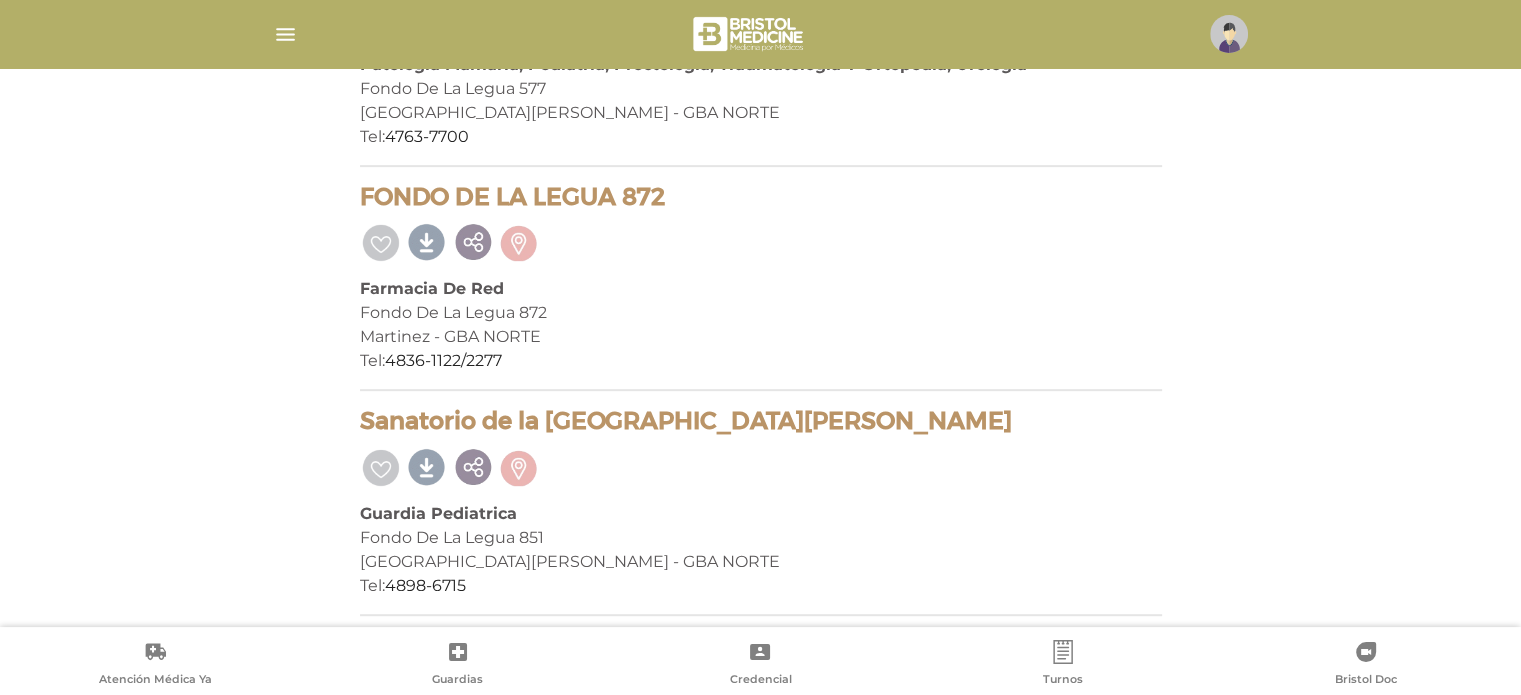 scroll, scrollTop: 908, scrollLeft: 0, axis: vertical 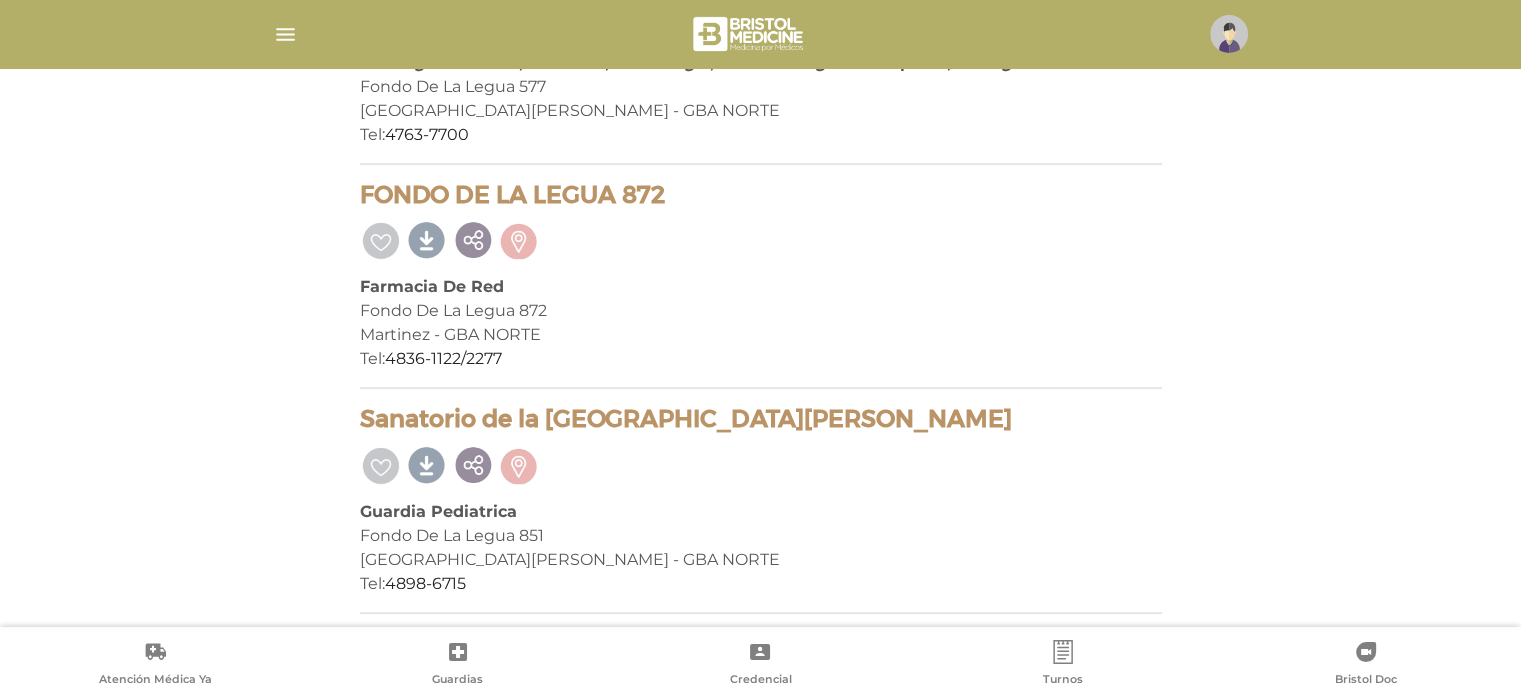 click at bounding box center (381, 463) 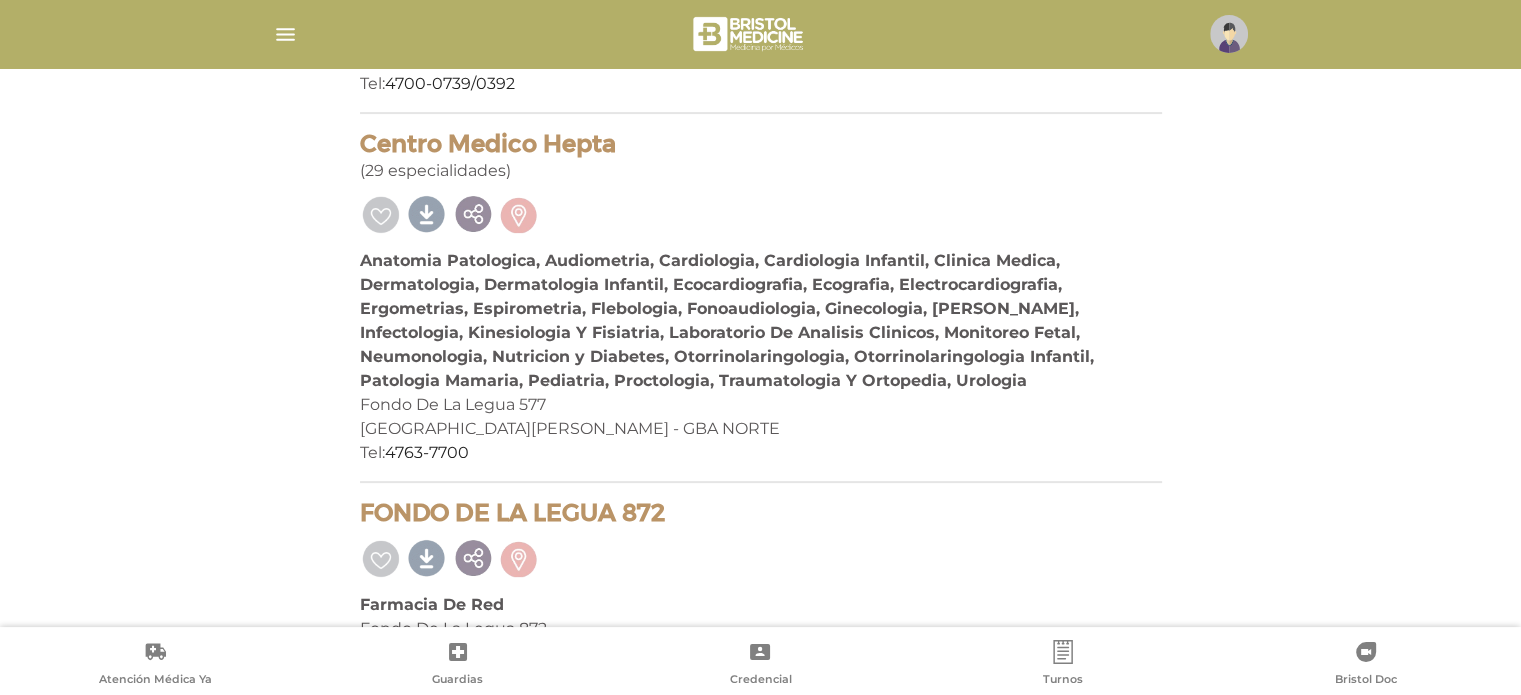 scroll, scrollTop: 588, scrollLeft: 0, axis: vertical 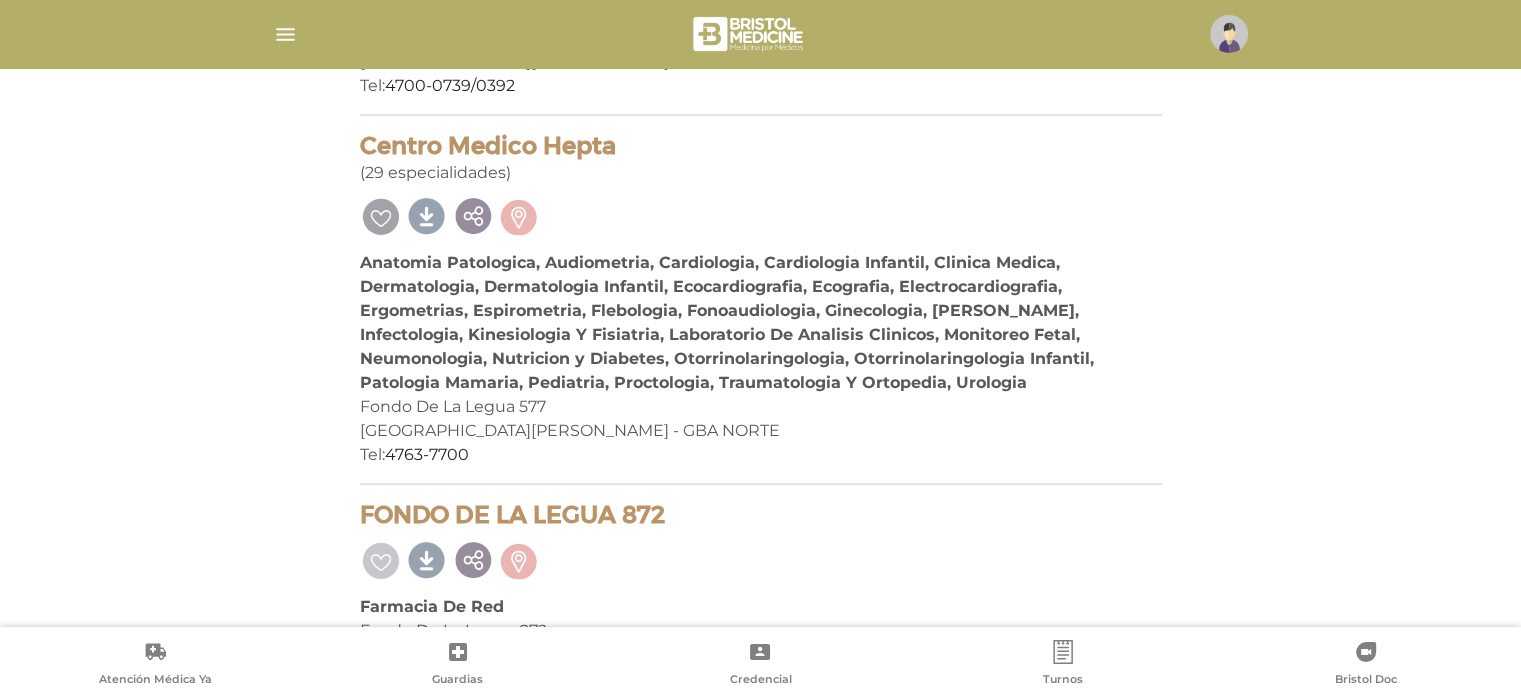 click at bounding box center [381, 214] 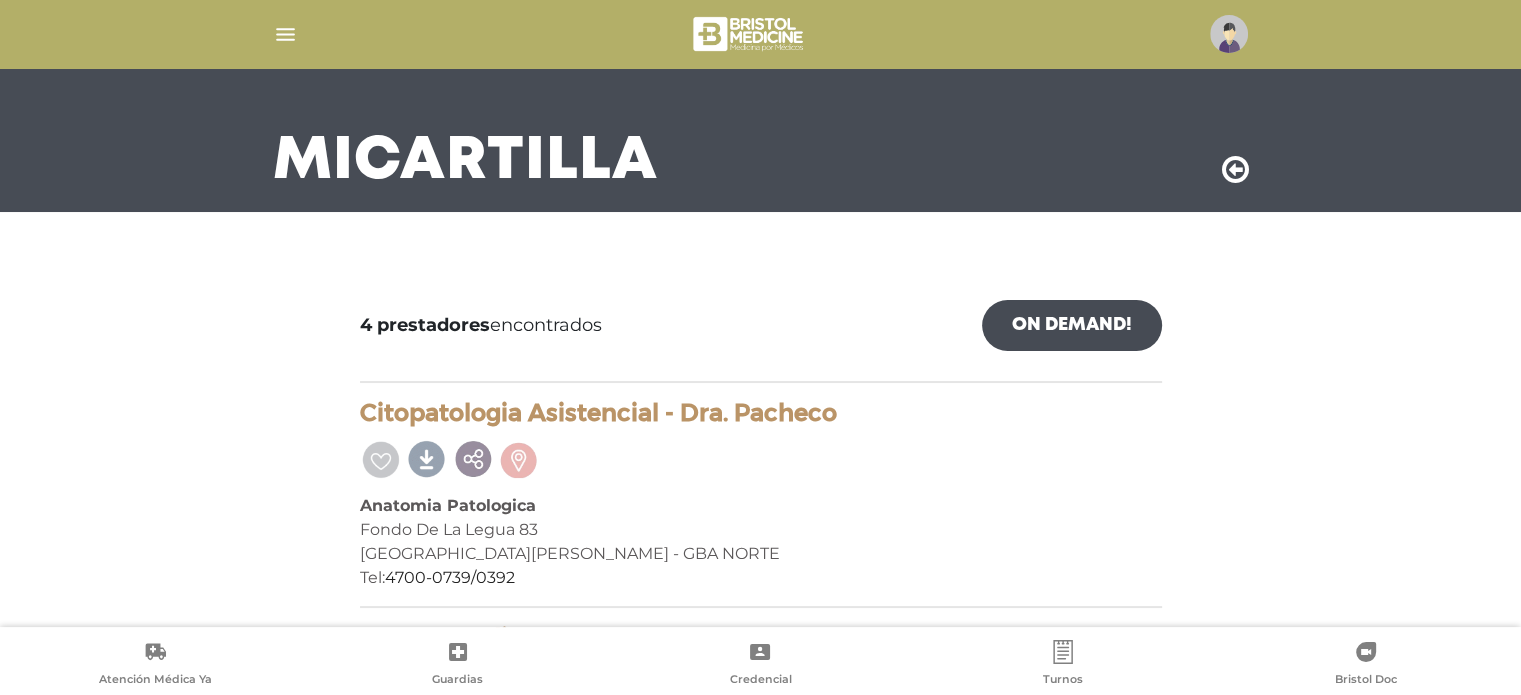 scroll, scrollTop: 28, scrollLeft: 0, axis: vertical 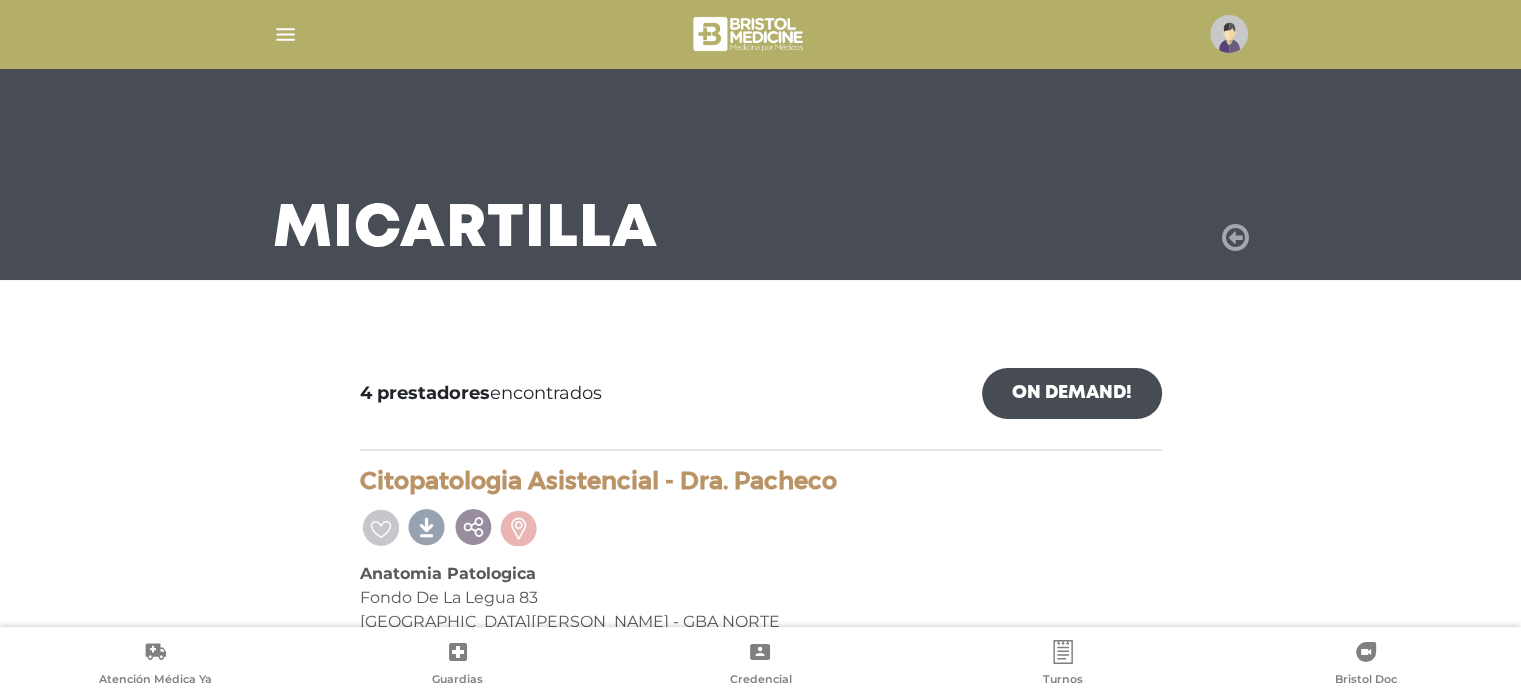 click at bounding box center [1235, 238] 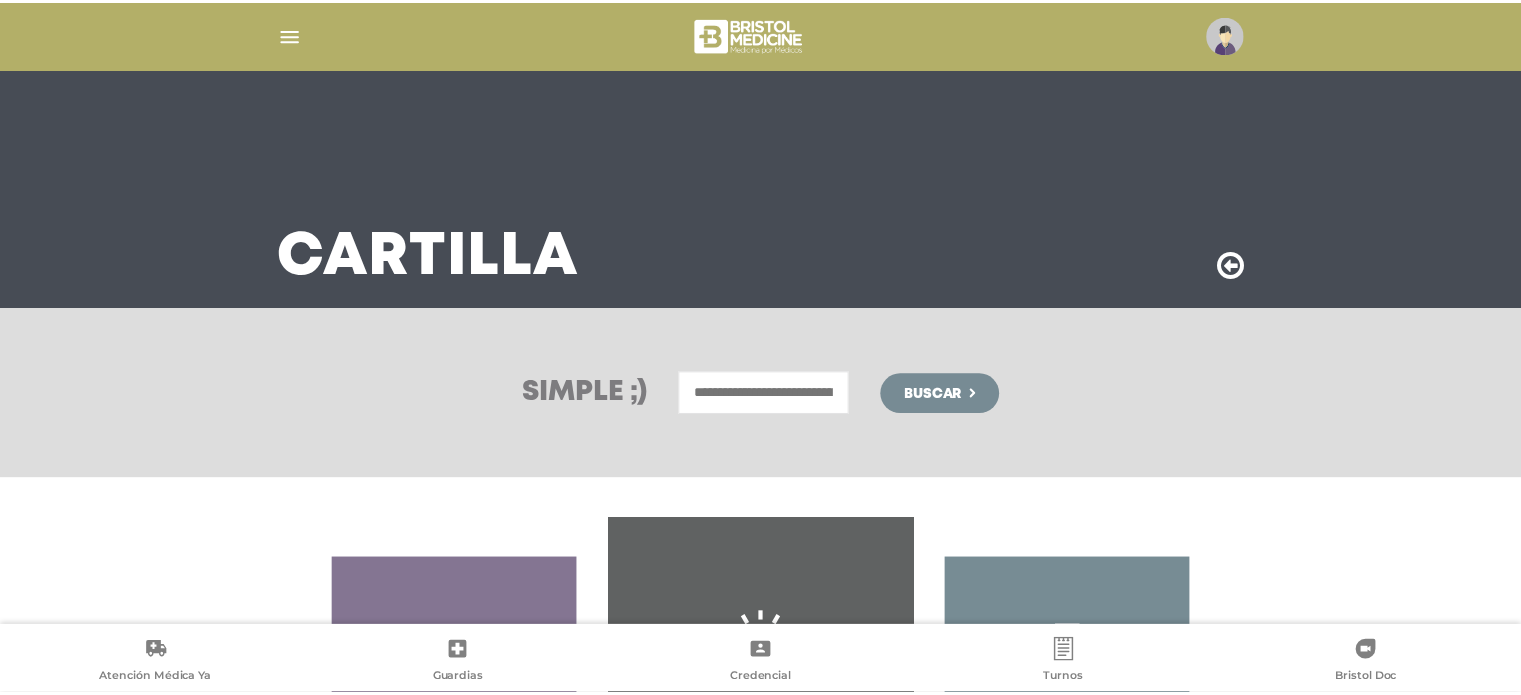 scroll, scrollTop: 0, scrollLeft: 0, axis: both 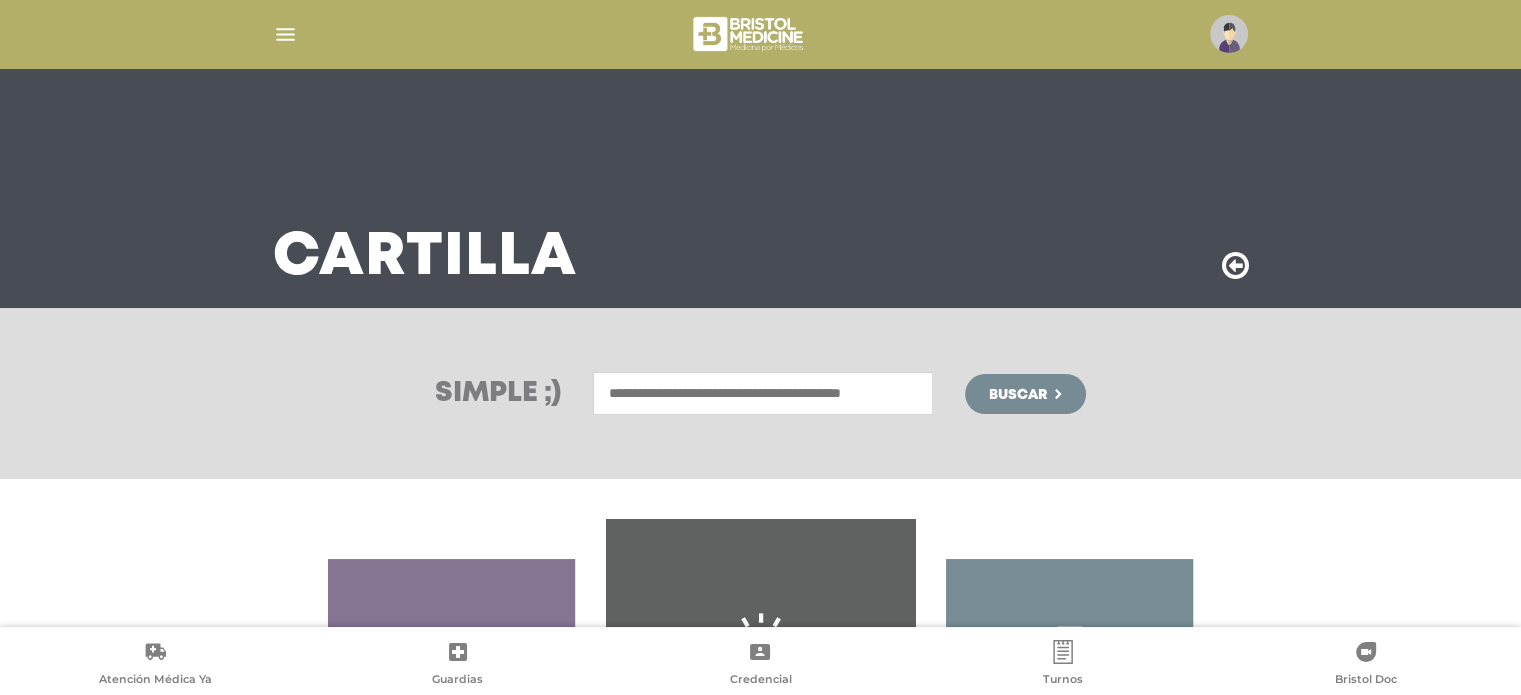 click at bounding box center [763, 393] 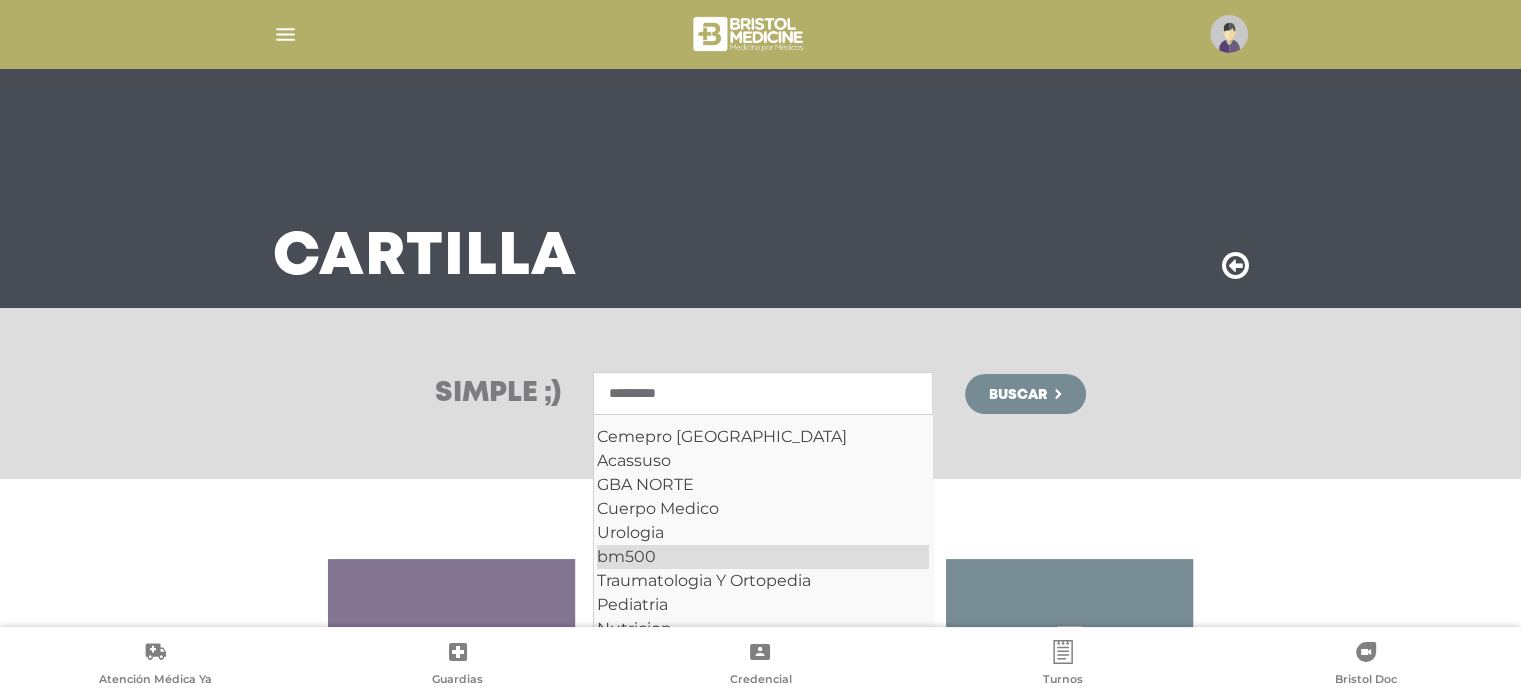 click on "bm500" at bounding box center [763, 557] 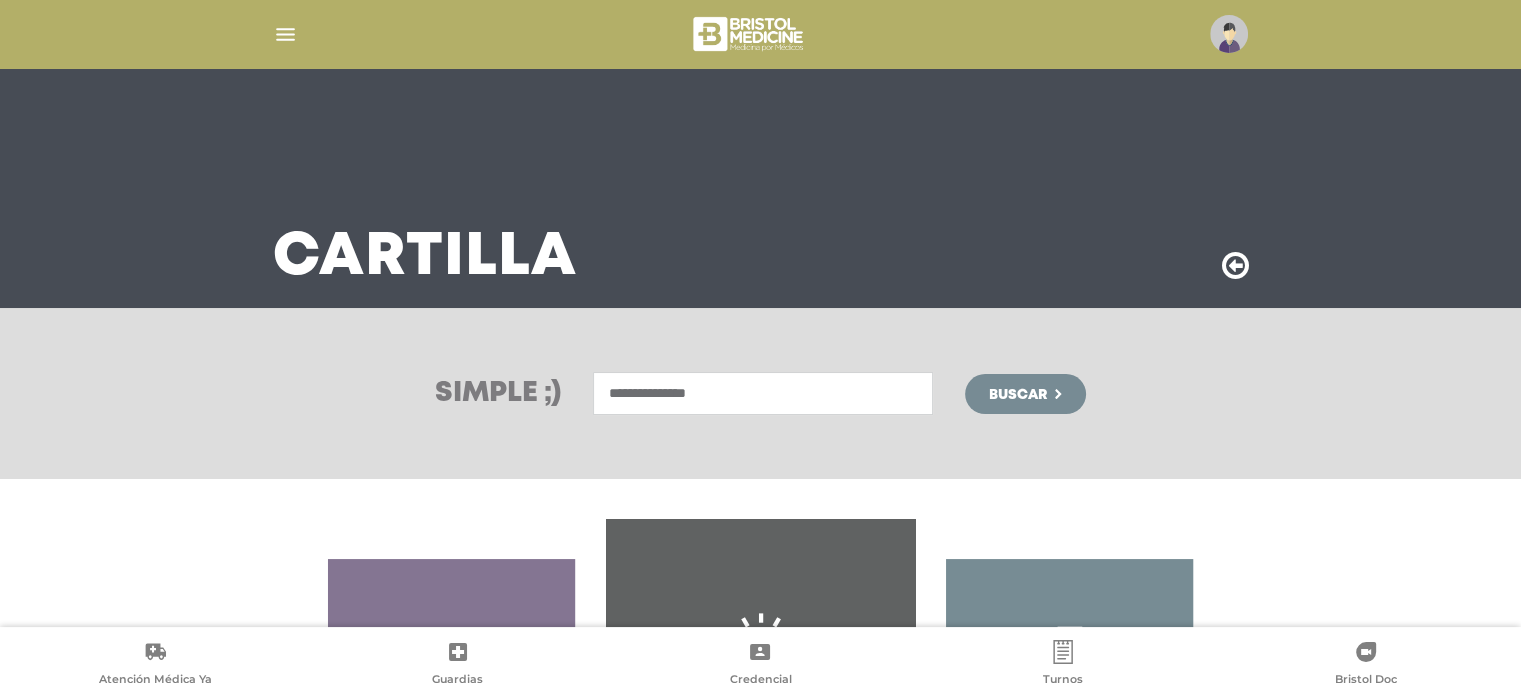 type on "**********" 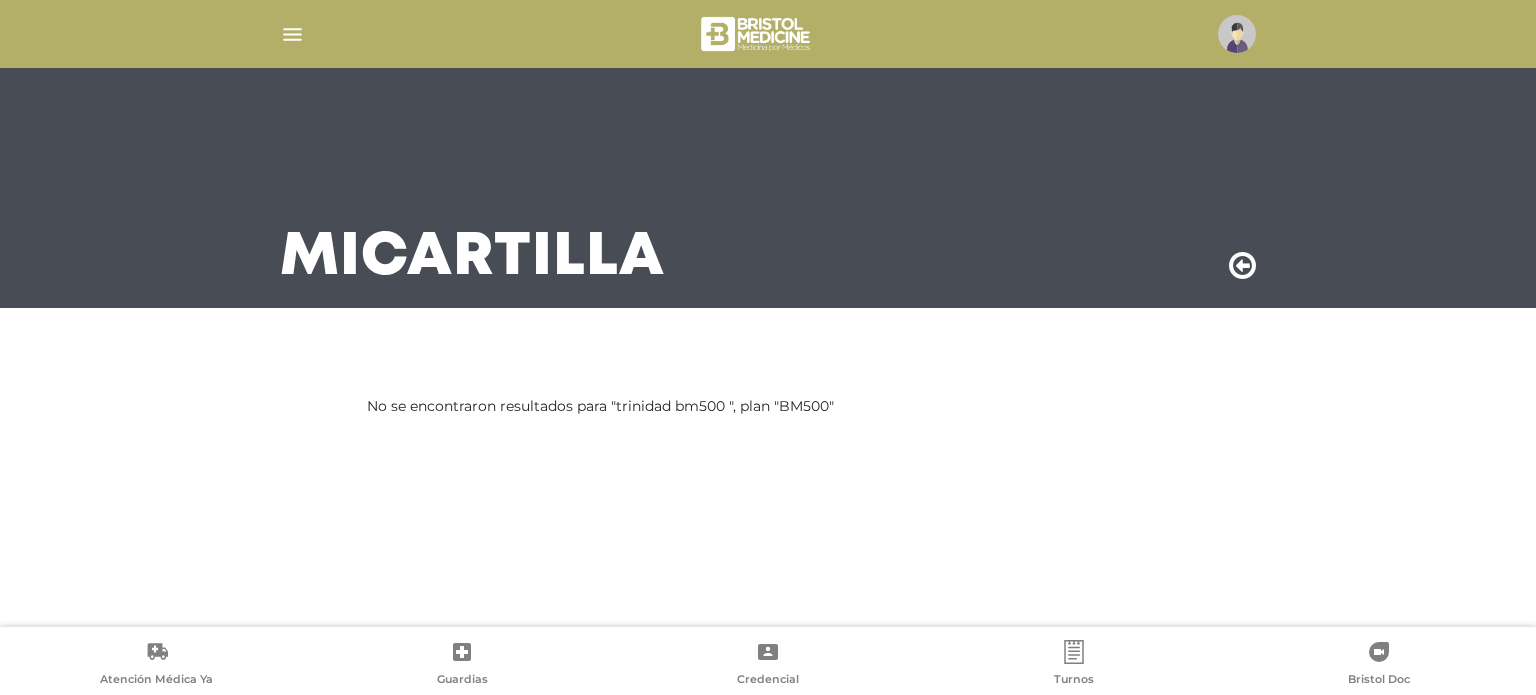 scroll, scrollTop: 0, scrollLeft: 0, axis: both 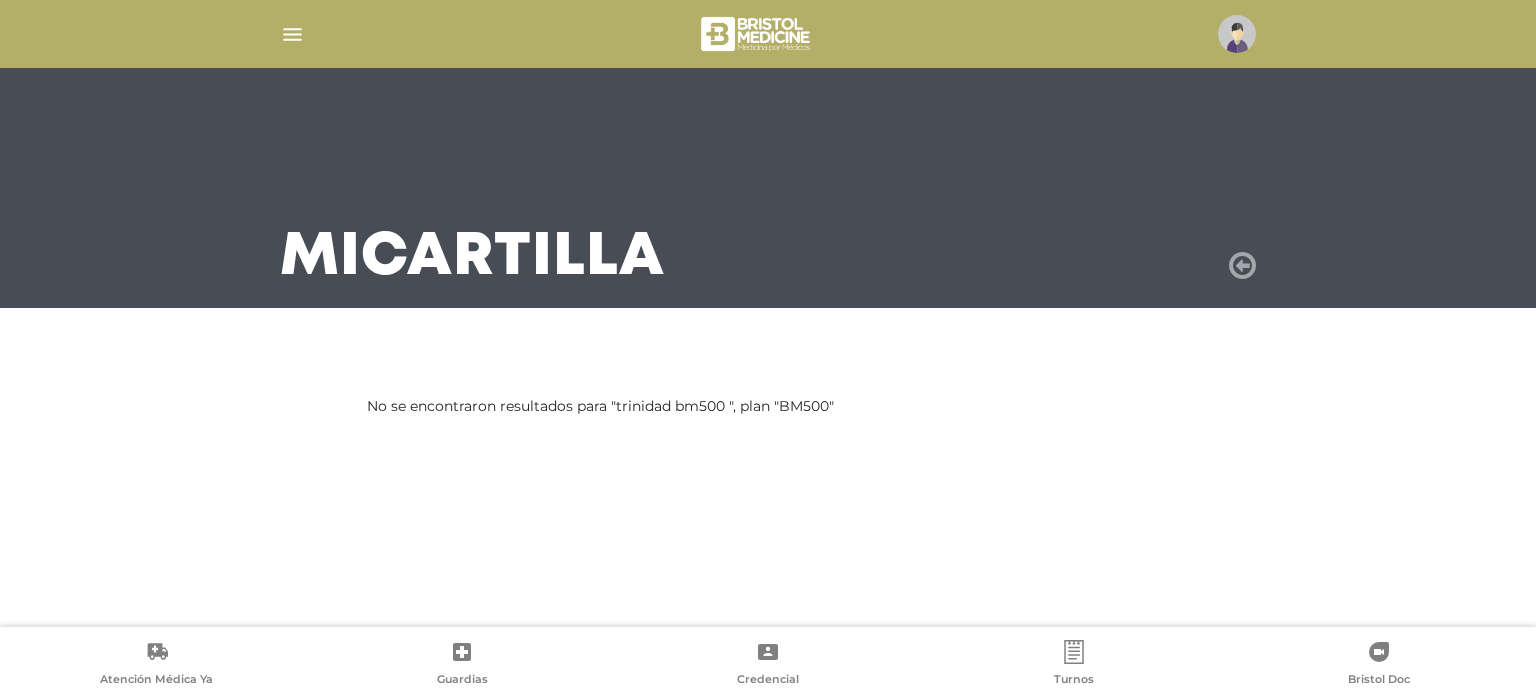 click at bounding box center [1242, 266] 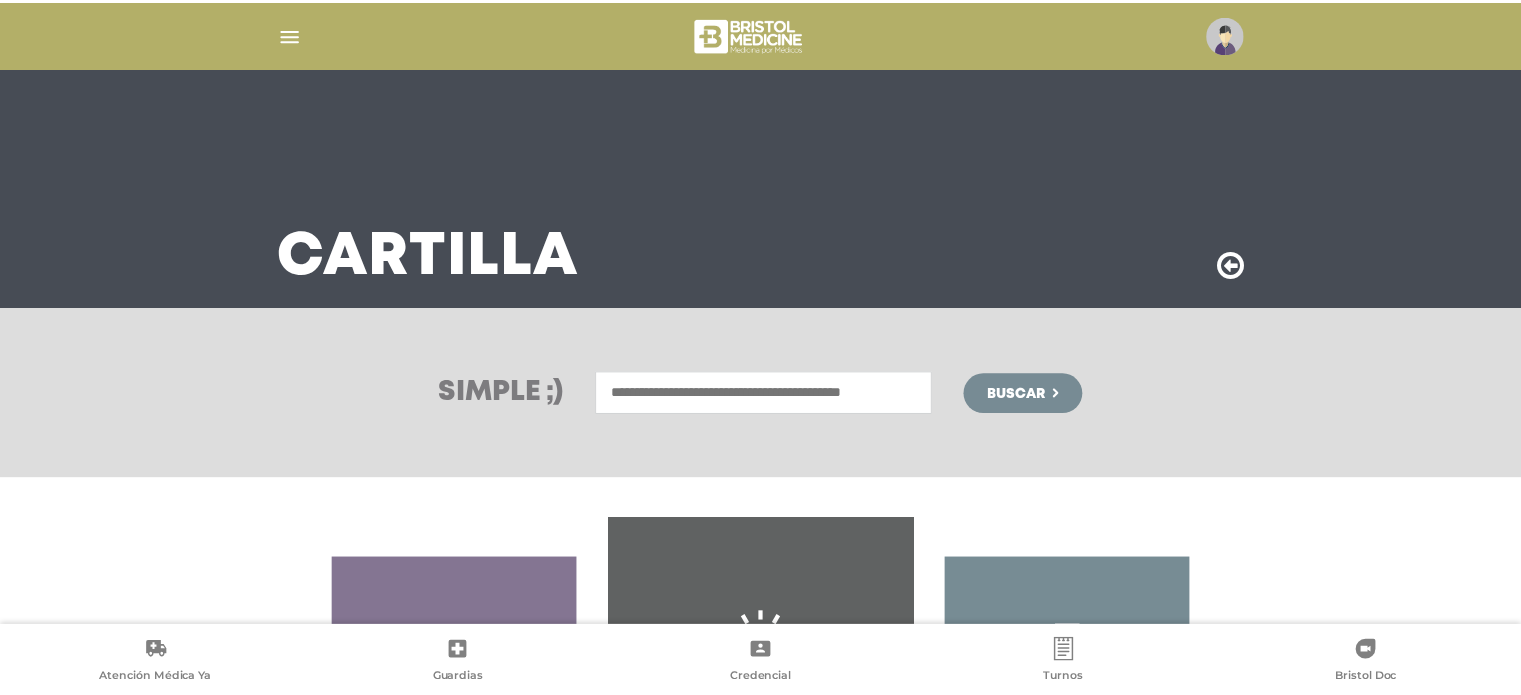 scroll, scrollTop: 0, scrollLeft: 0, axis: both 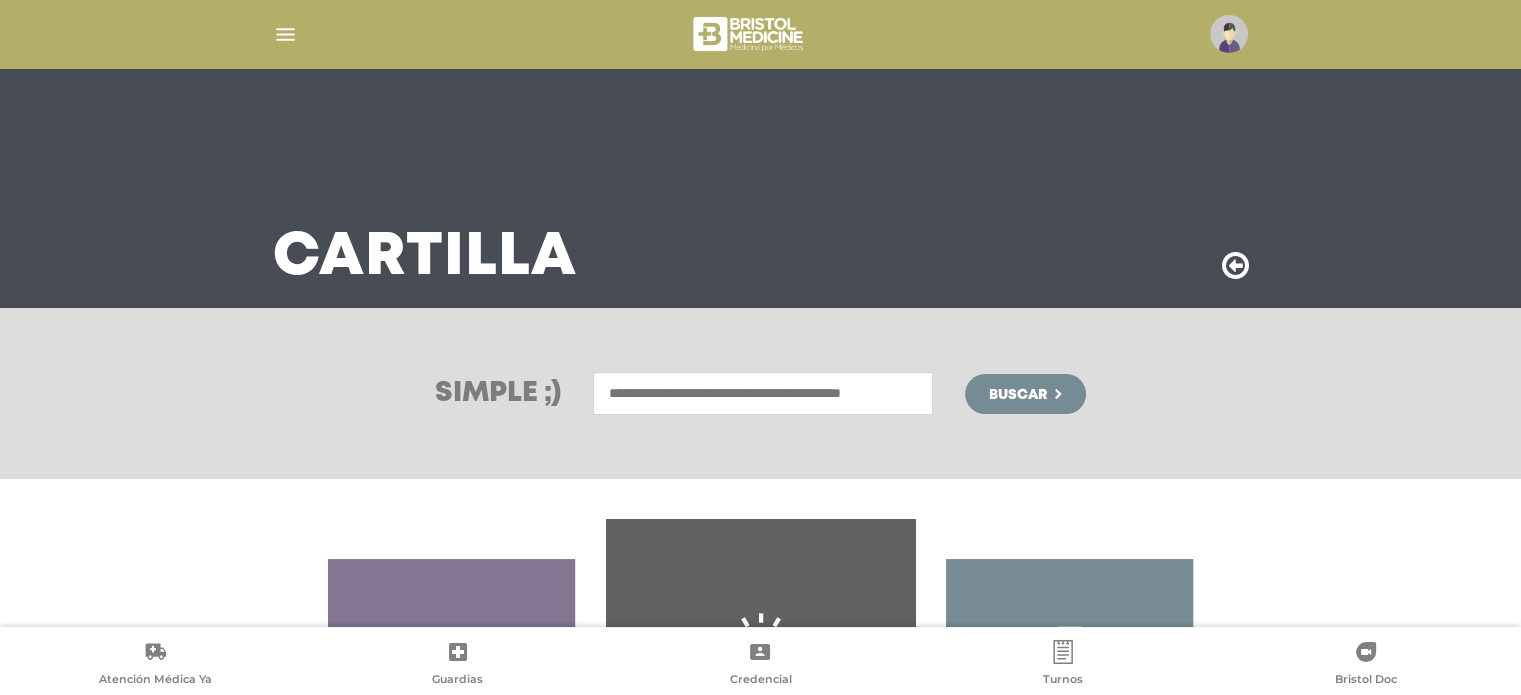 drag, startPoint x: 0, startPoint y: 0, endPoint x: 720, endPoint y: 379, distance: 813.659 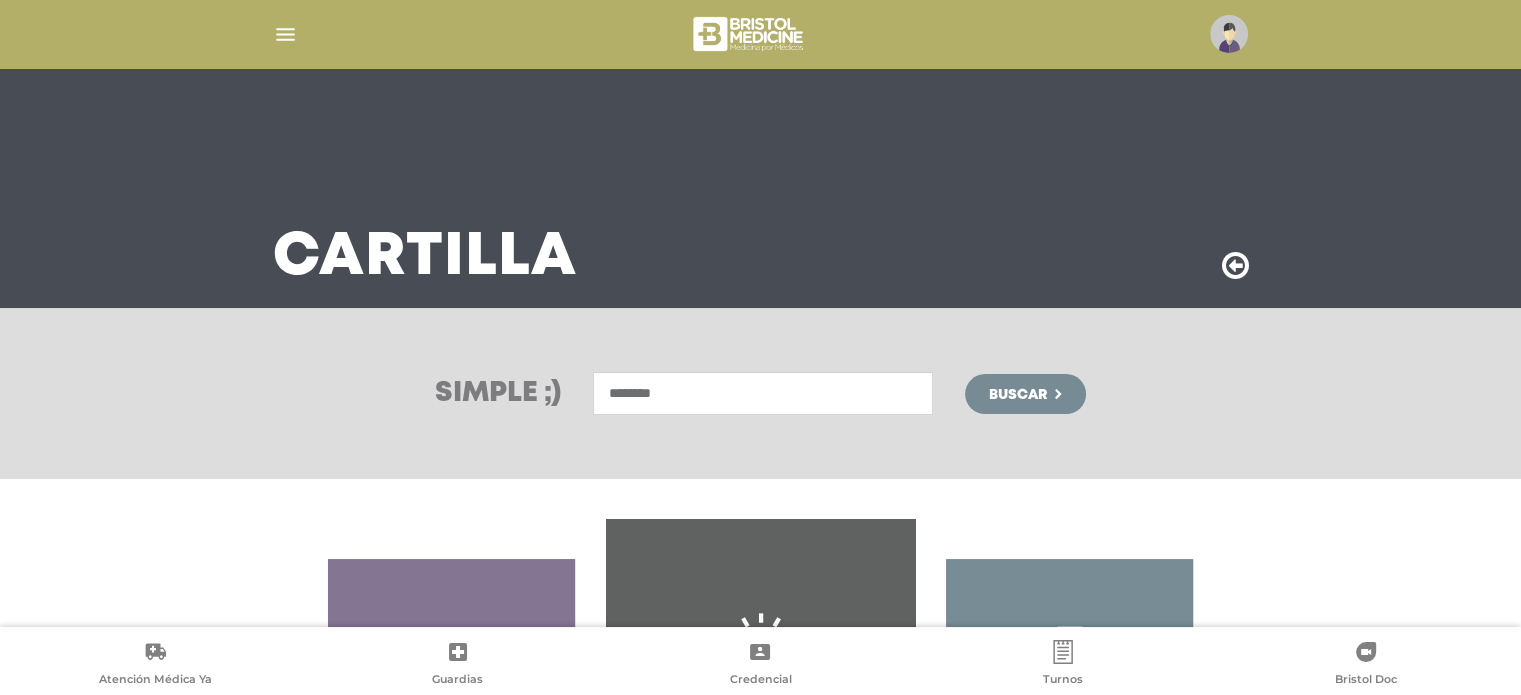 type on "********" 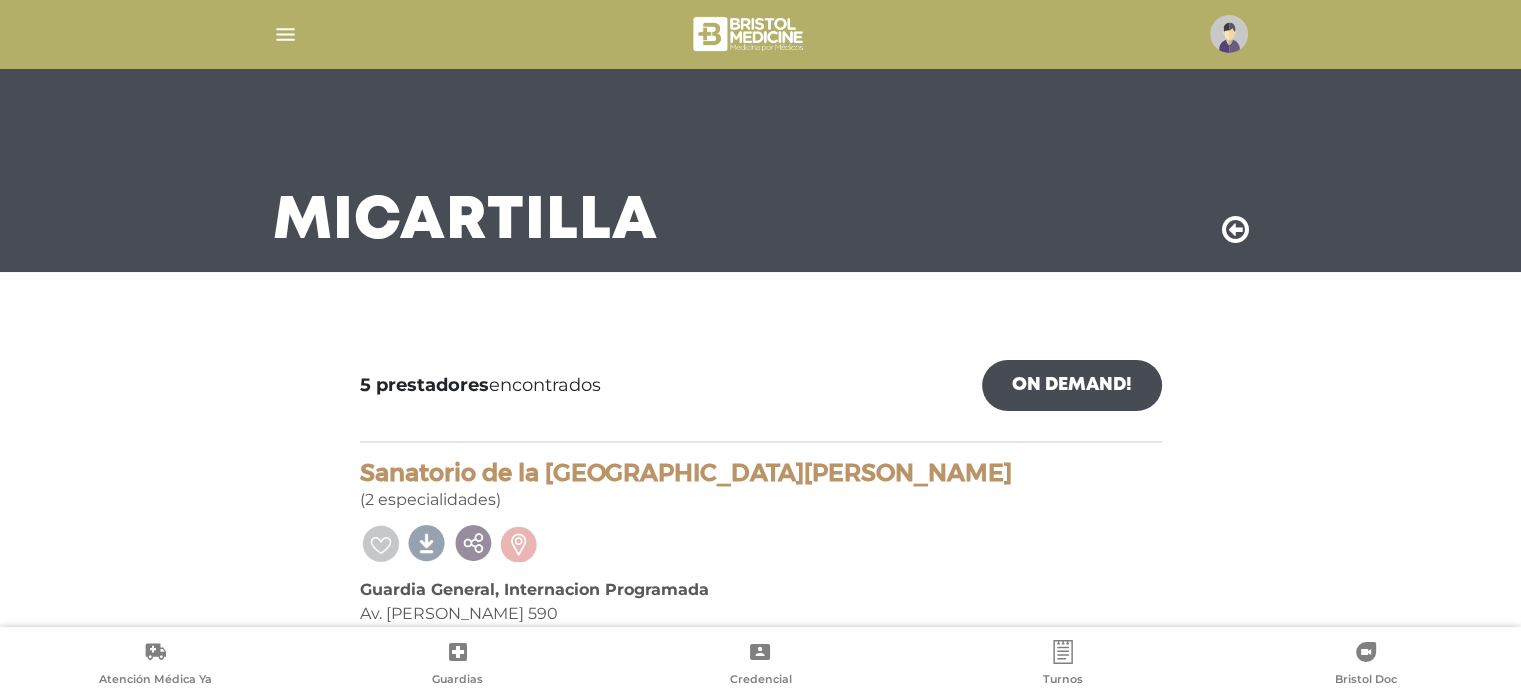 scroll, scrollTop: 40, scrollLeft: 0, axis: vertical 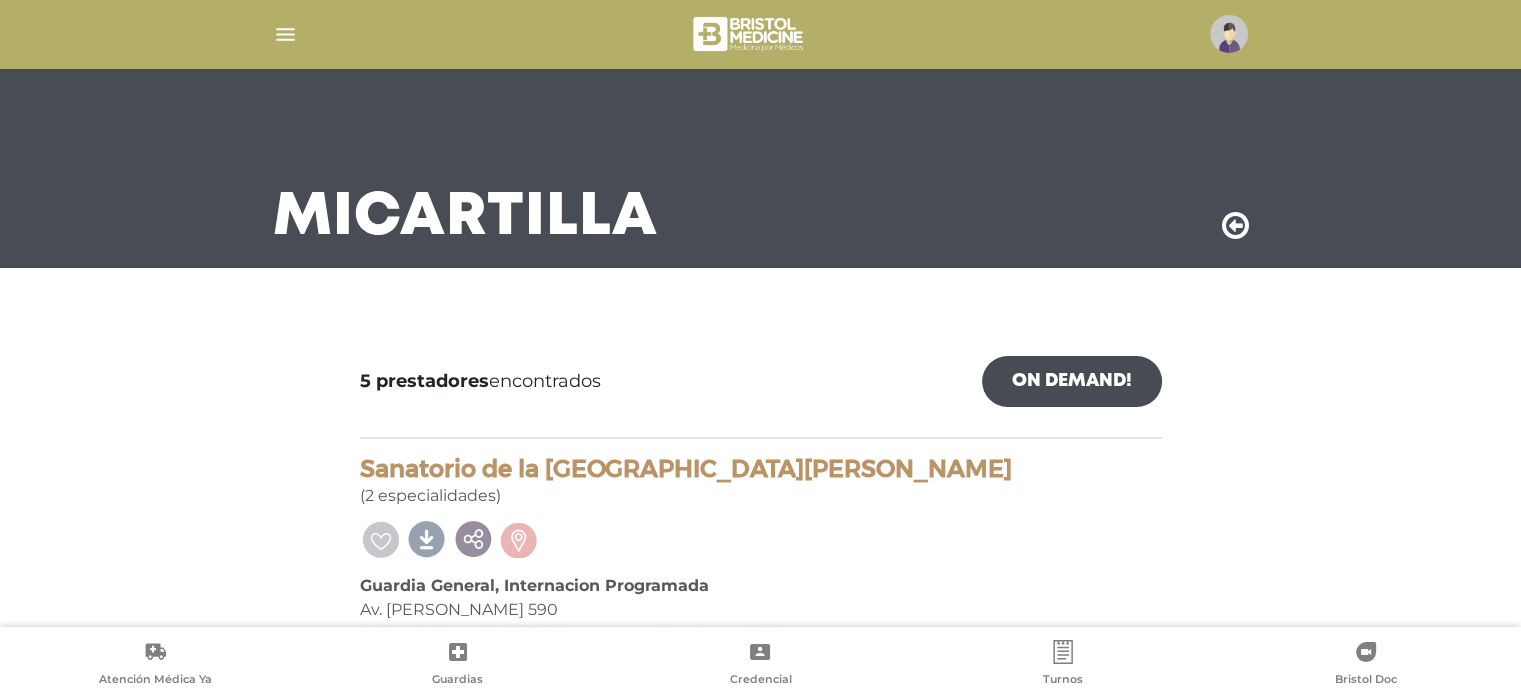 click at bounding box center [1235, 226] 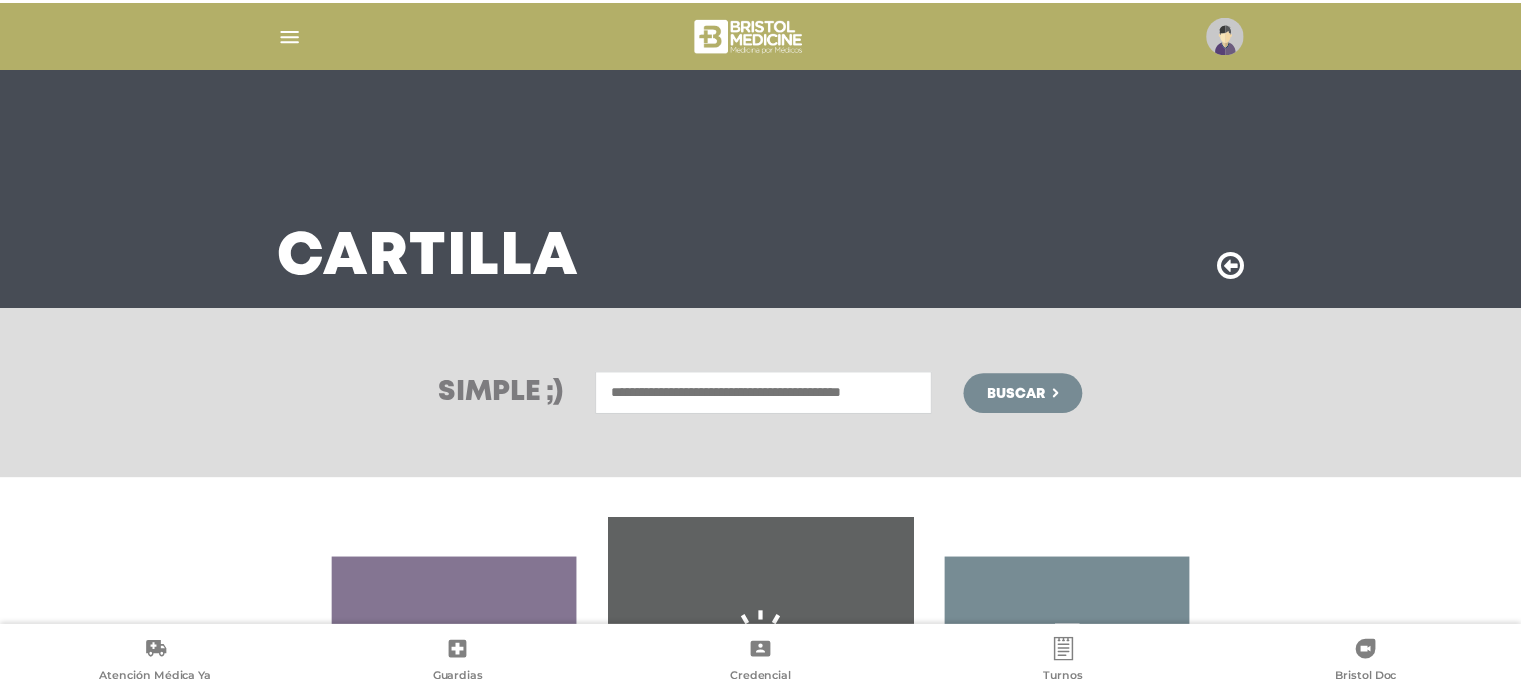scroll, scrollTop: 0, scrollLeft: 0, axis: both 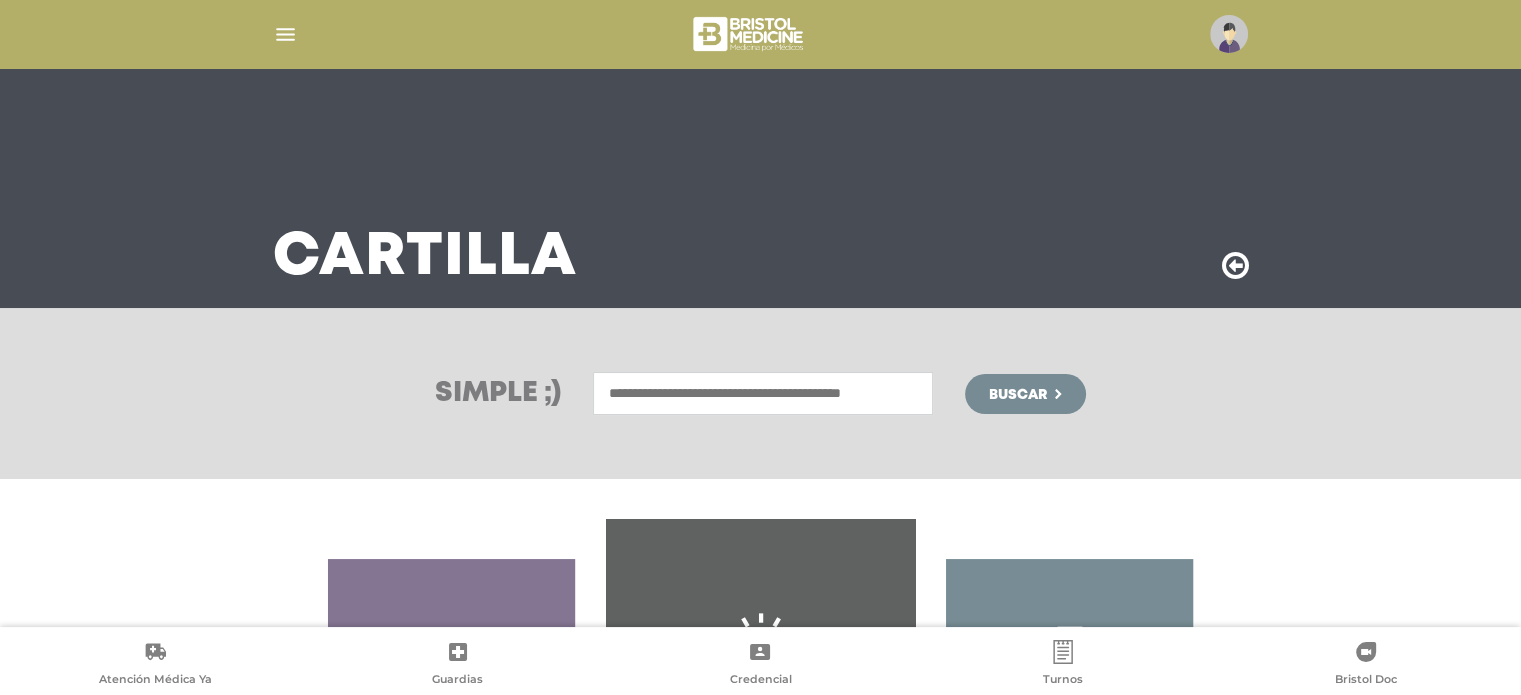 click at bounding box center [763, 393] 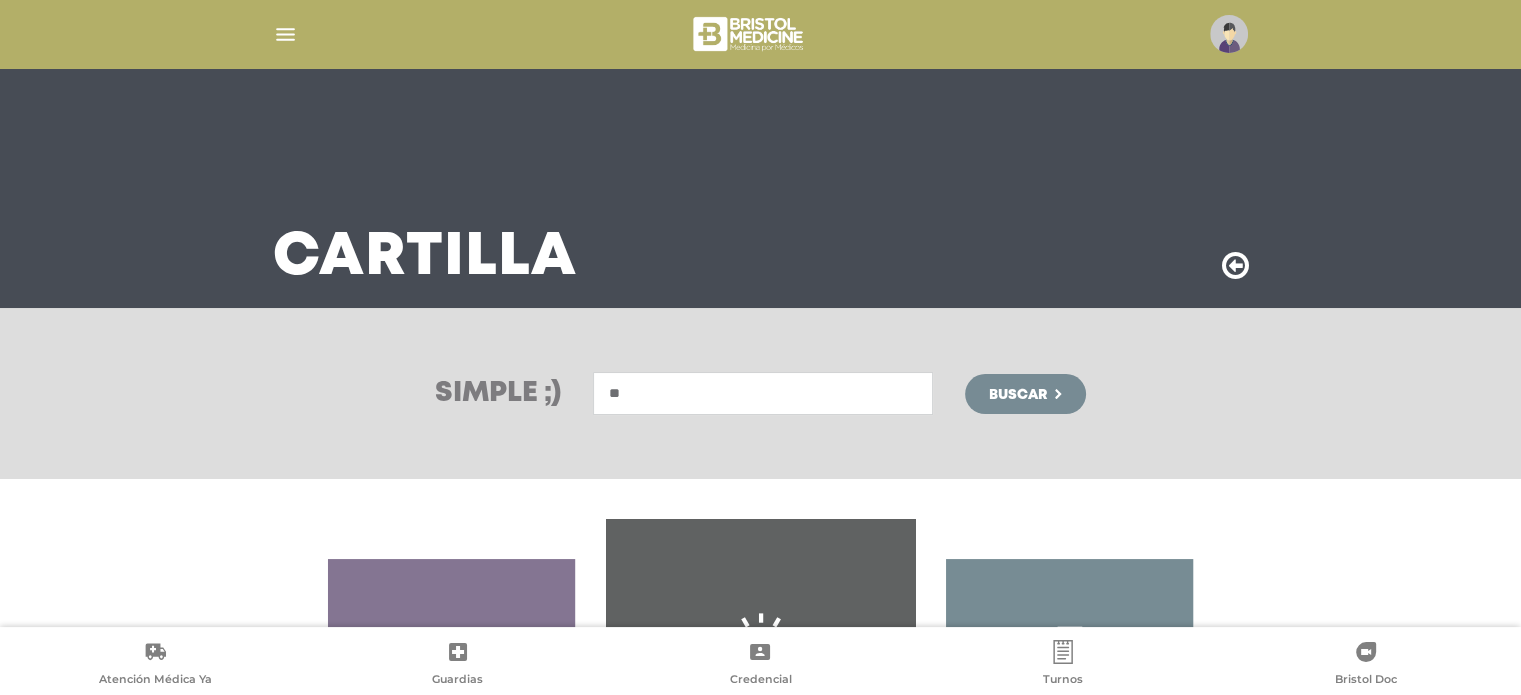 type on "*" 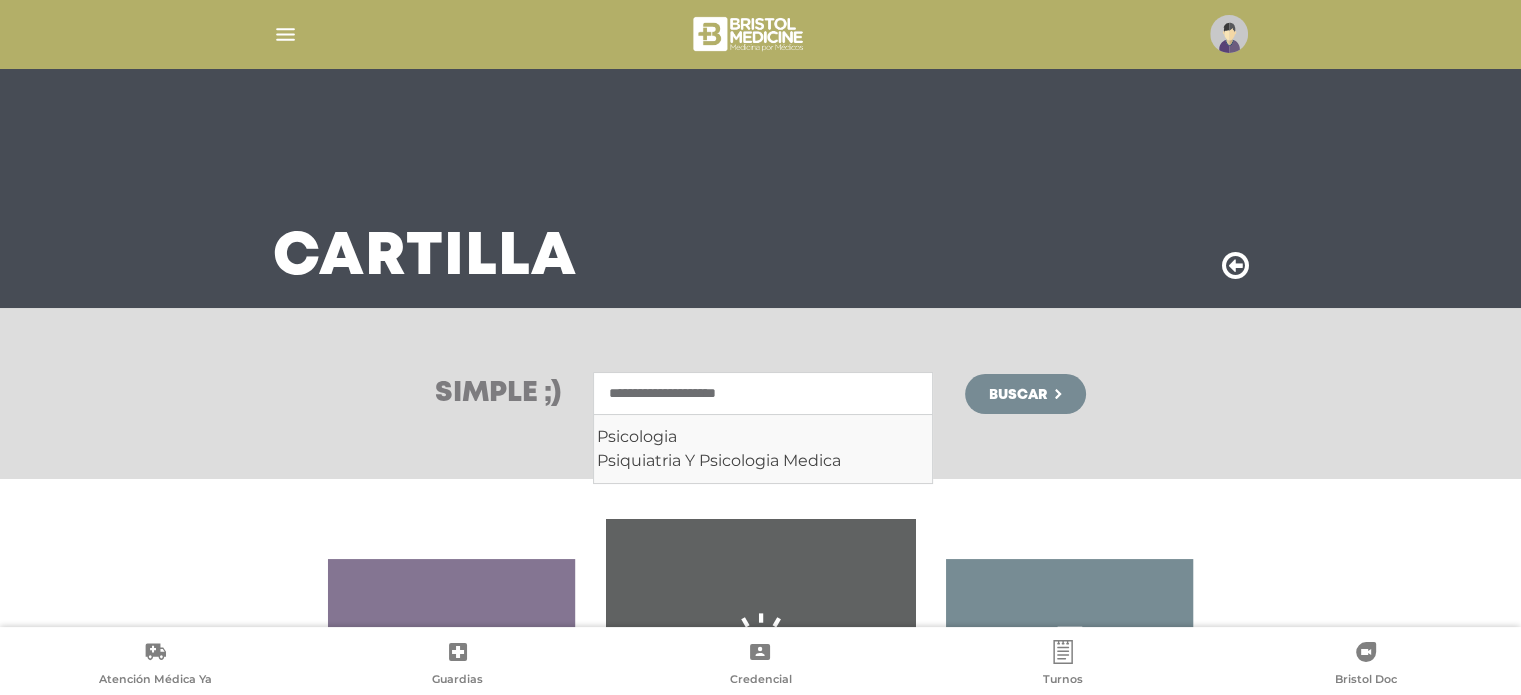 type on "**********" 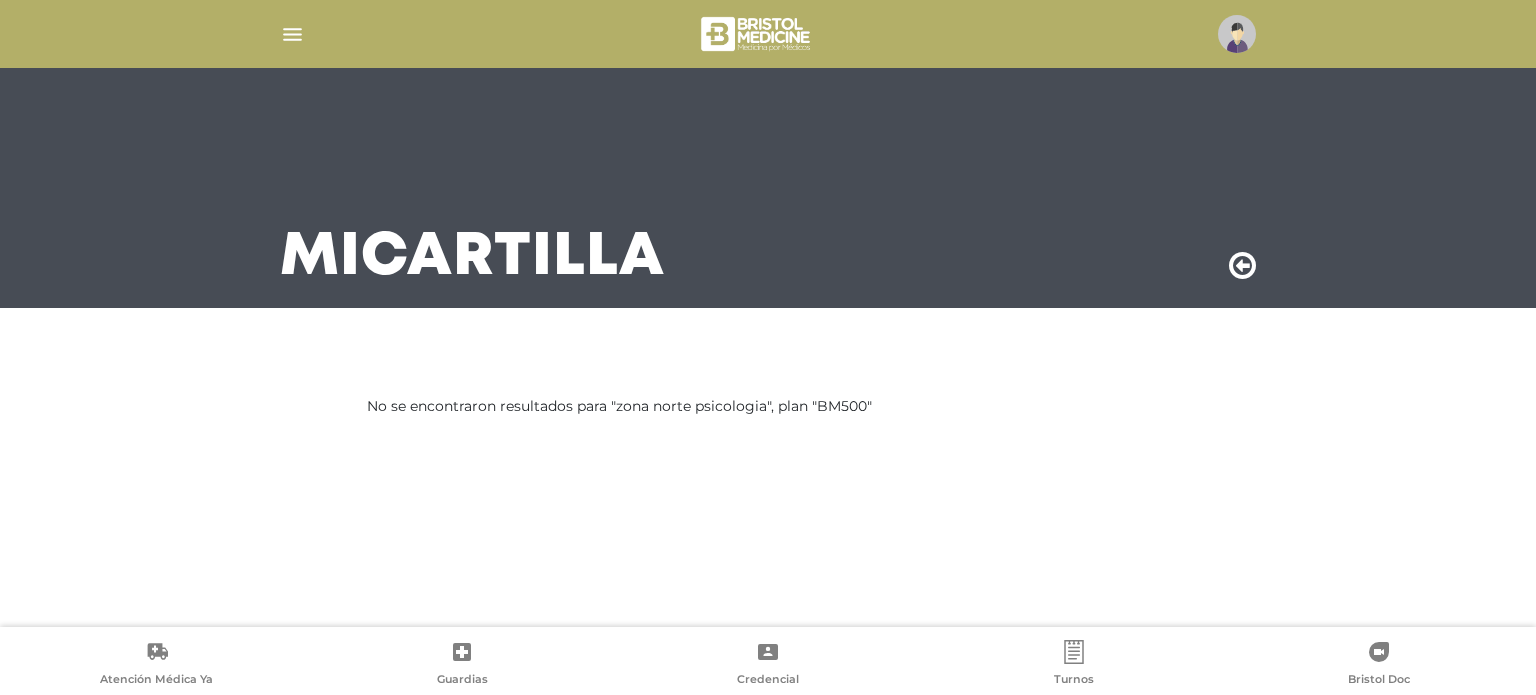 scroll, scrollTop: 0, scrollLeft: 0, axis: both 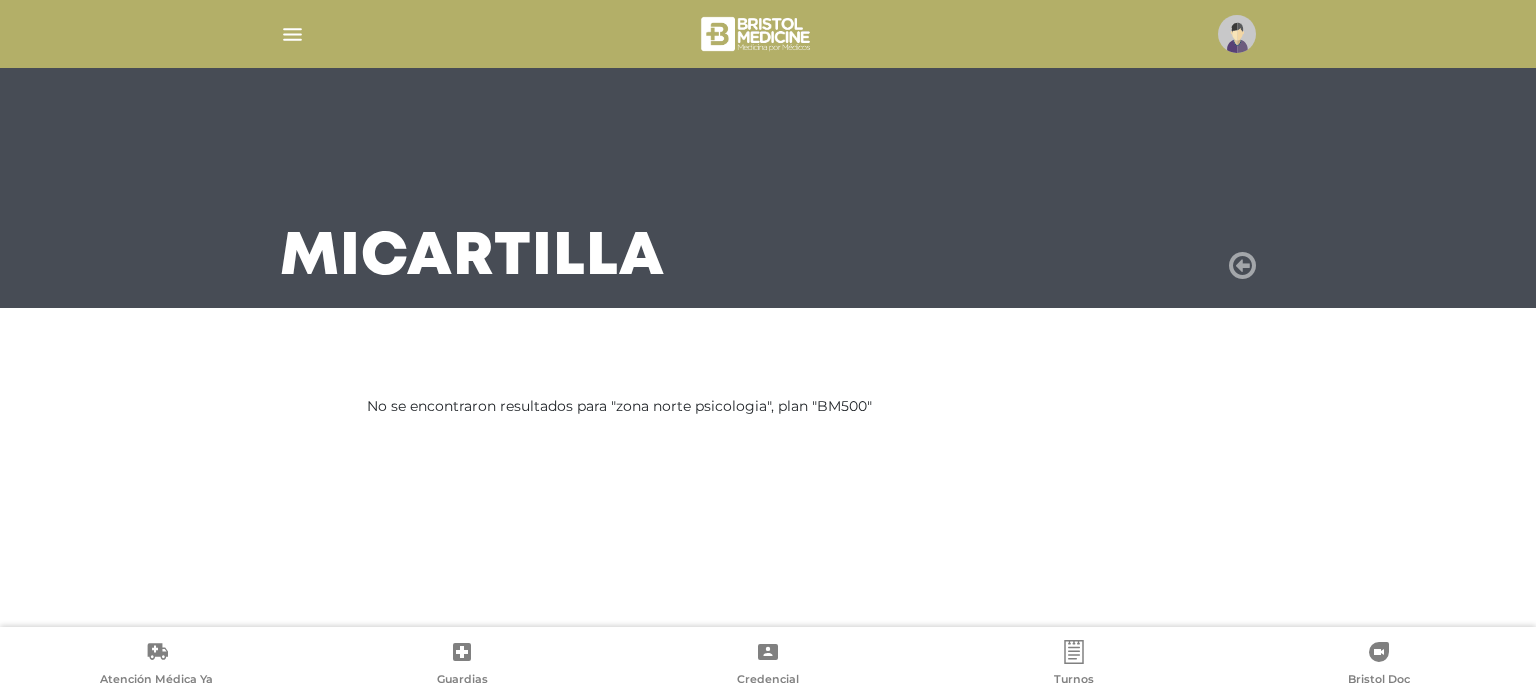 click at bounding box center [1242, 266] 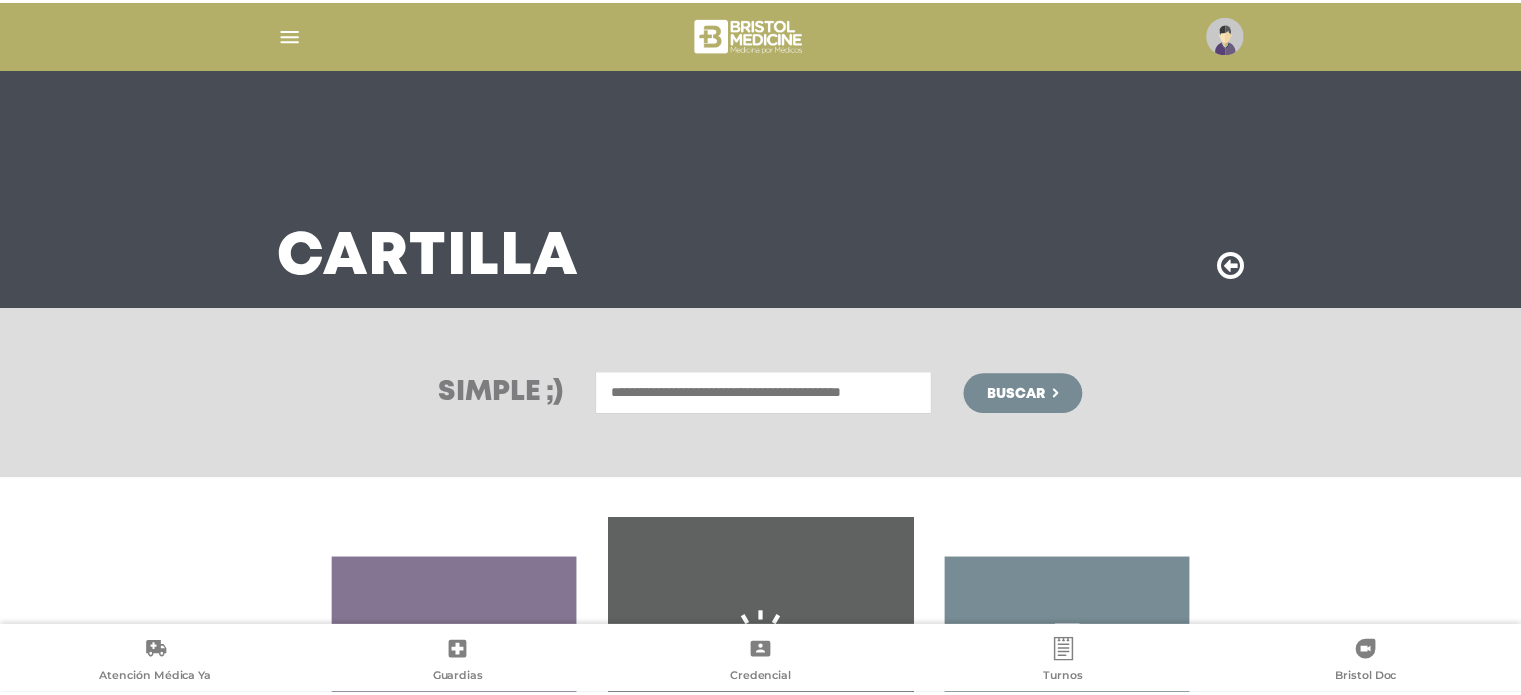 scroll, scrollTop: 0, scrollLeft: 0, axis: both 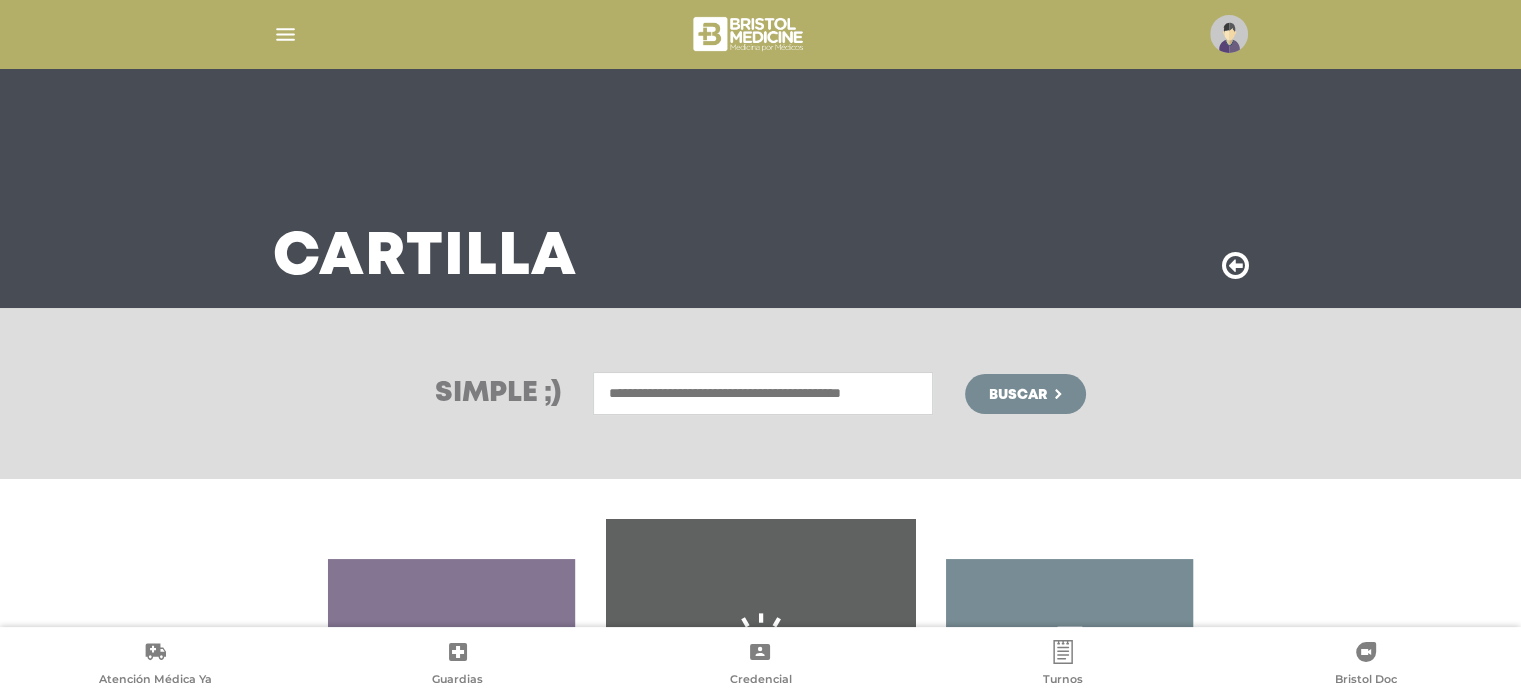 click at bounding box center (763, 393) 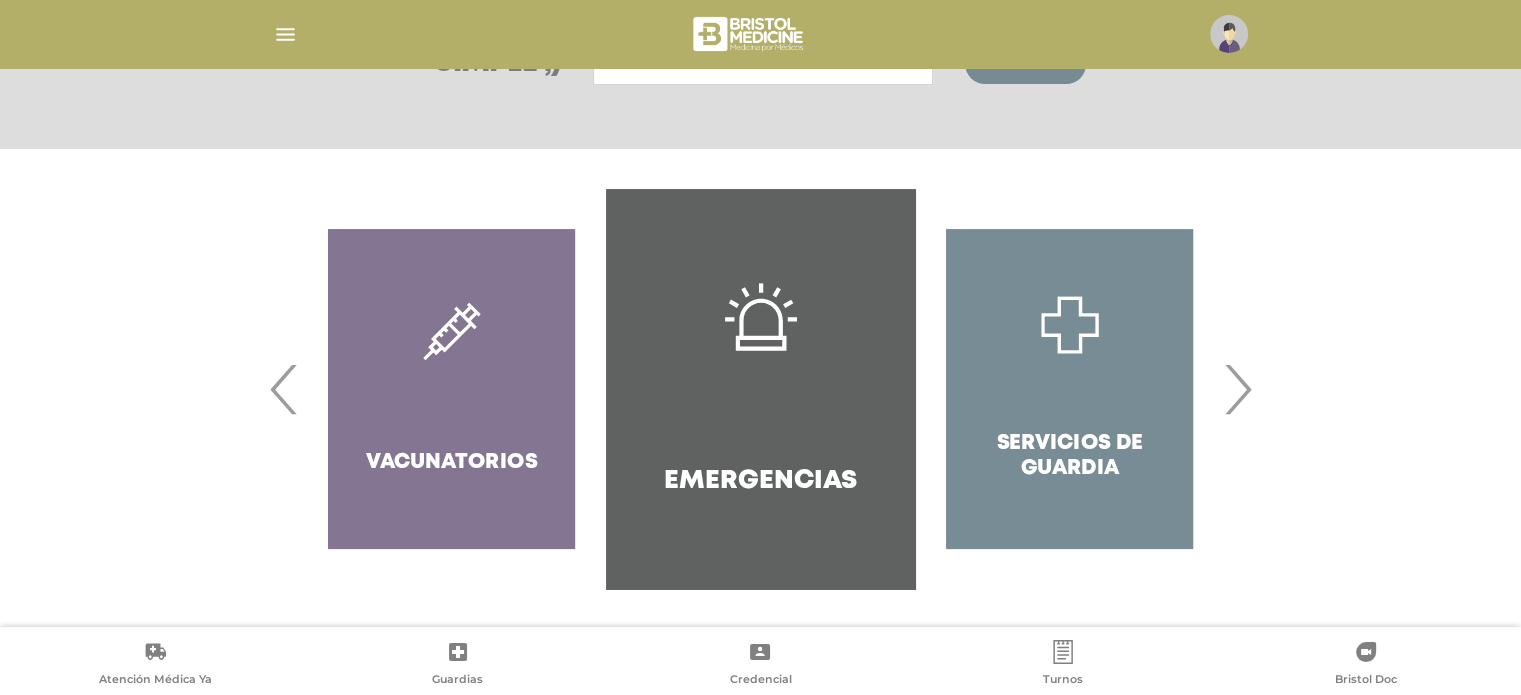 scroll, scrollTop: 331, scrollLeft: 0, axis: vertical 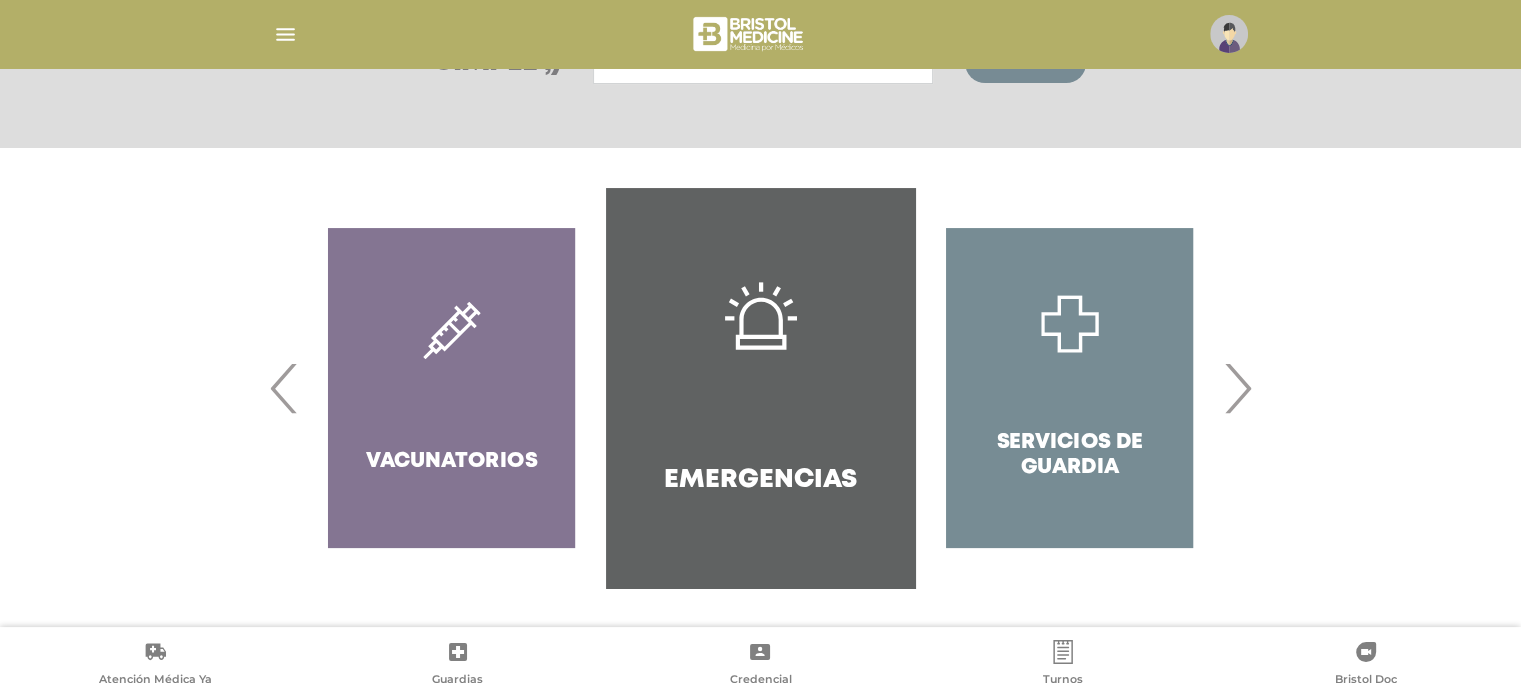 click on "›" at bounding box center (1237, 388) 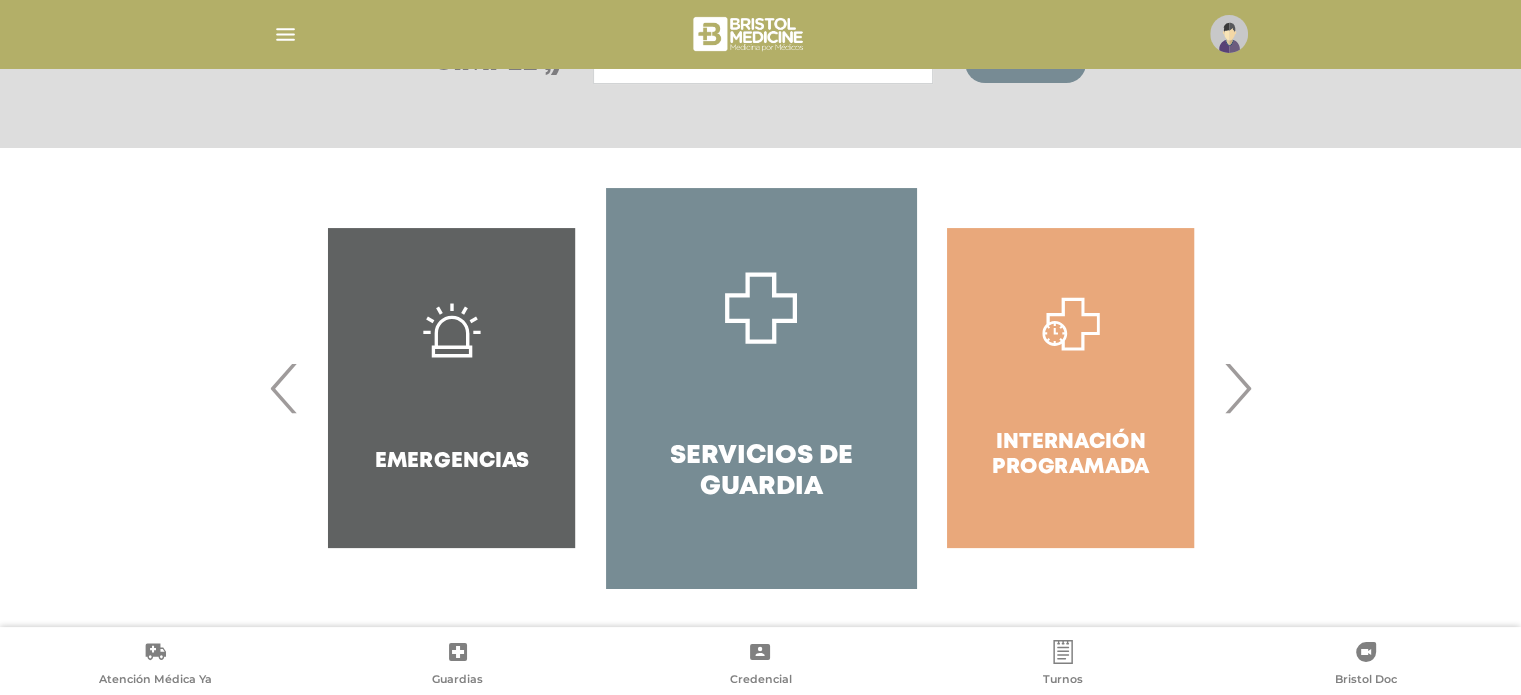 click on "›" at bounding box center [1237, 388] 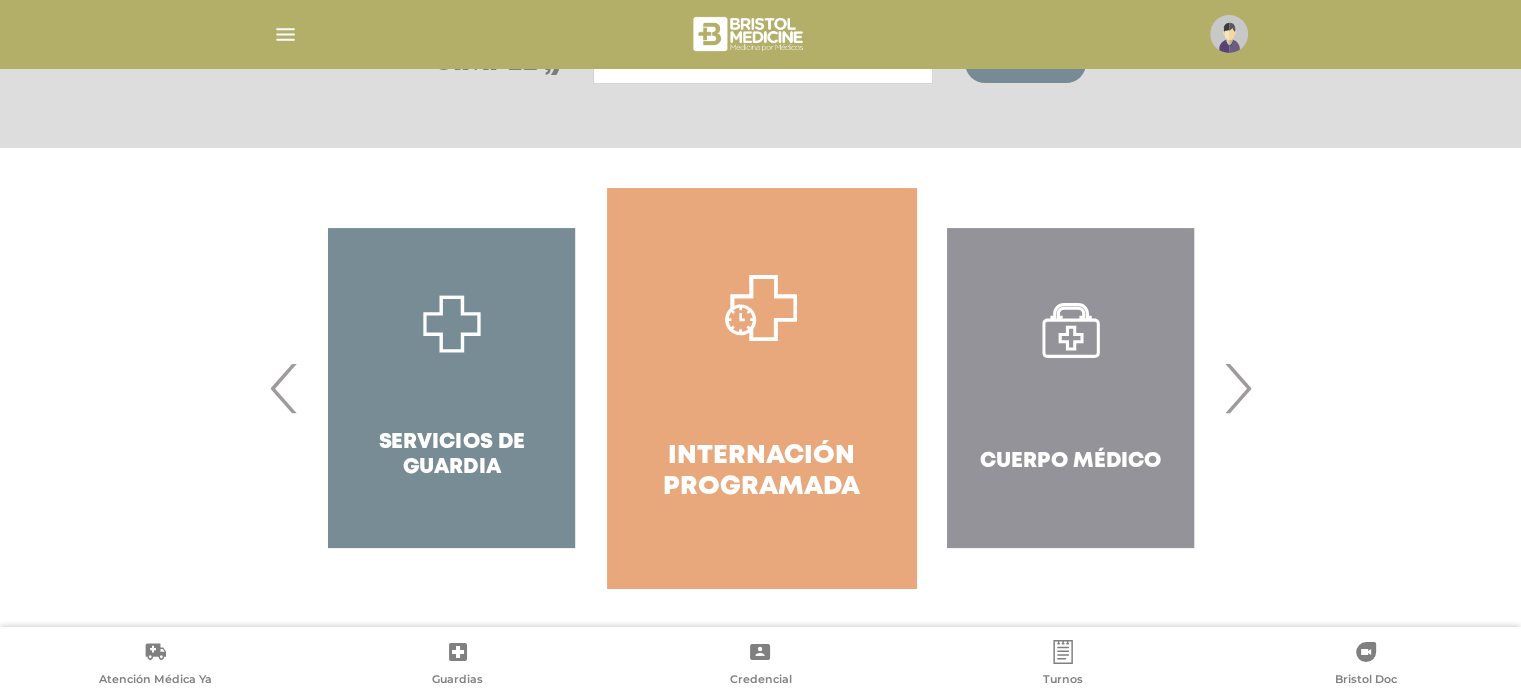 click on "›" at bounding box center (1237, 388) 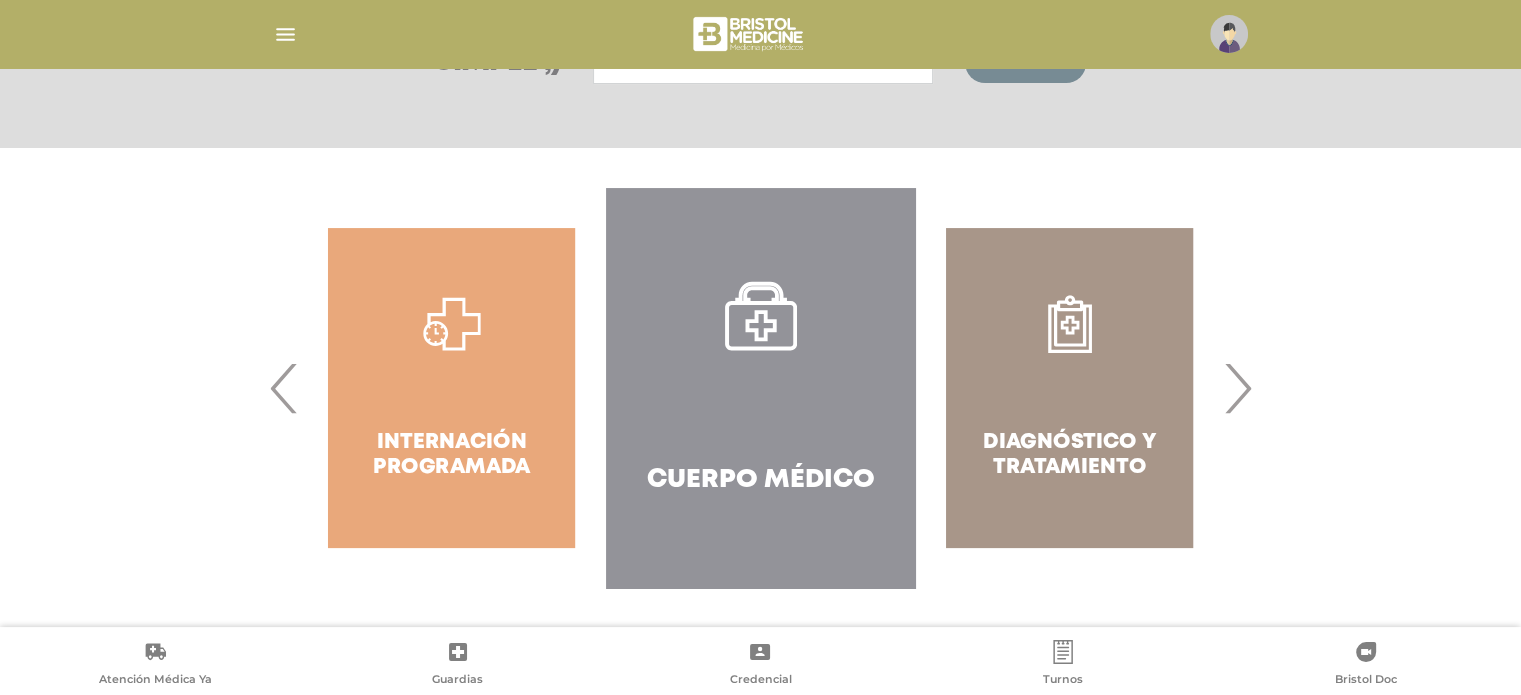 click on "›" at bounding box center (1237, 388) 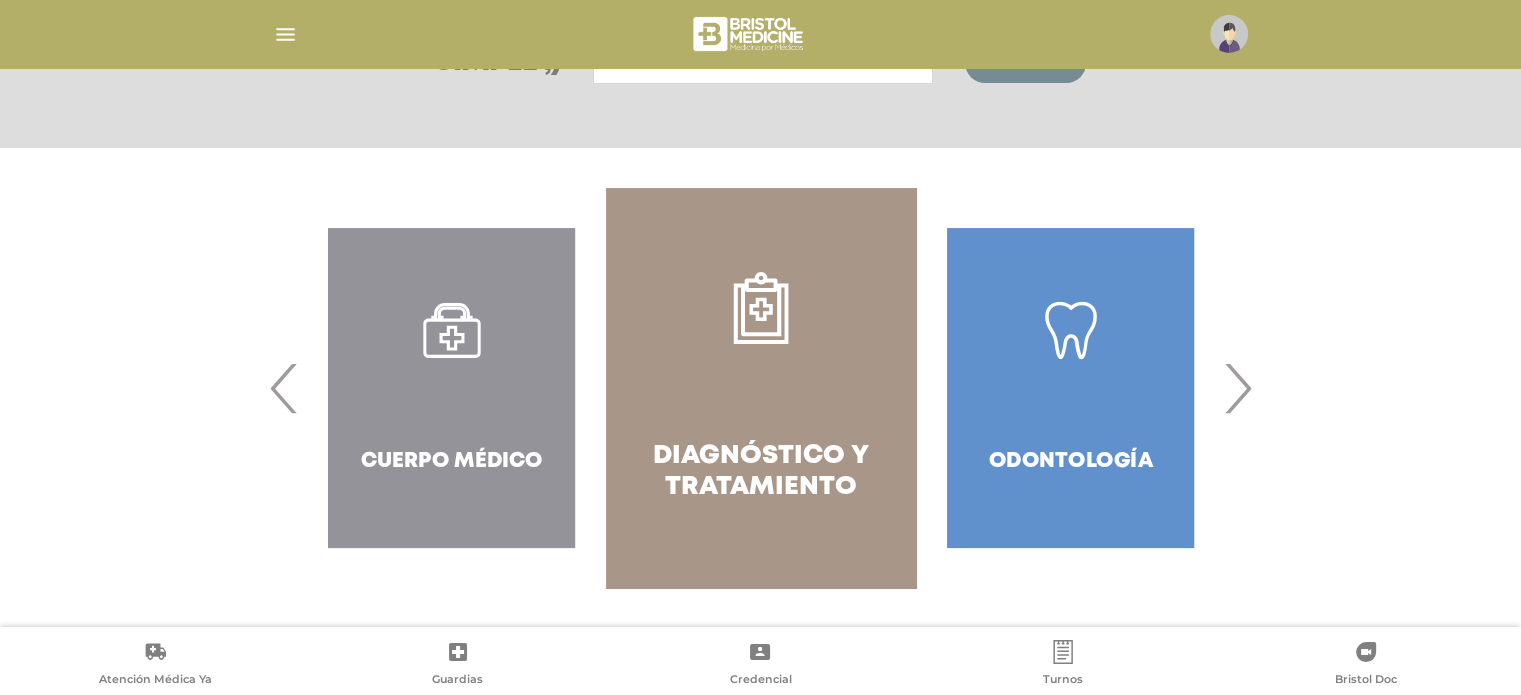 click on "›" at bounding box center (1237, 388) 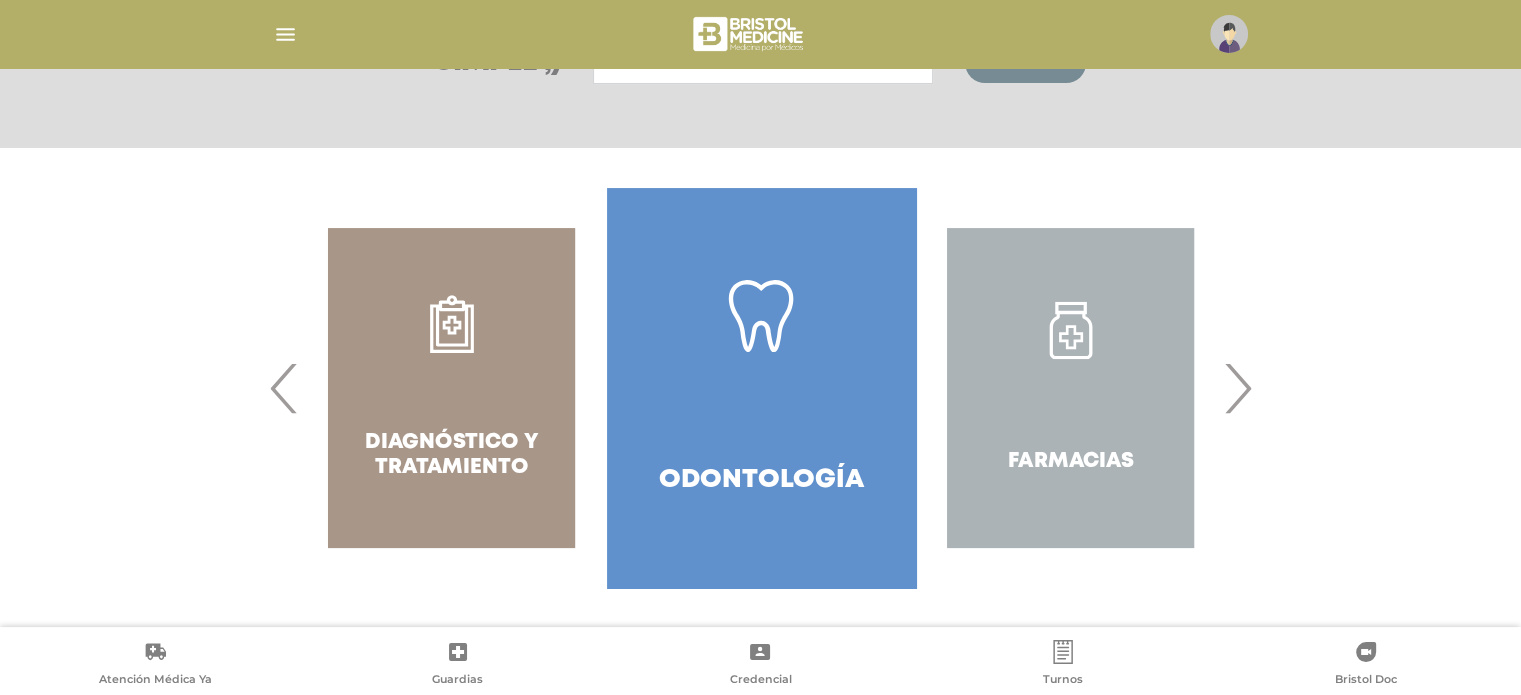 click on "›" at bounding box center (1237, 388) 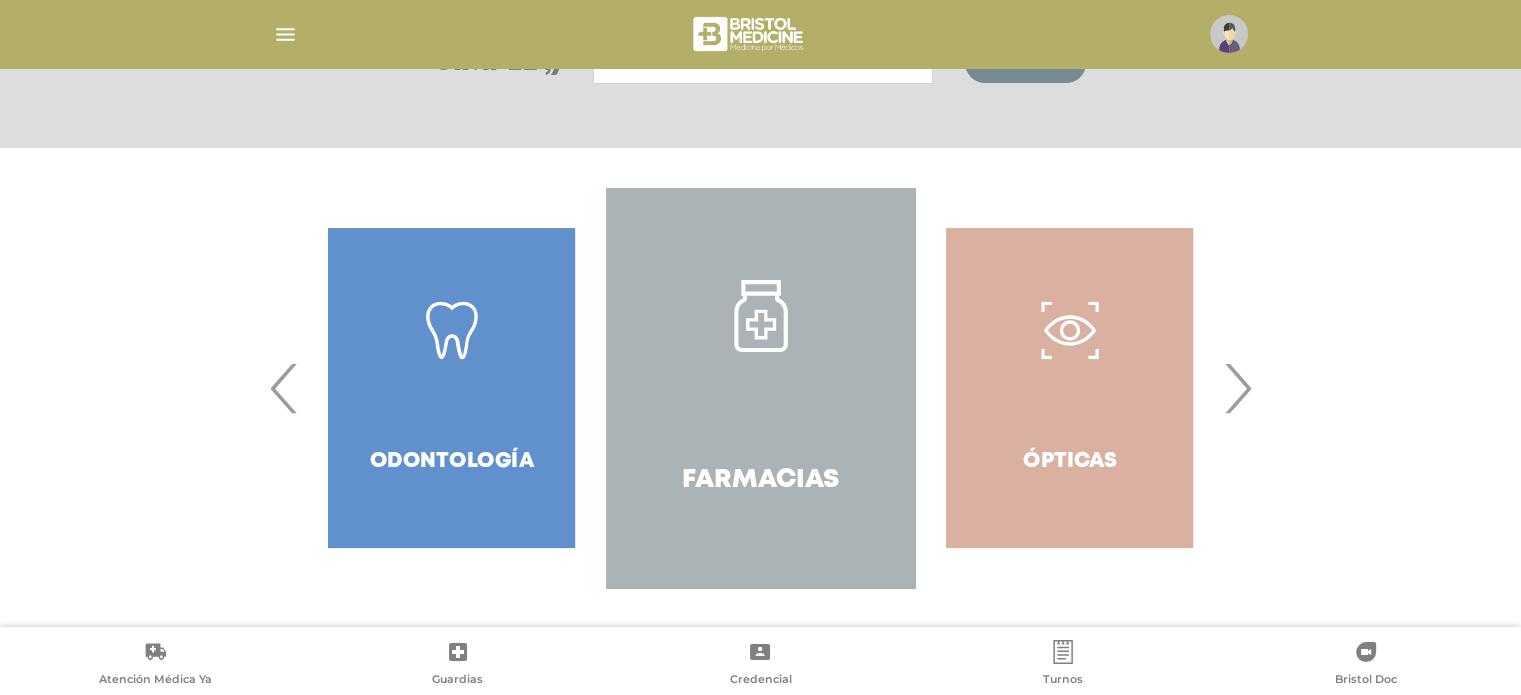 click on "›" at bounding box center [1237, 388] 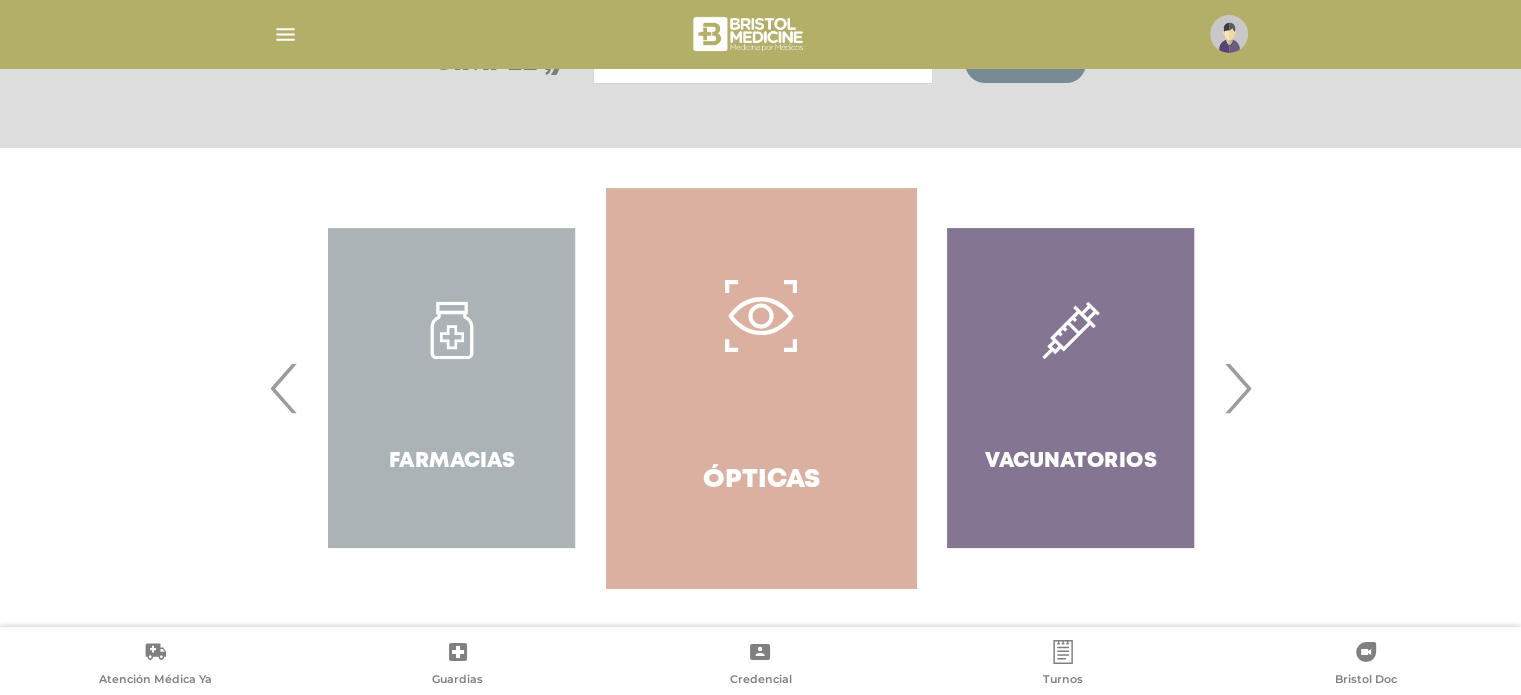 click on "›" at bounding box center (1237, 388) 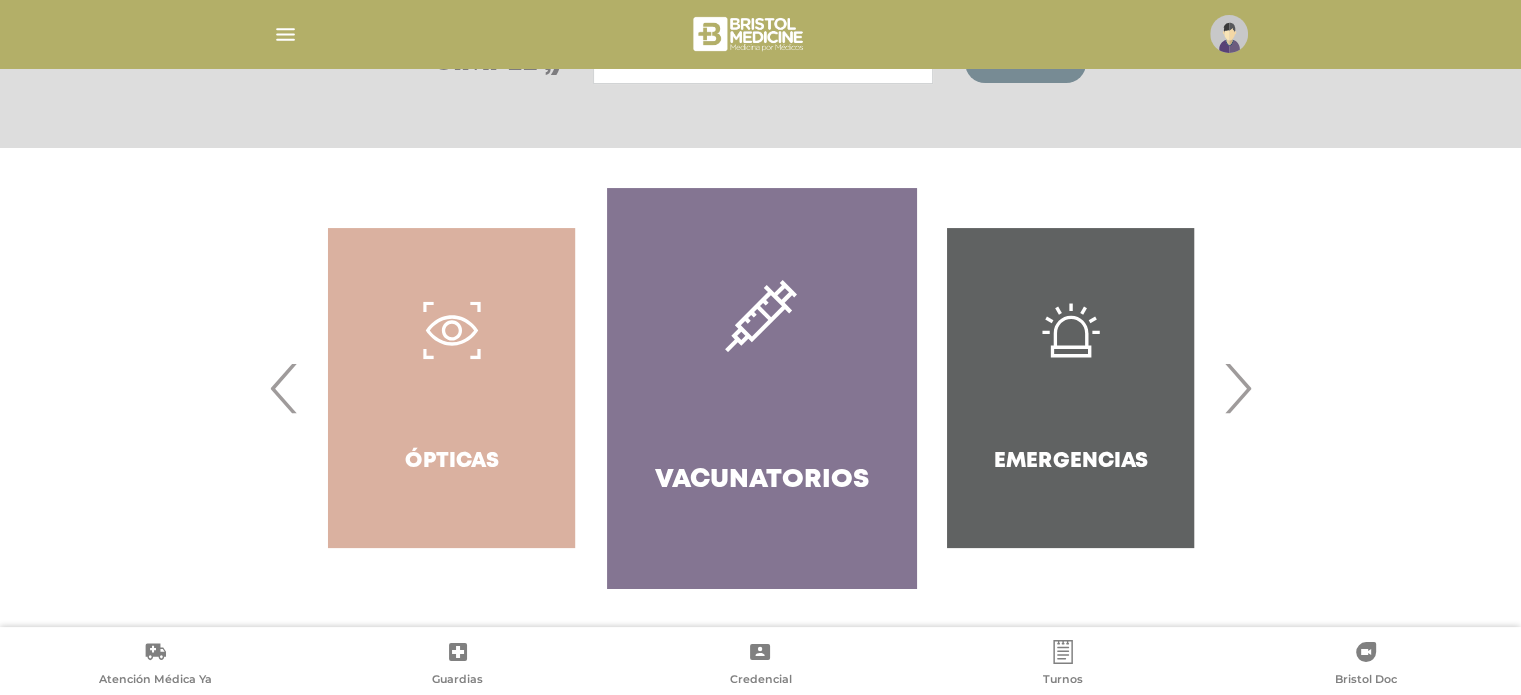 click on "›" at bounding box center [1237, 388] 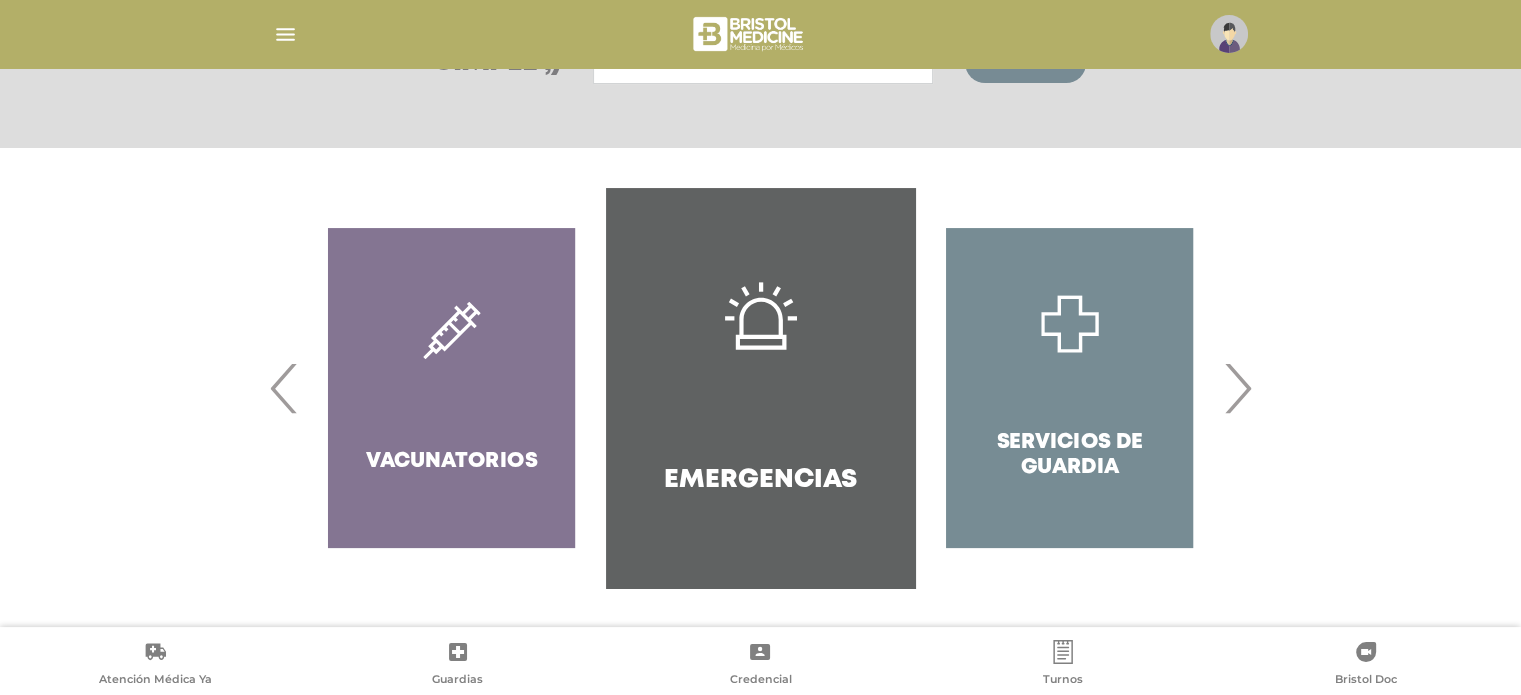 click on "›" at bounding box center [1237, 388] 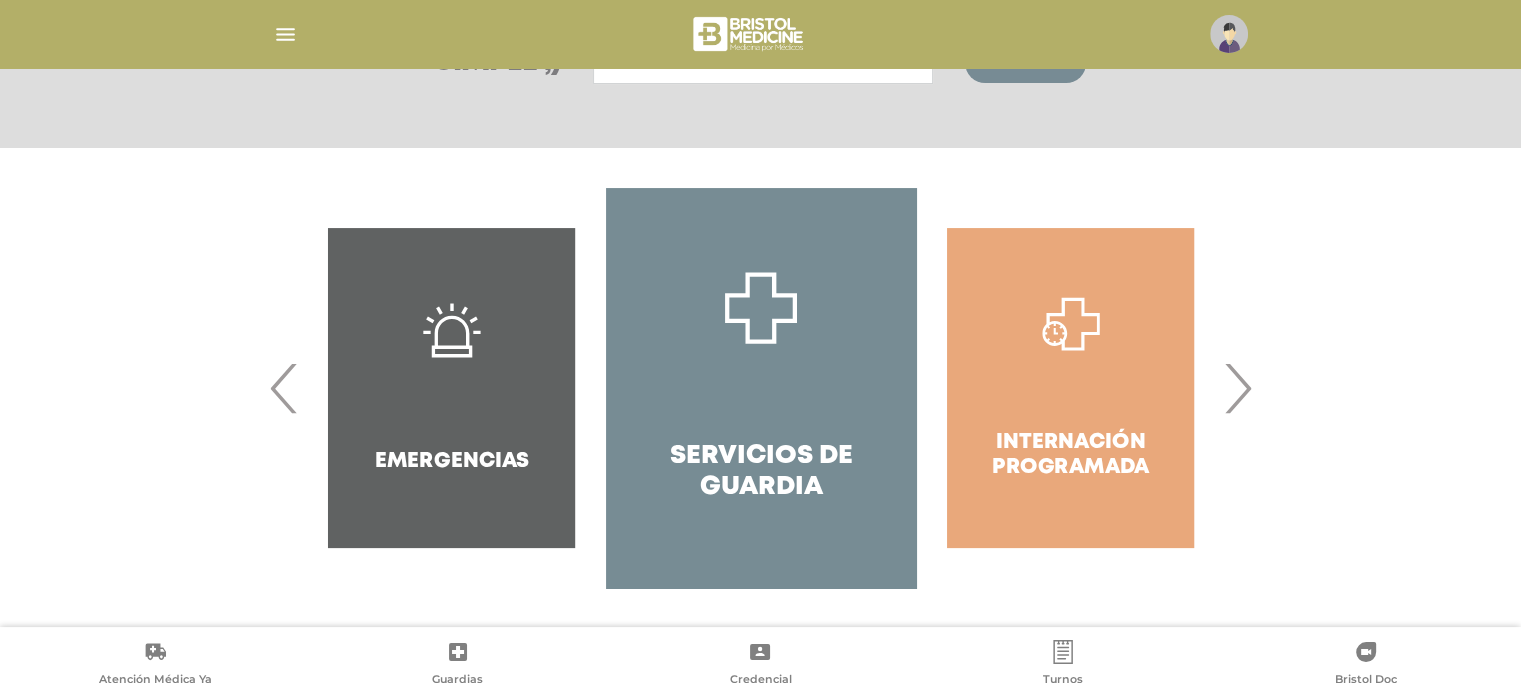 click on "›" at bounding box center [1237, 388] 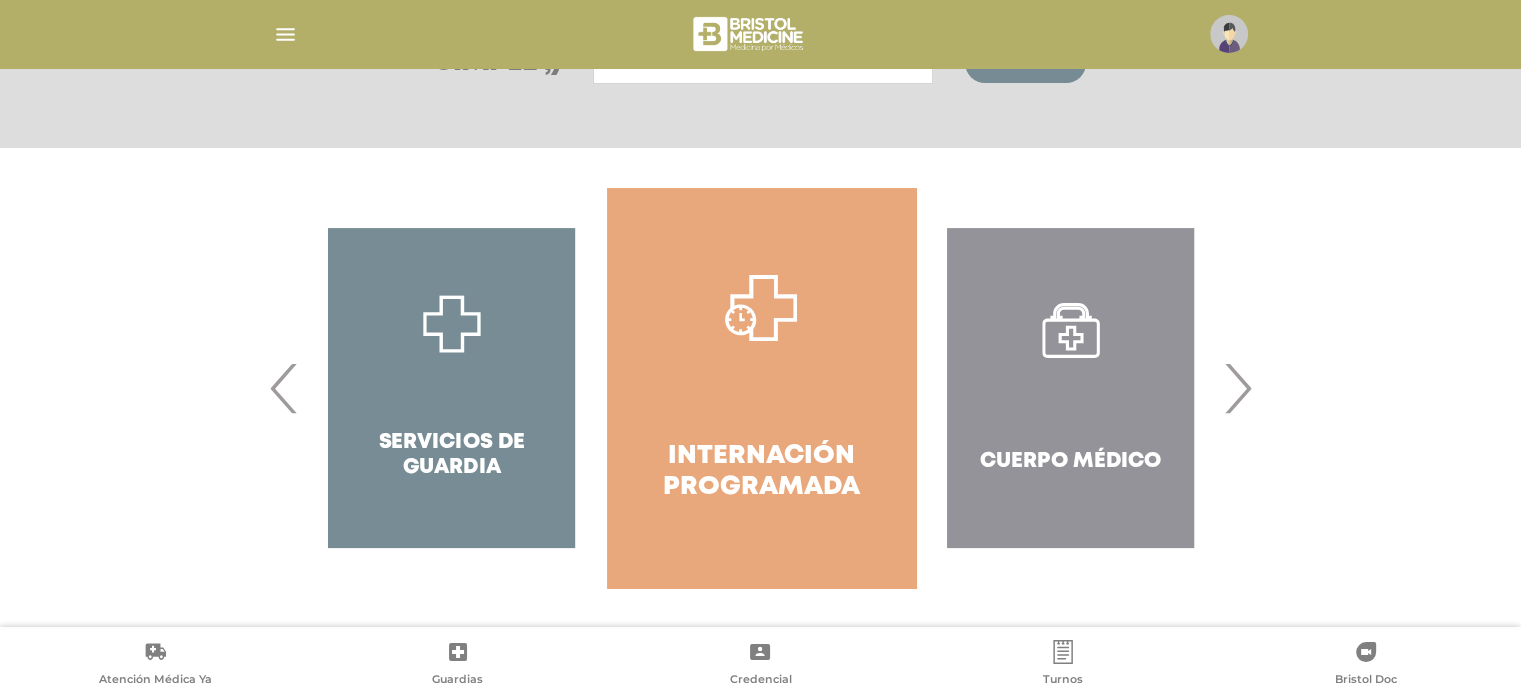click on "›" at bounding box center [1237, 388] 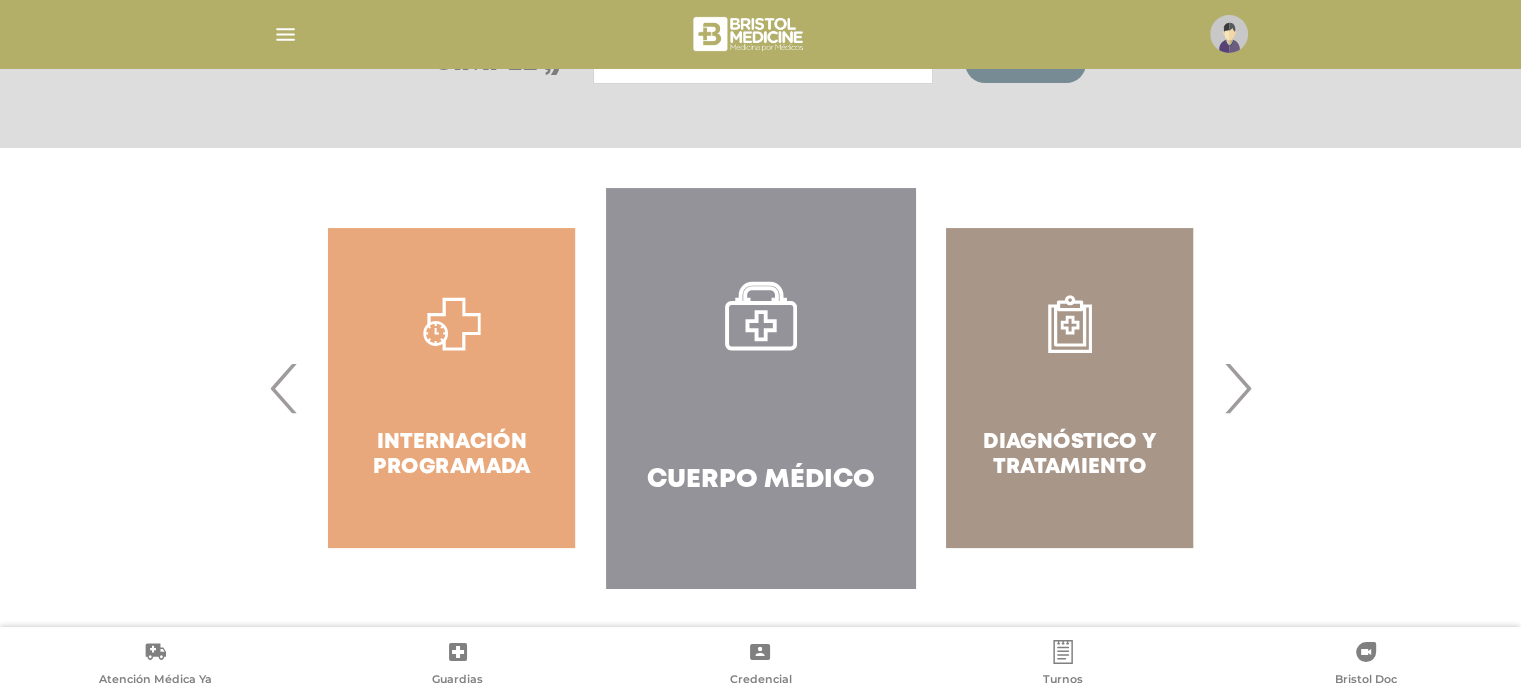 click on "›" at bounding box center (1237, 388) 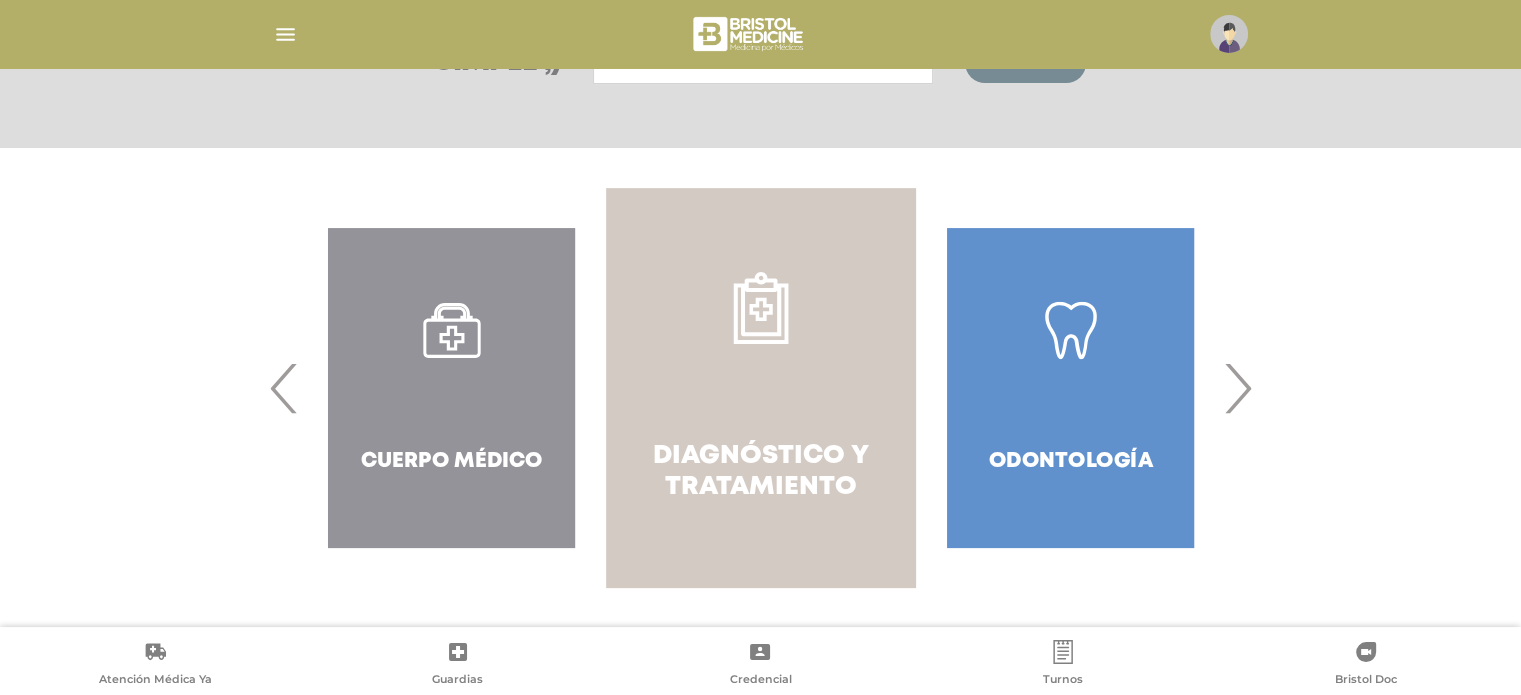 click on "Diagnóstico y Tratamiento" at bounding box center [760, 388] 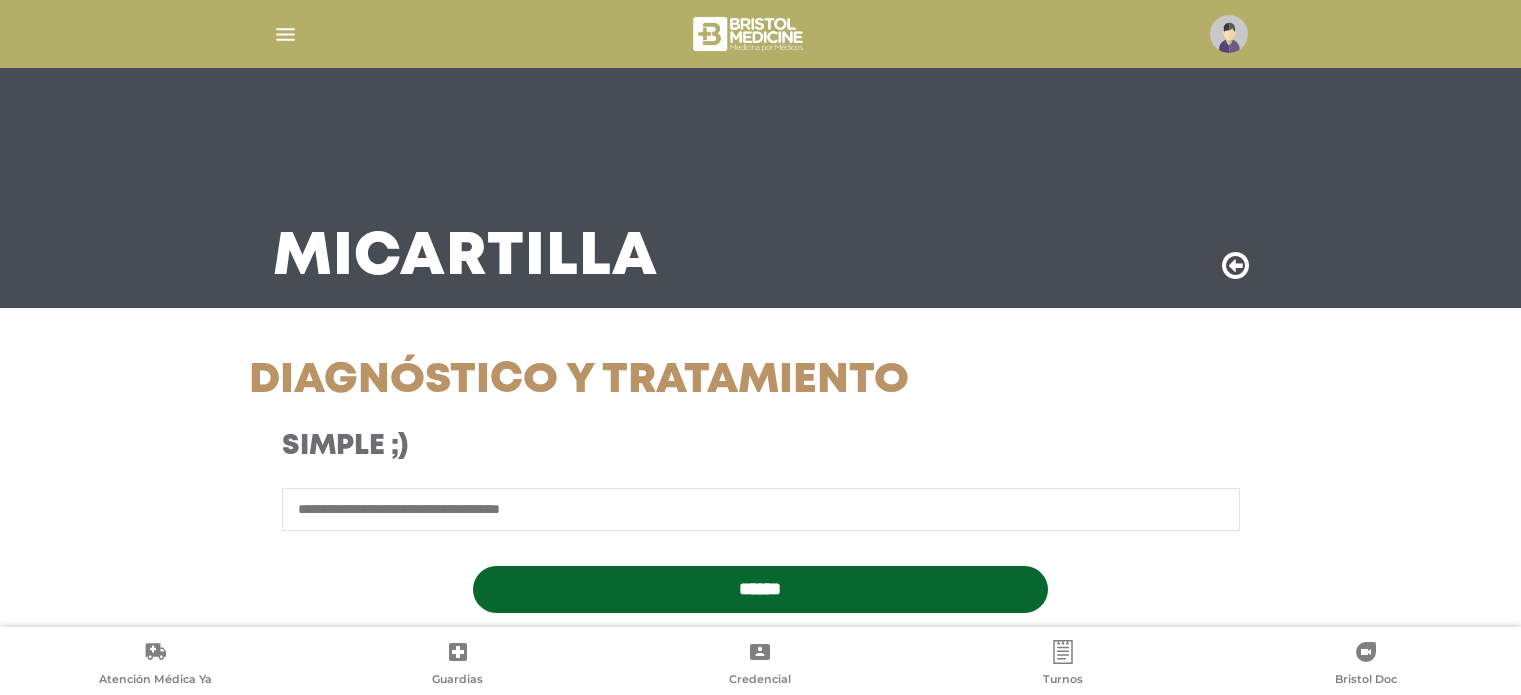 scroll, scrollTop: 0, scrollLeft: 0, axis: both 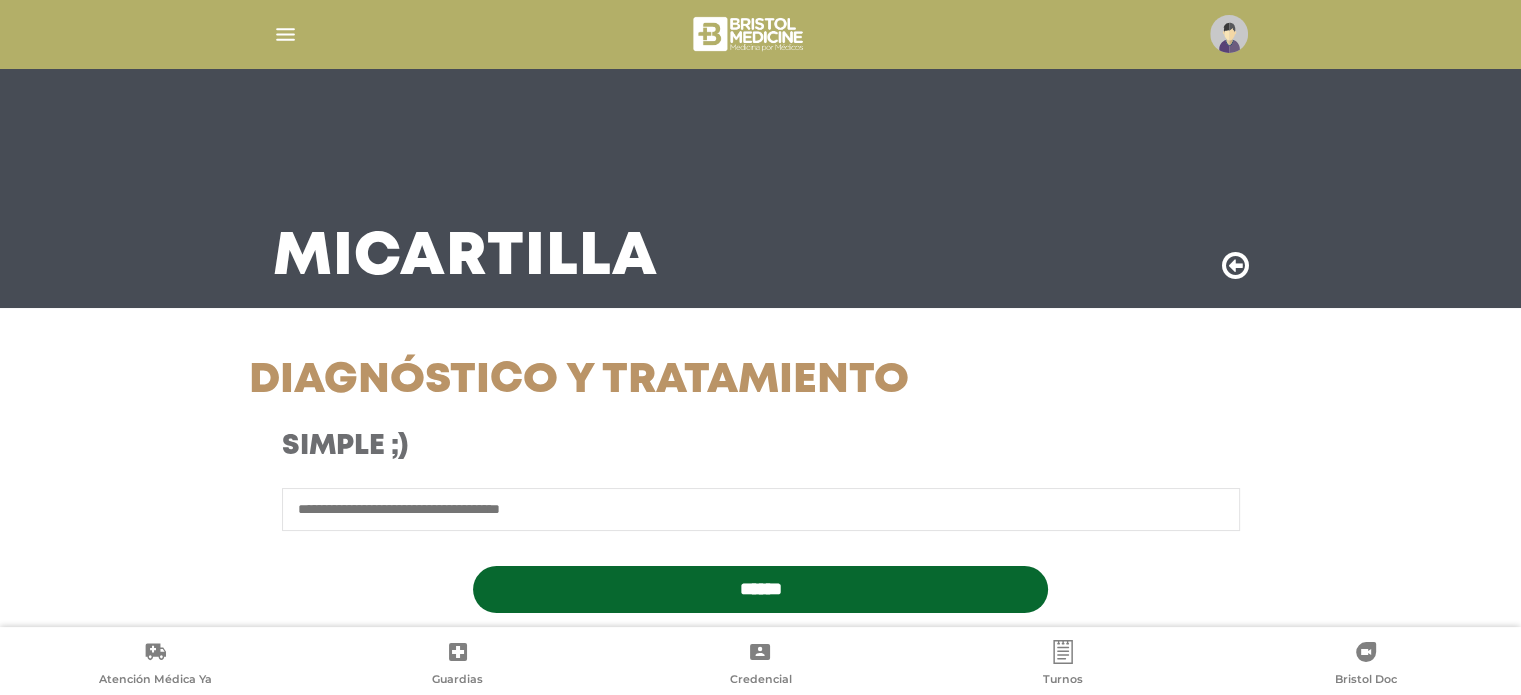 click at bounding box center [761, 509] 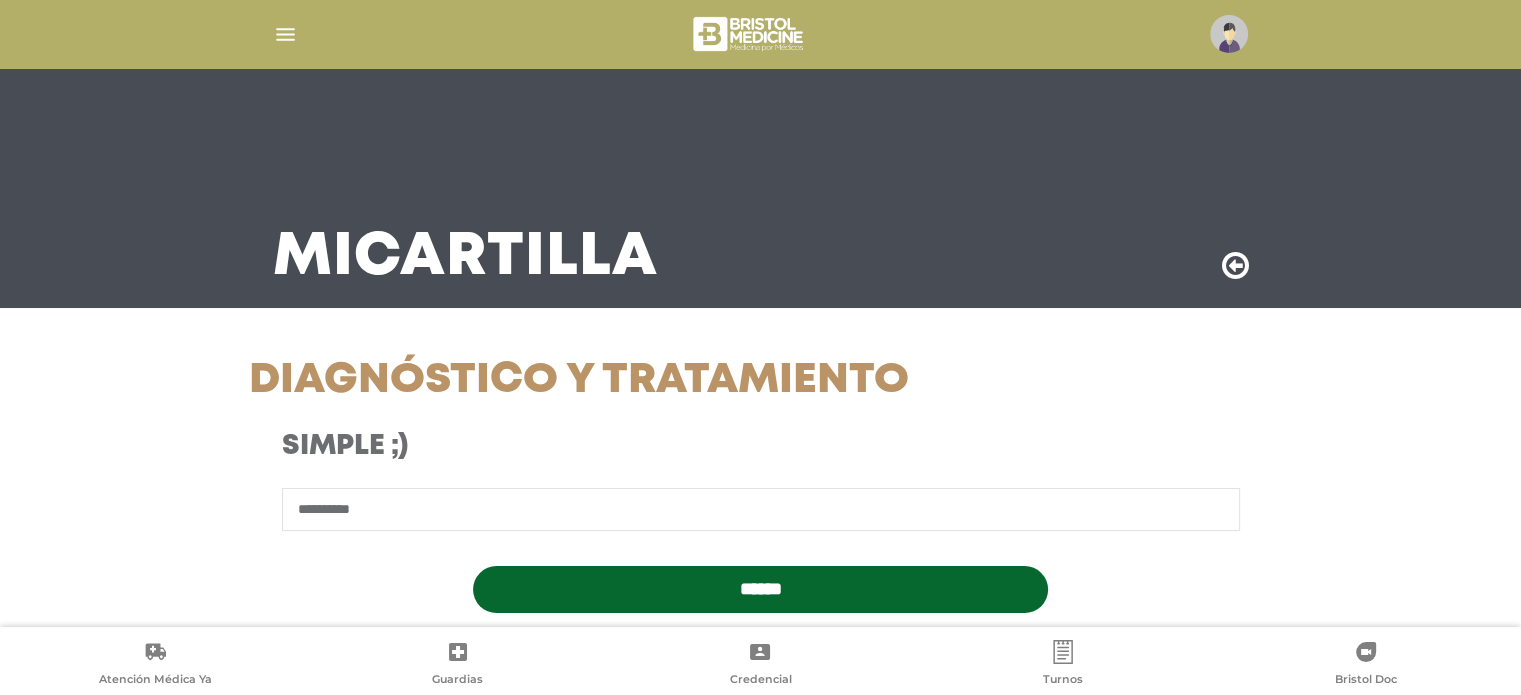 type on "**********" 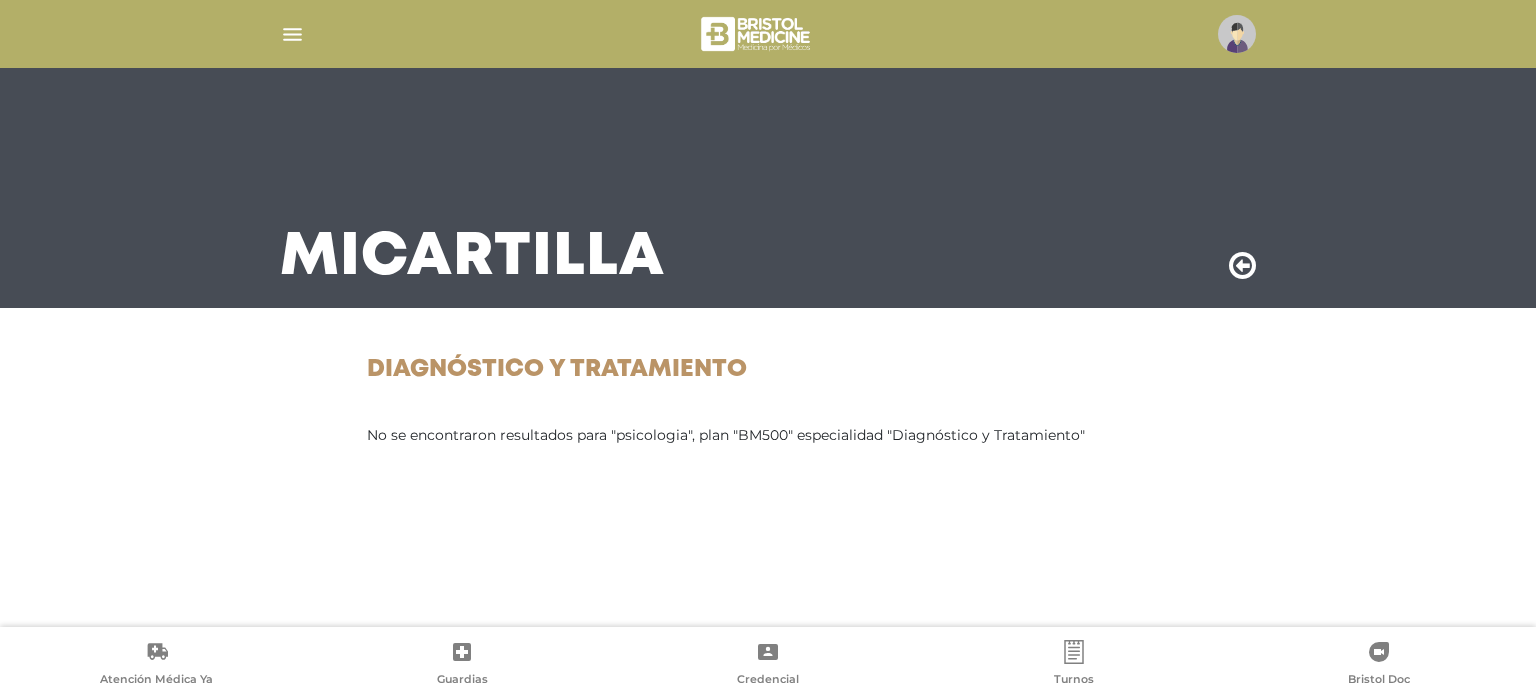 scroll, scrollTop: 0, scrollLeft: 0, axis: both 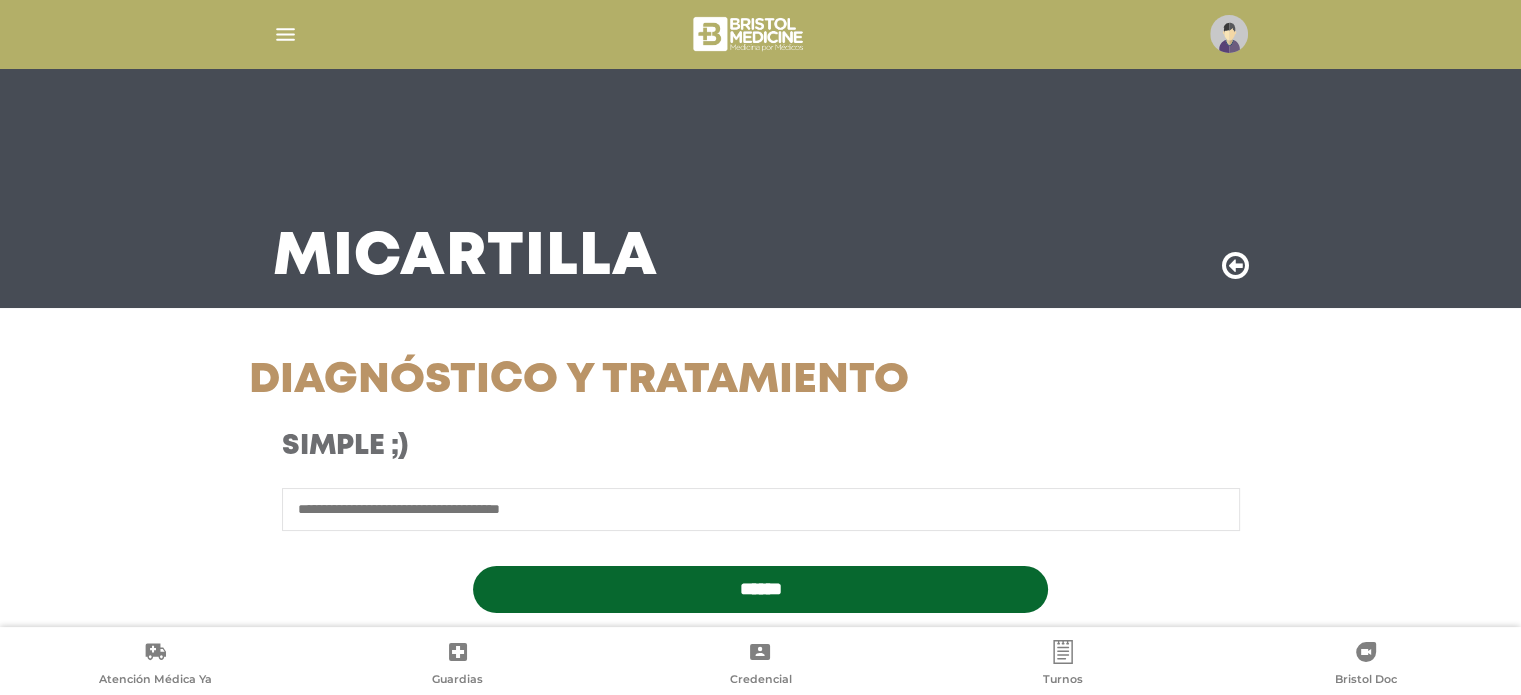 click at bounding box center [761, 509] 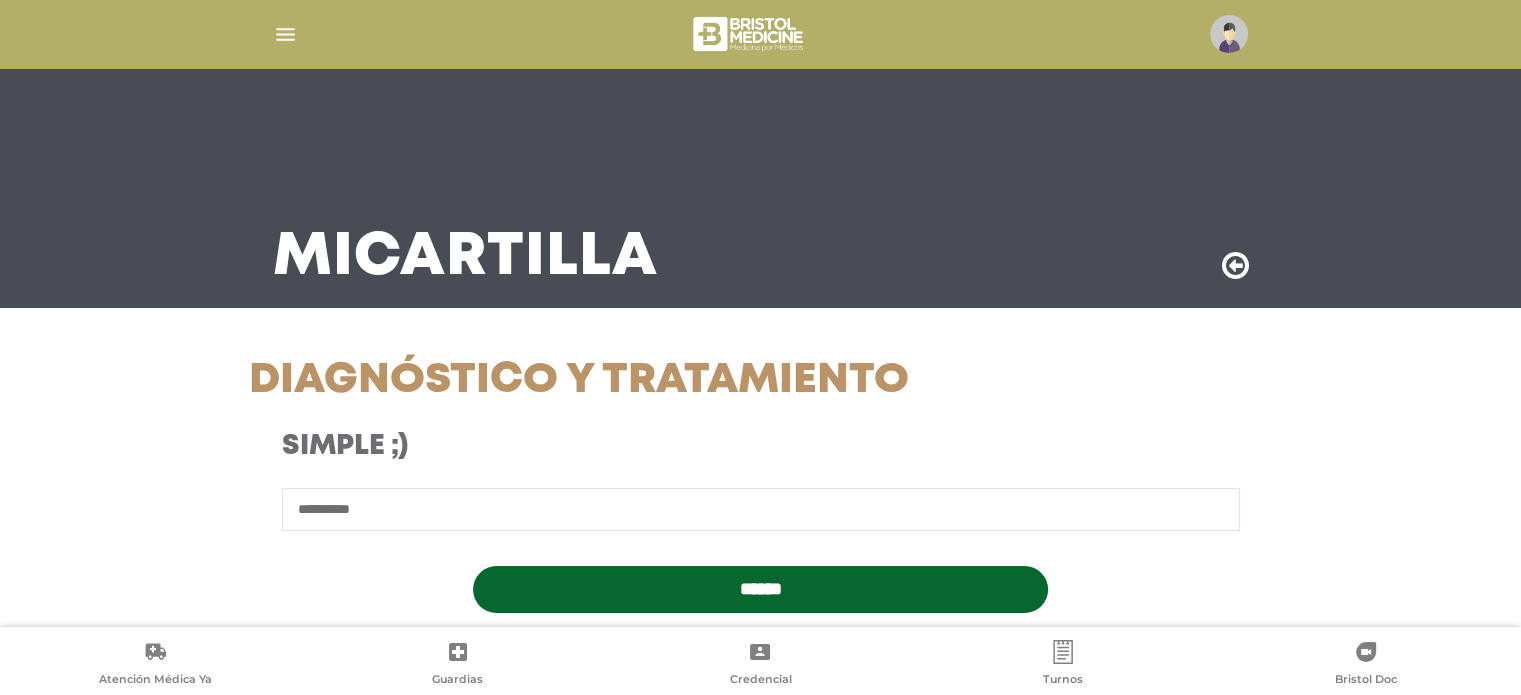 type on "**********" 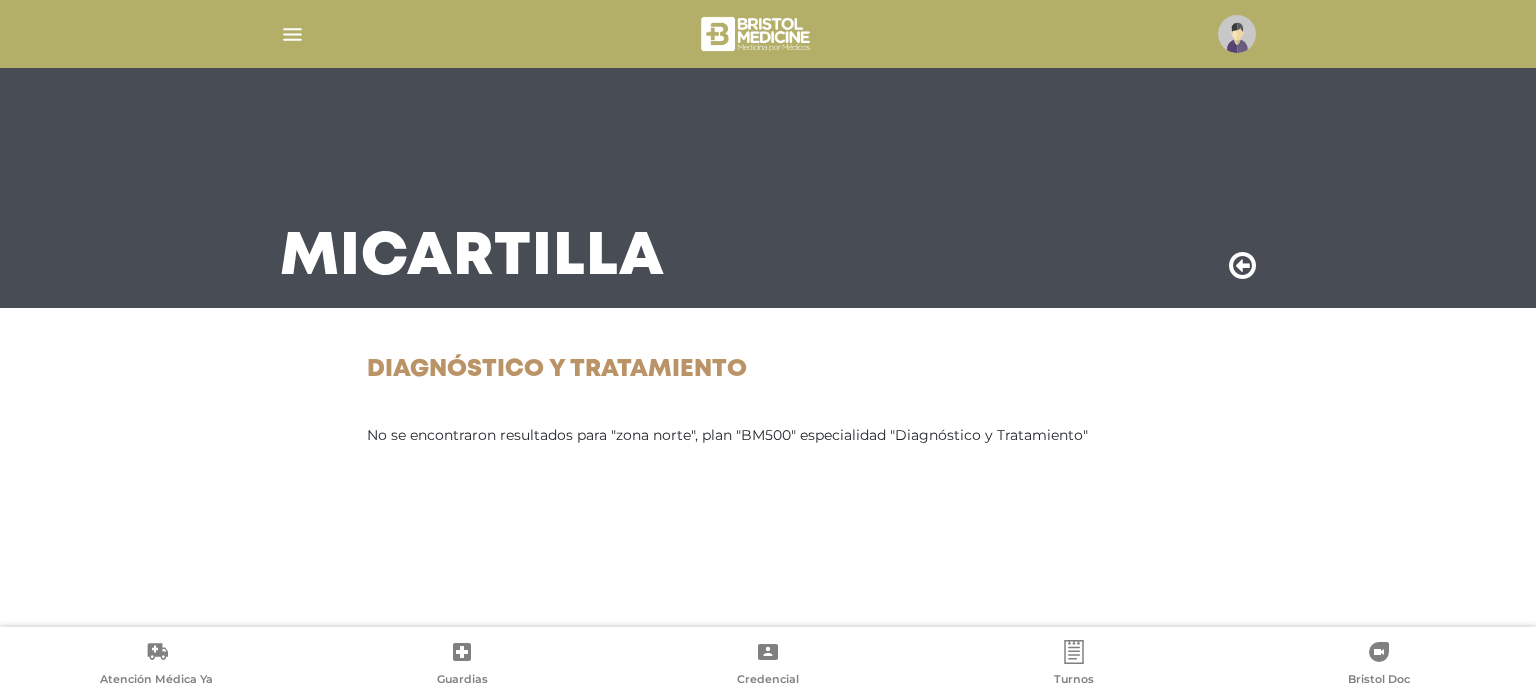 scroll, scrollTop: 0, scrollLeft: 0, axis: both 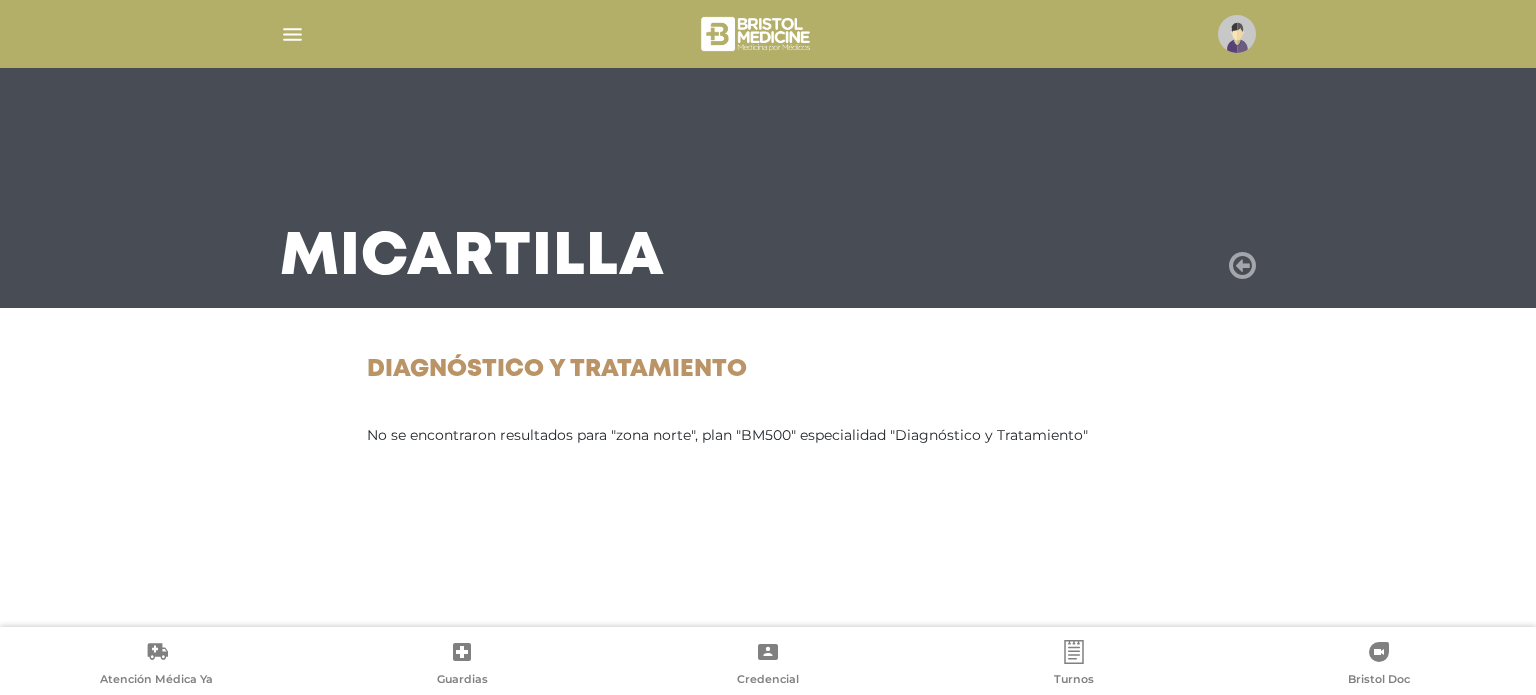 click at bounding box center (1242, 266) 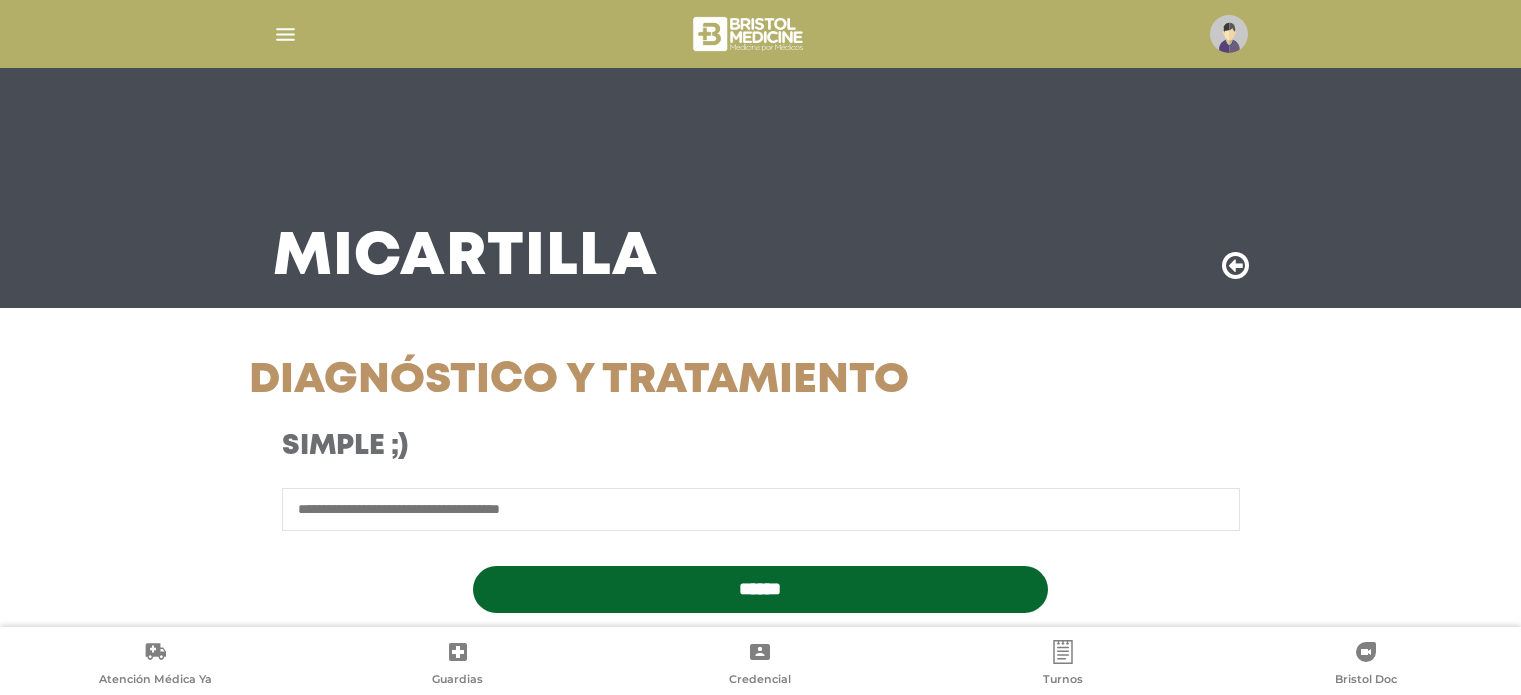 scroll, scrollTop: 0, scrollLeft: 0, axis: both 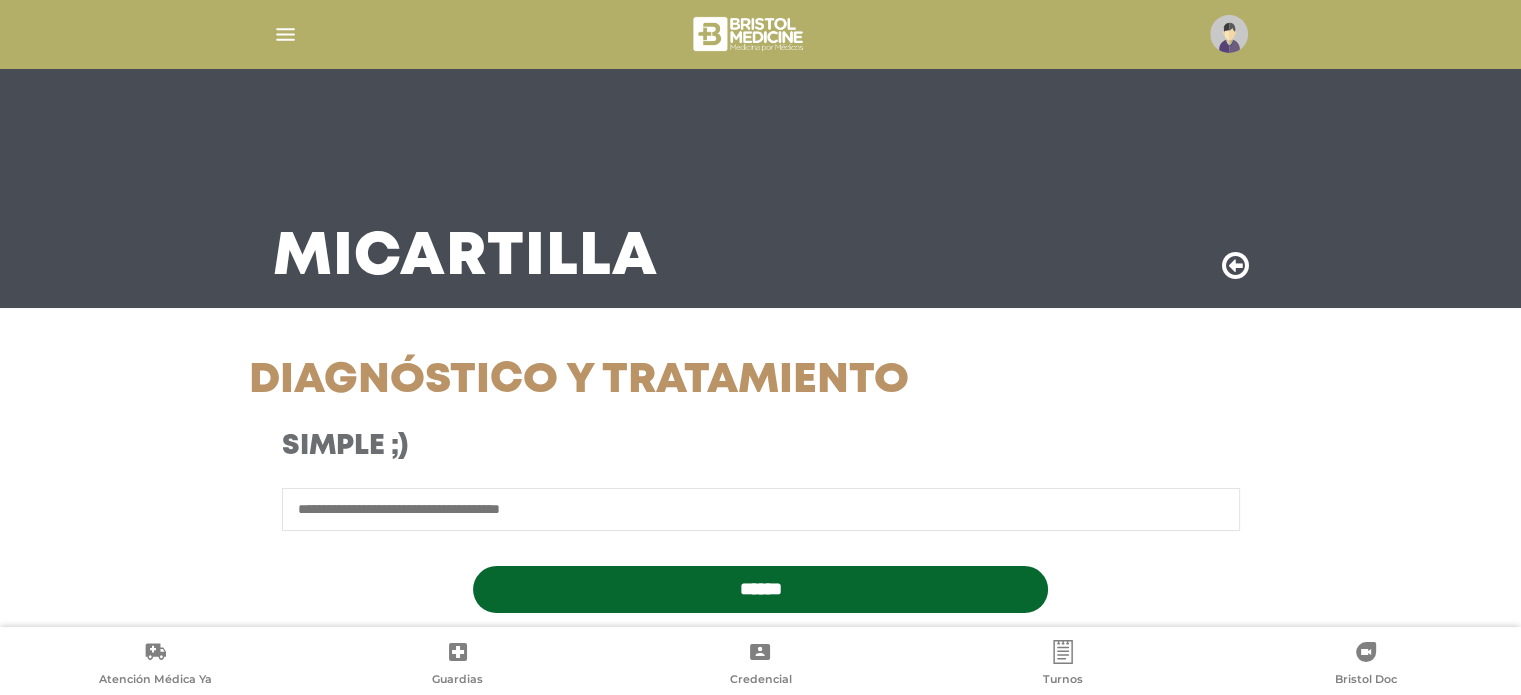 click at bounding box center (761, 509) 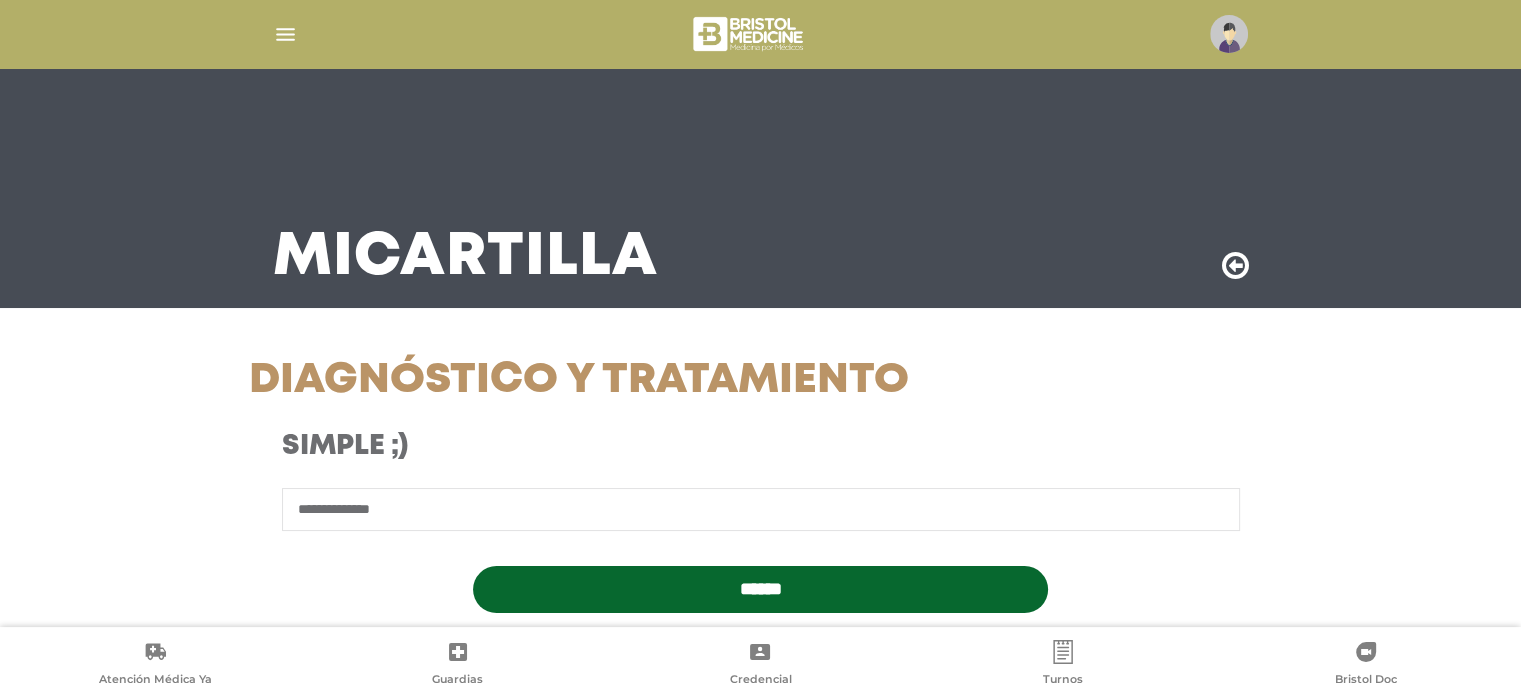 type on "**********" 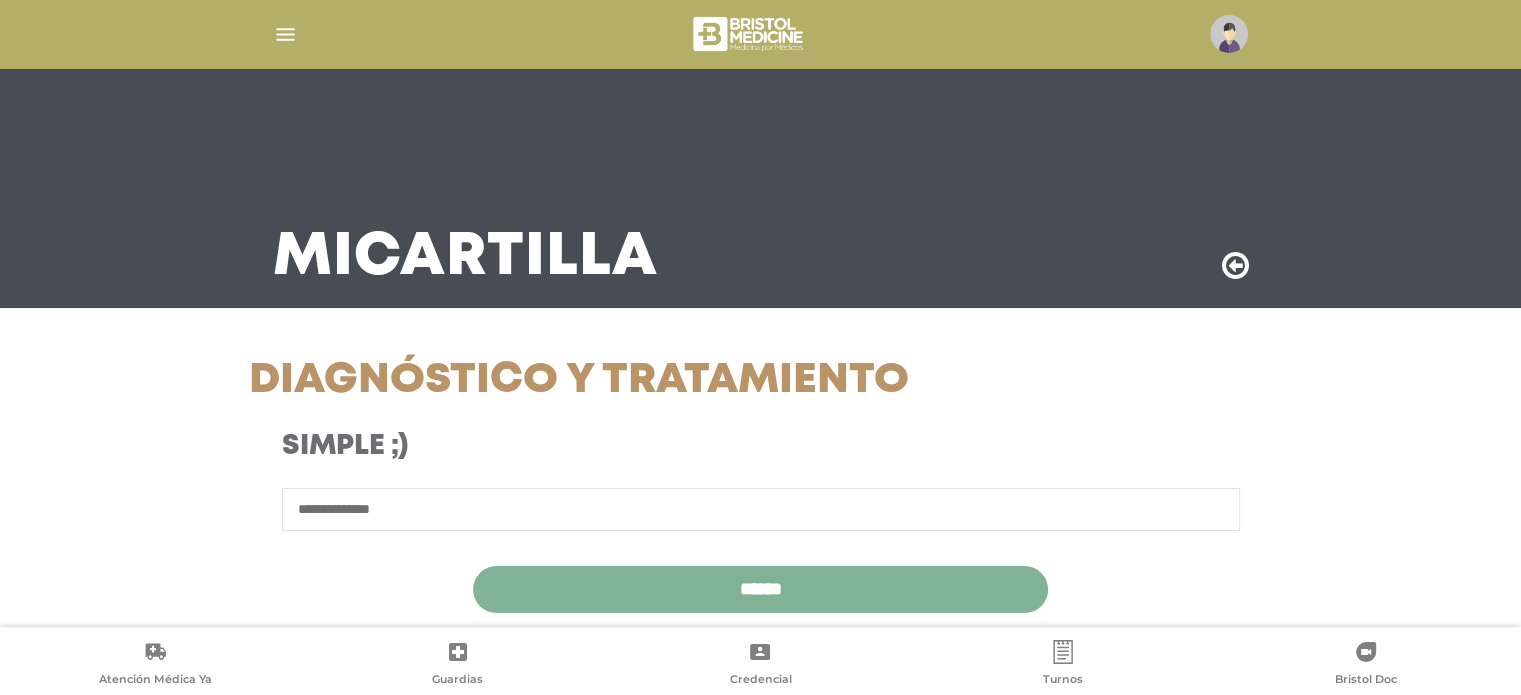 click on "******" at bounding box center [760, 589] 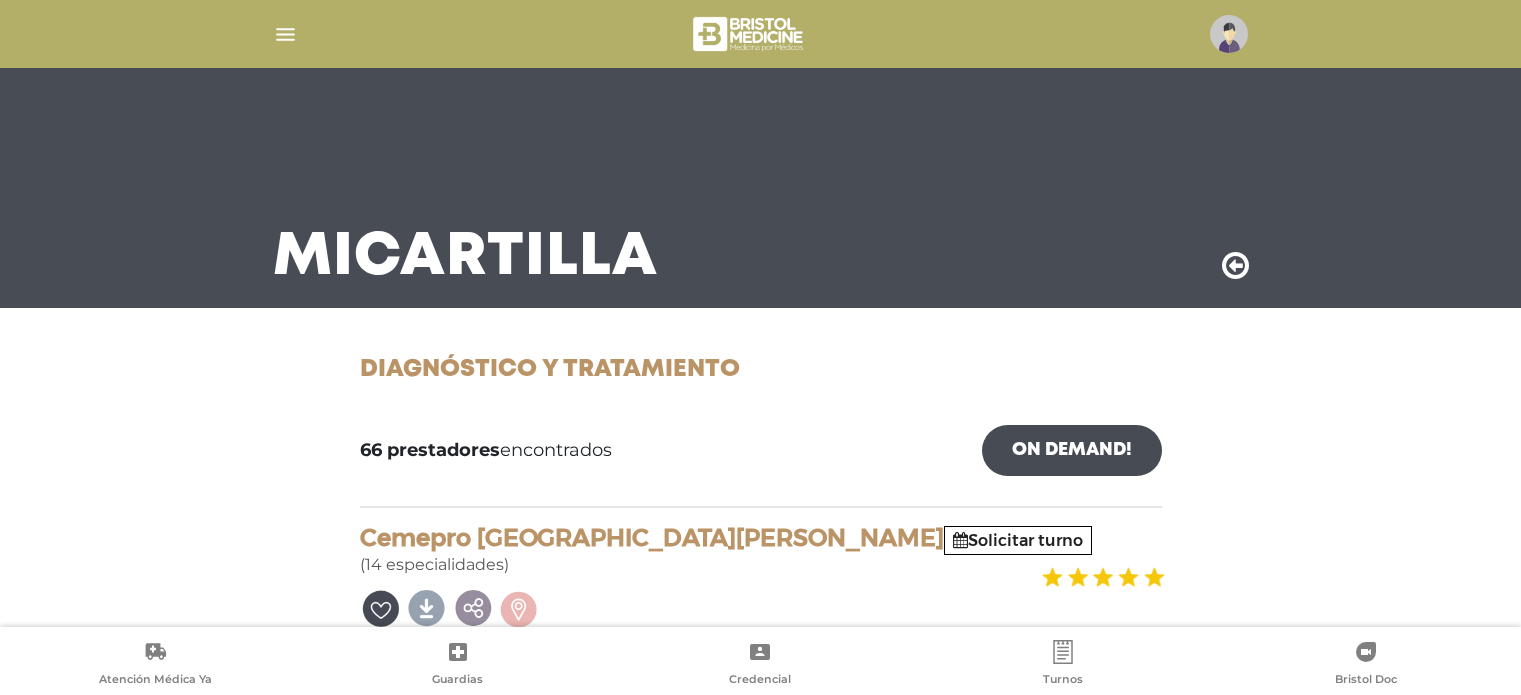 scroll, scrollTop: 0, scrollLeft: 0, axis: both 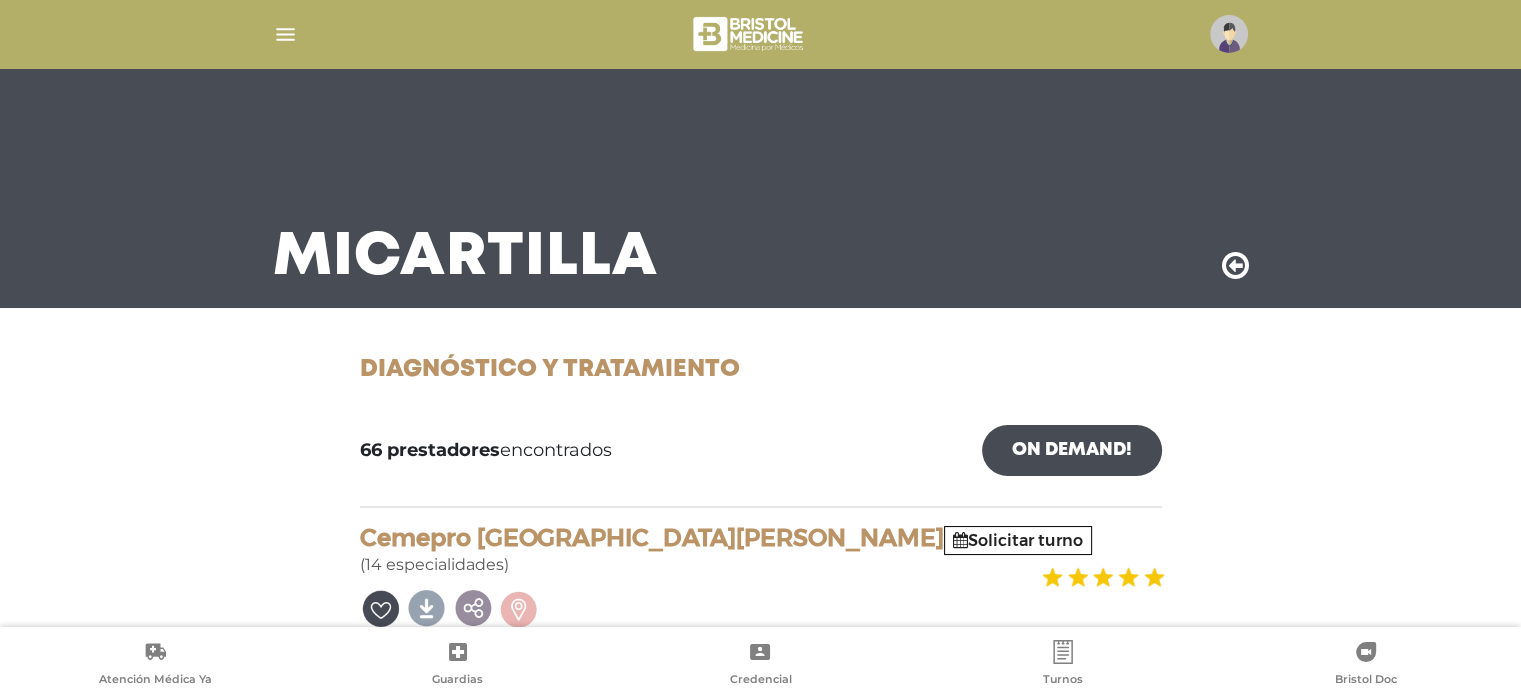 click on "Diagnóstico y Tratamiento
66 prestadores  encontrados
On Demand!
mostrar en mi área
Mostrar en mapa
Demasiados resultados. Refiná la búsqueda para cargar el mapa.
cargando mapa
Cemepro San [PERSON_NAME]																																						  Solicitar turno
(14 especialidades)
Urologia, Traumatologia Y Ortopedia, Pediatria, Nutricion, [GEOGRAPHIC_DATA]...   											 Av. Santa Fe 260" at bounding box center (761, 8852) 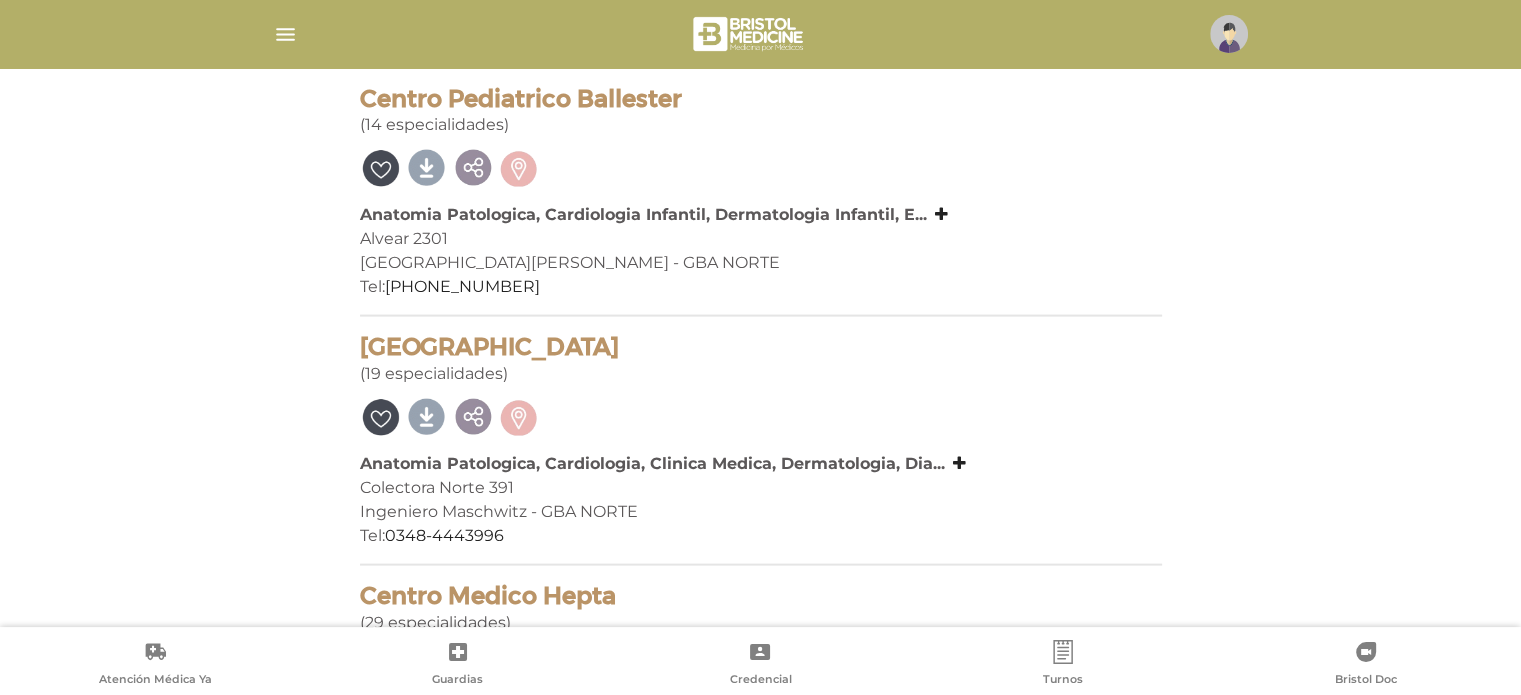 scroll, scrollTop: 4160, scrollLeft: 0, axis: vertical 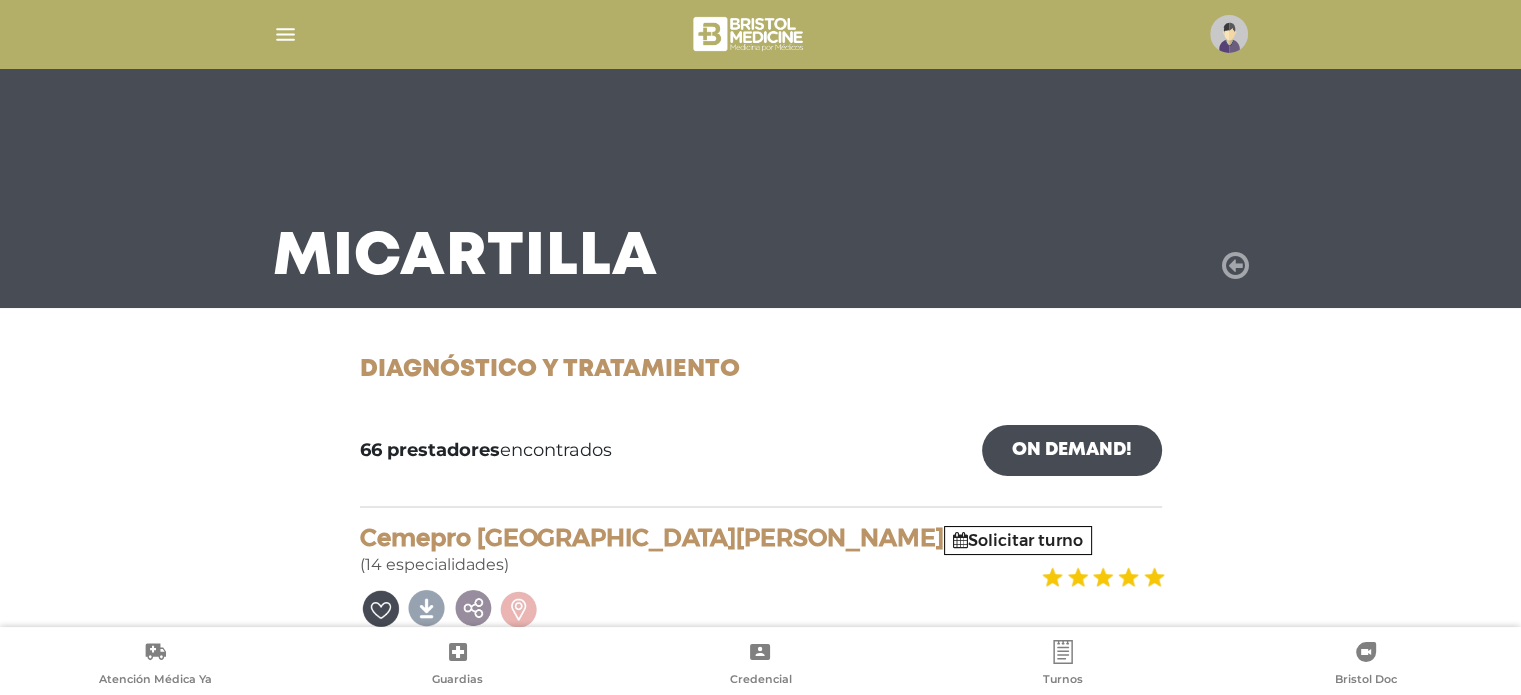 click at bounding box center (1235, 266) 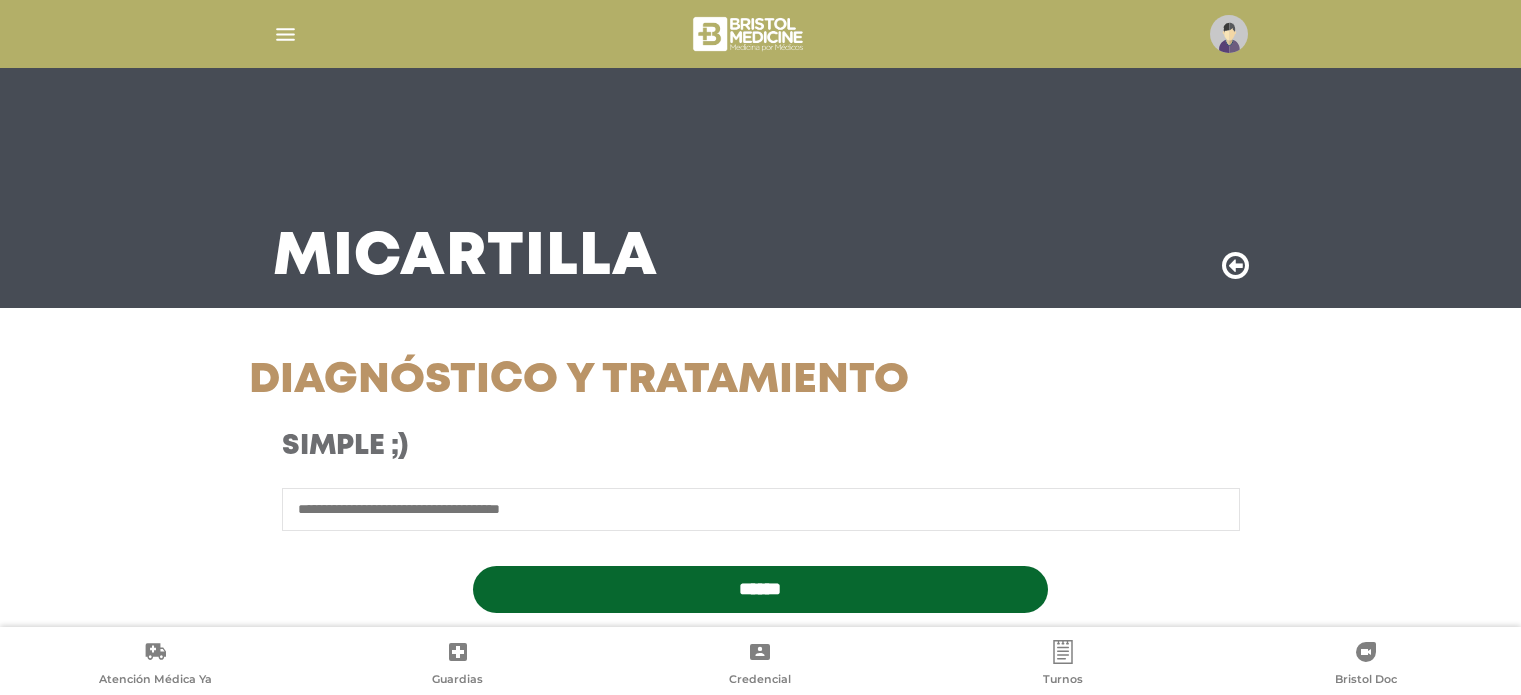 scroll, scrollTop: 0, scrollLeft: 0, axis: both 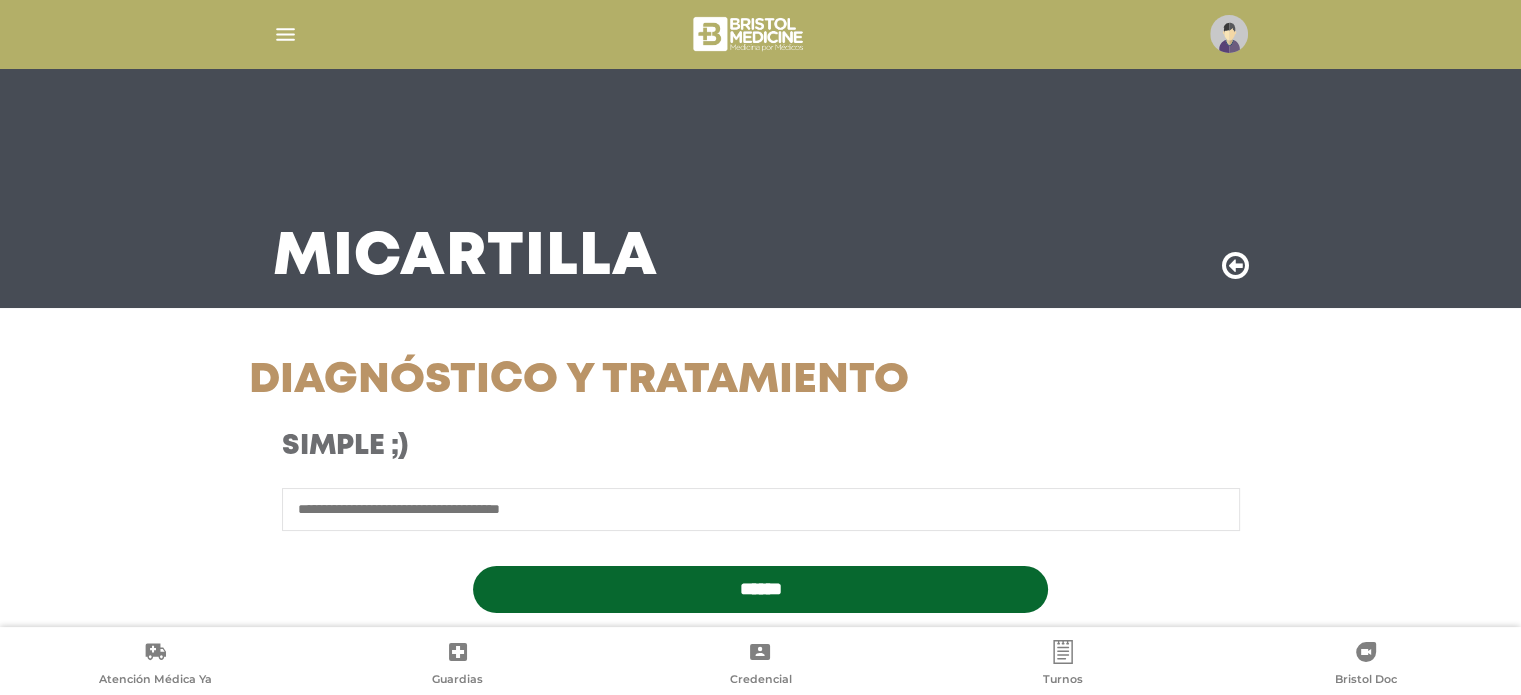 click on "******" at bounding box center (761, 550) 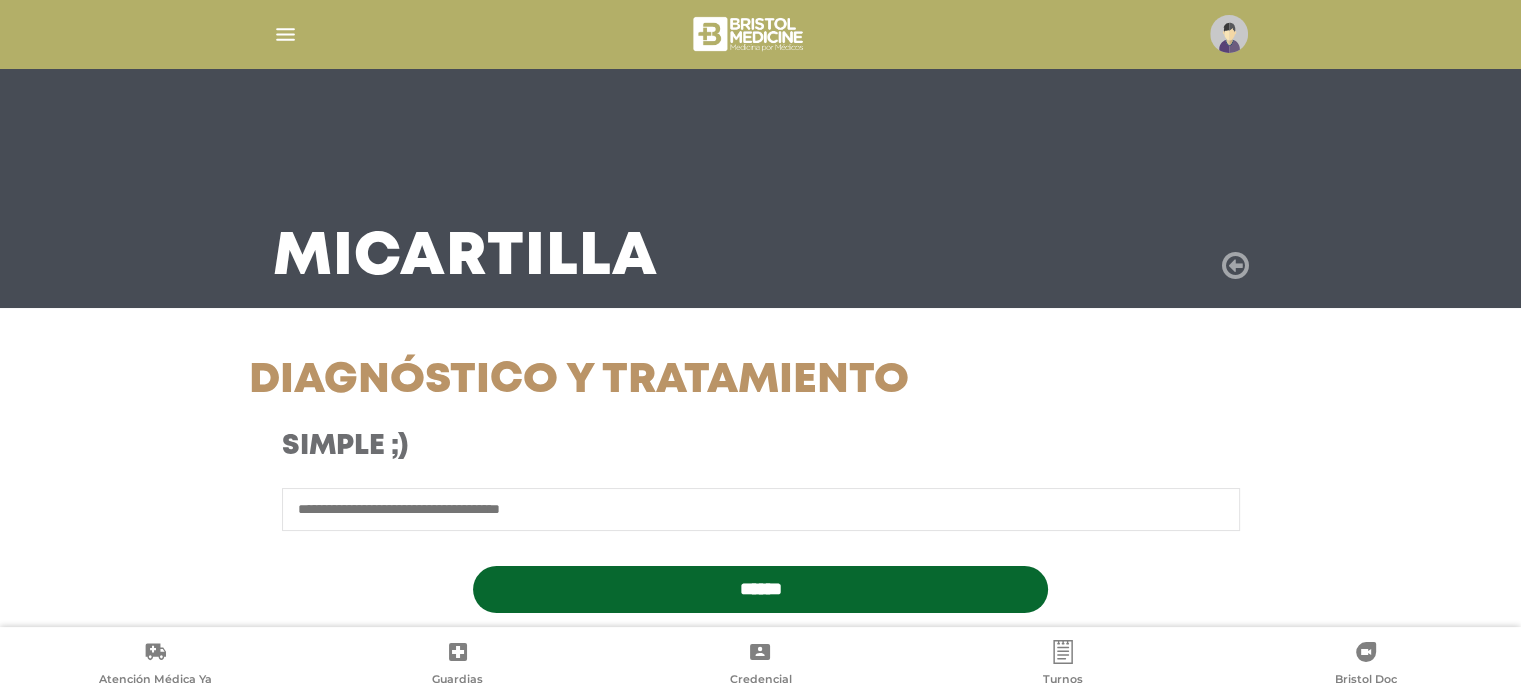 click at bounding box center [1235, 266] 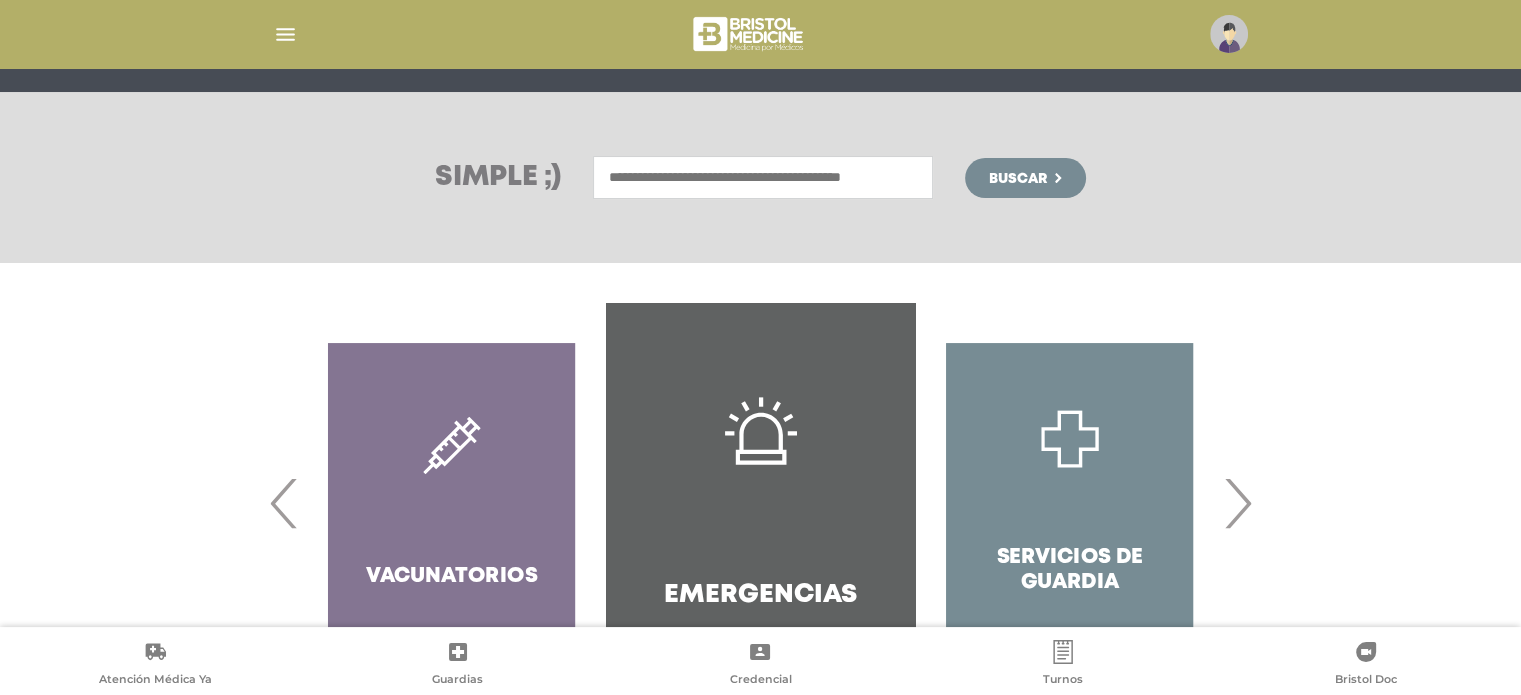 scroll, scrollTop: 320, scrollLeft: 0, axis: vertical 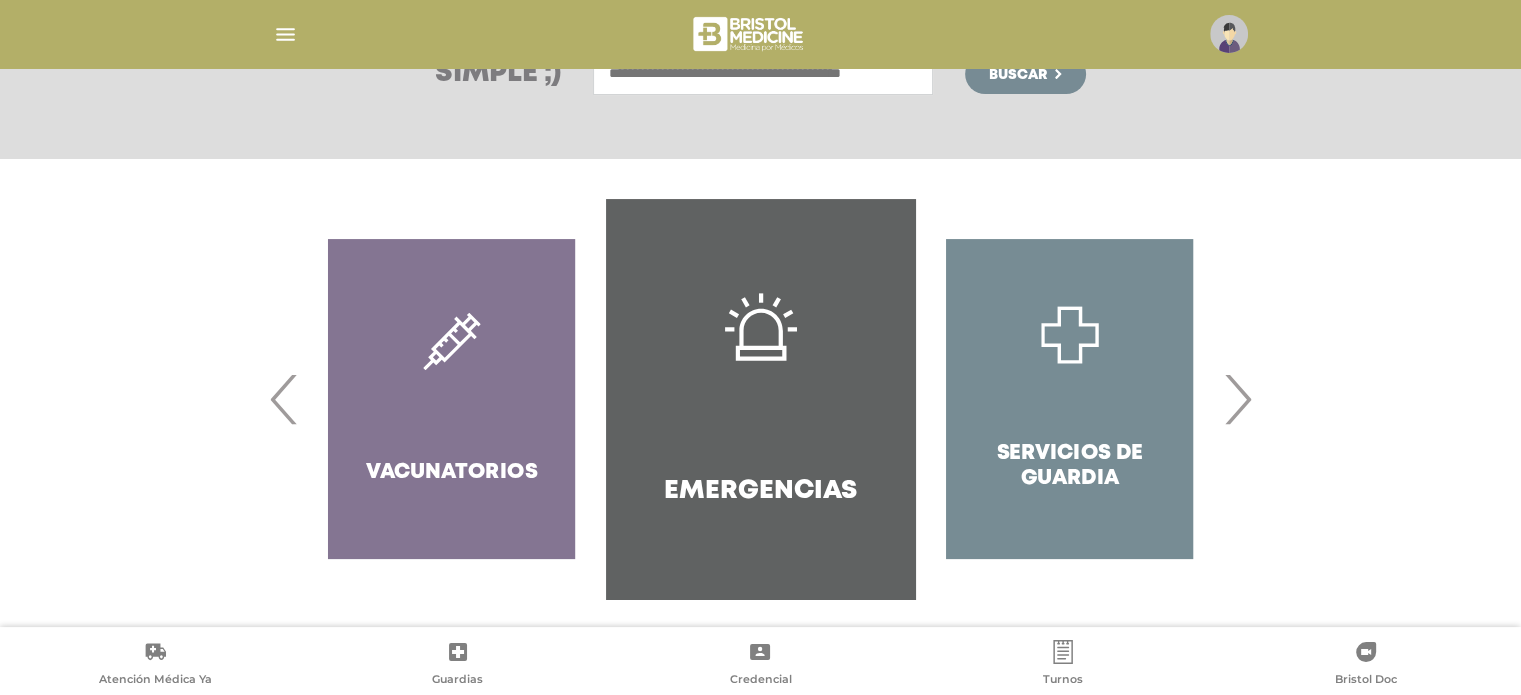 click on "›" at bounding box center [1237, 399] 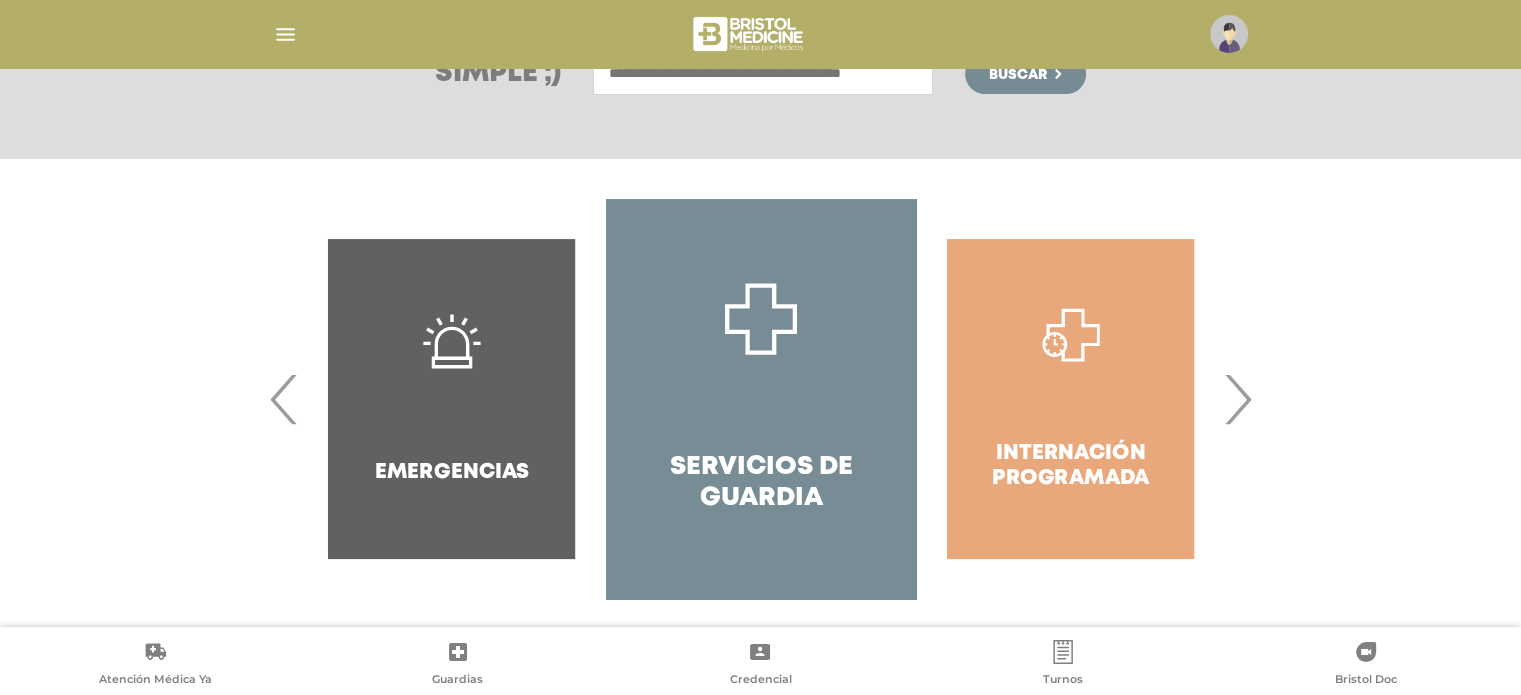 click on "›" at bounding box center (1237, 399) 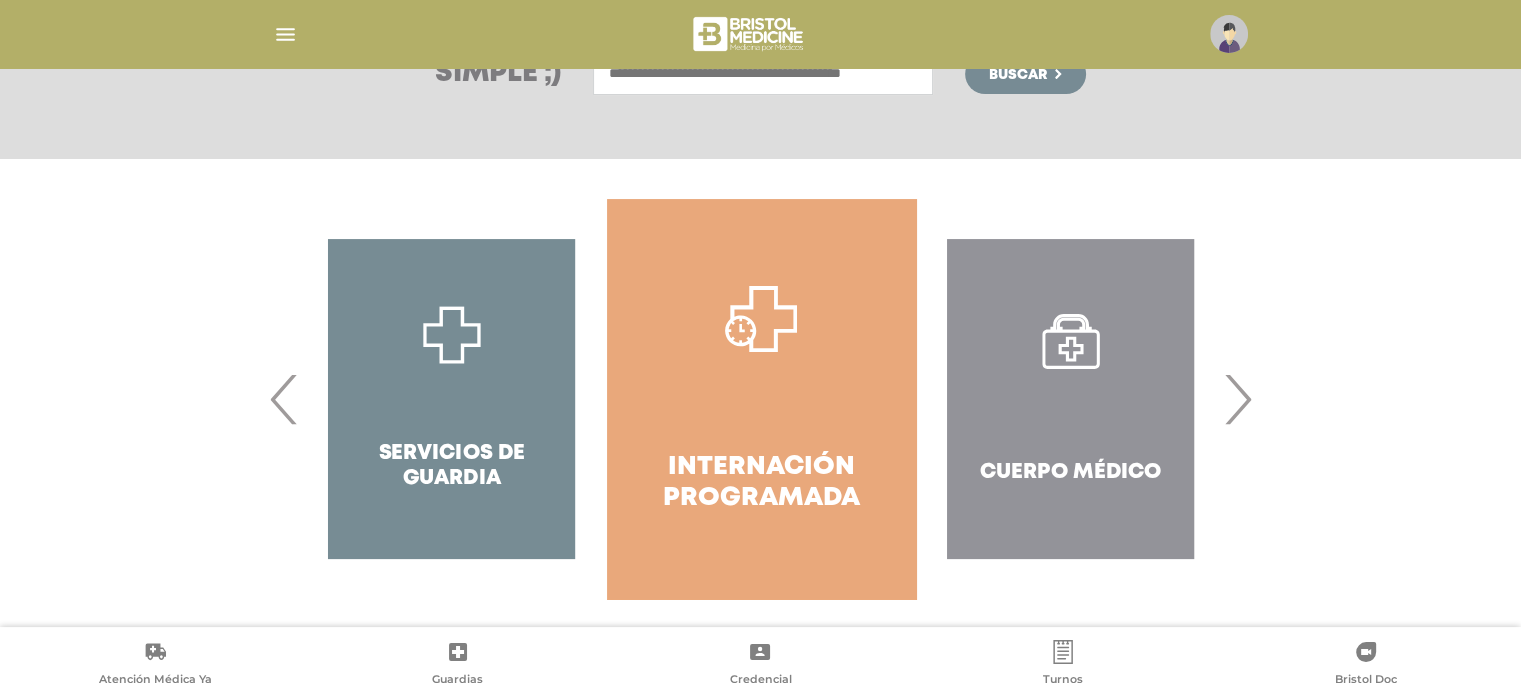 click on "›" at bounding box center (1237, 399) 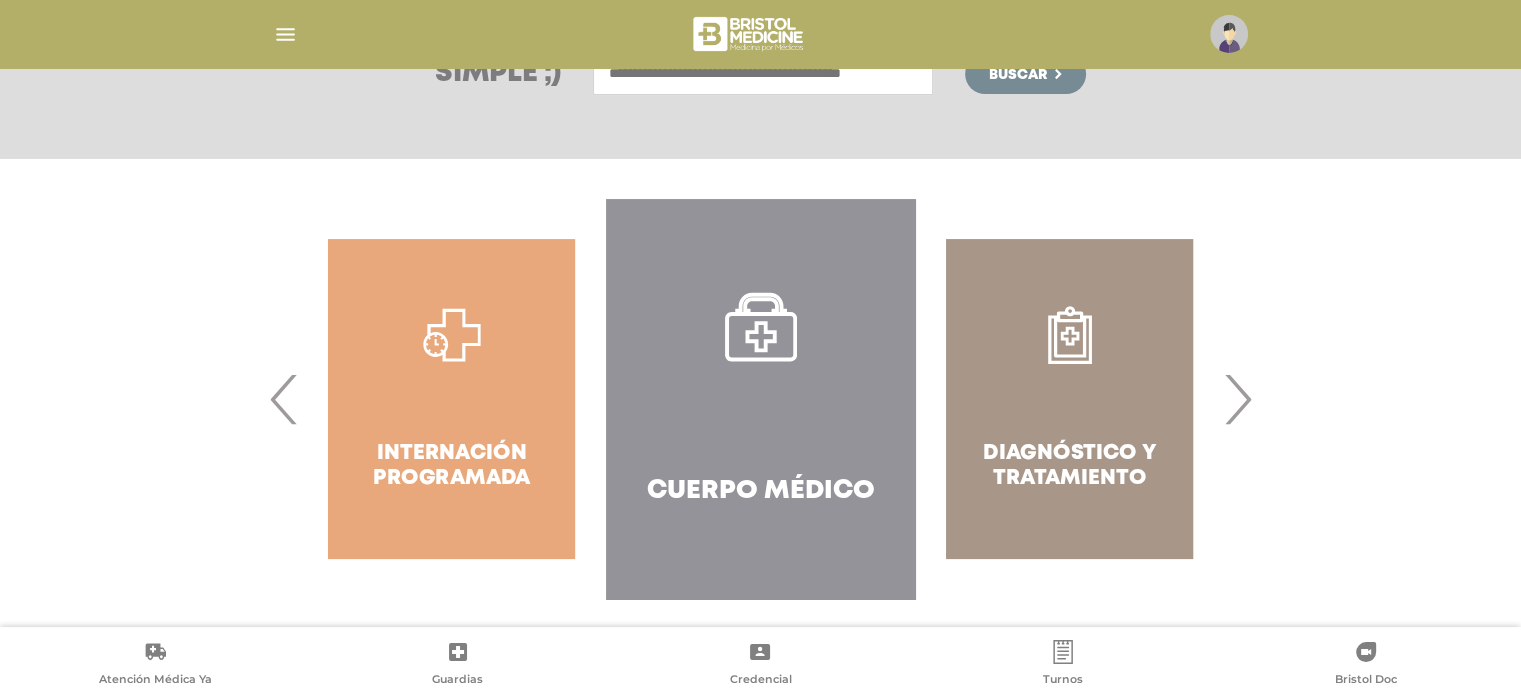 click on "›" at bounding box center [1237, 399] 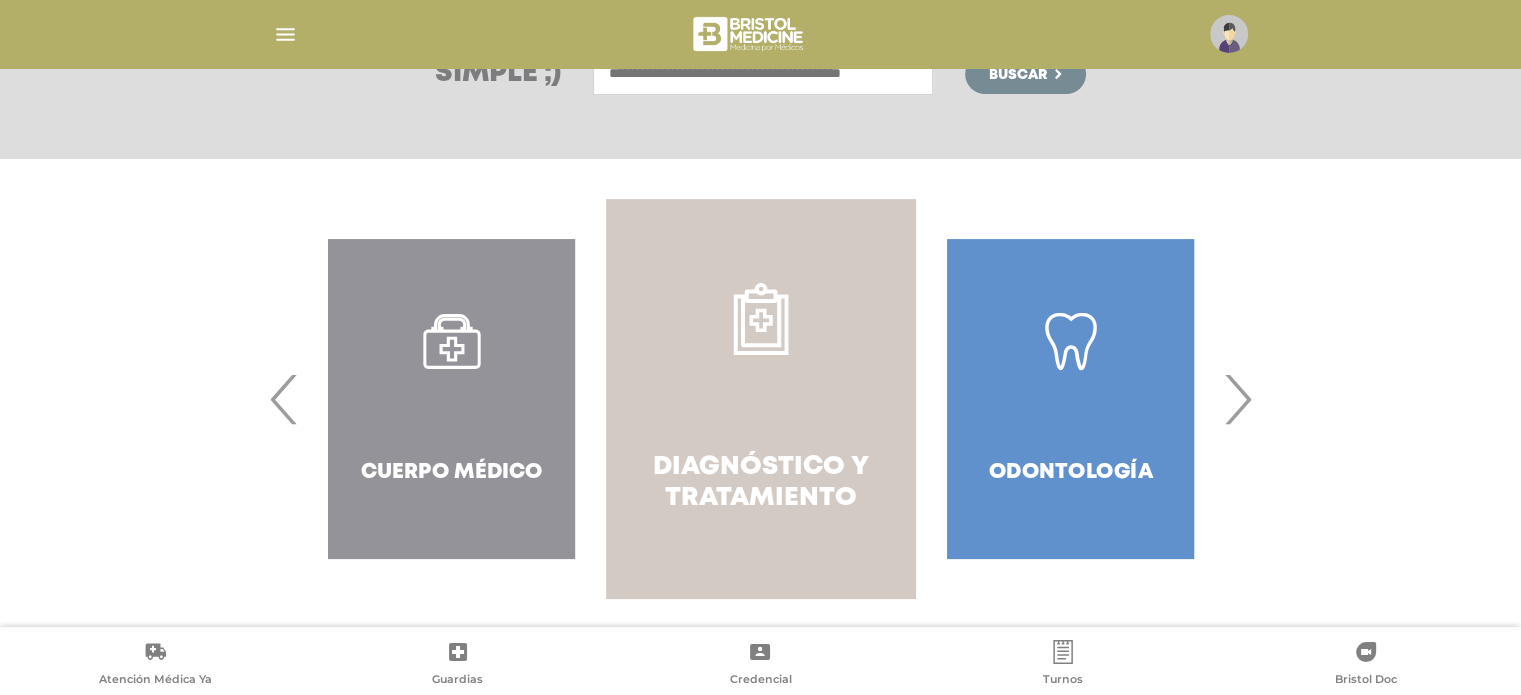 click on "Diagnóstico y Tratamiento" at bounding box center [760, 399] 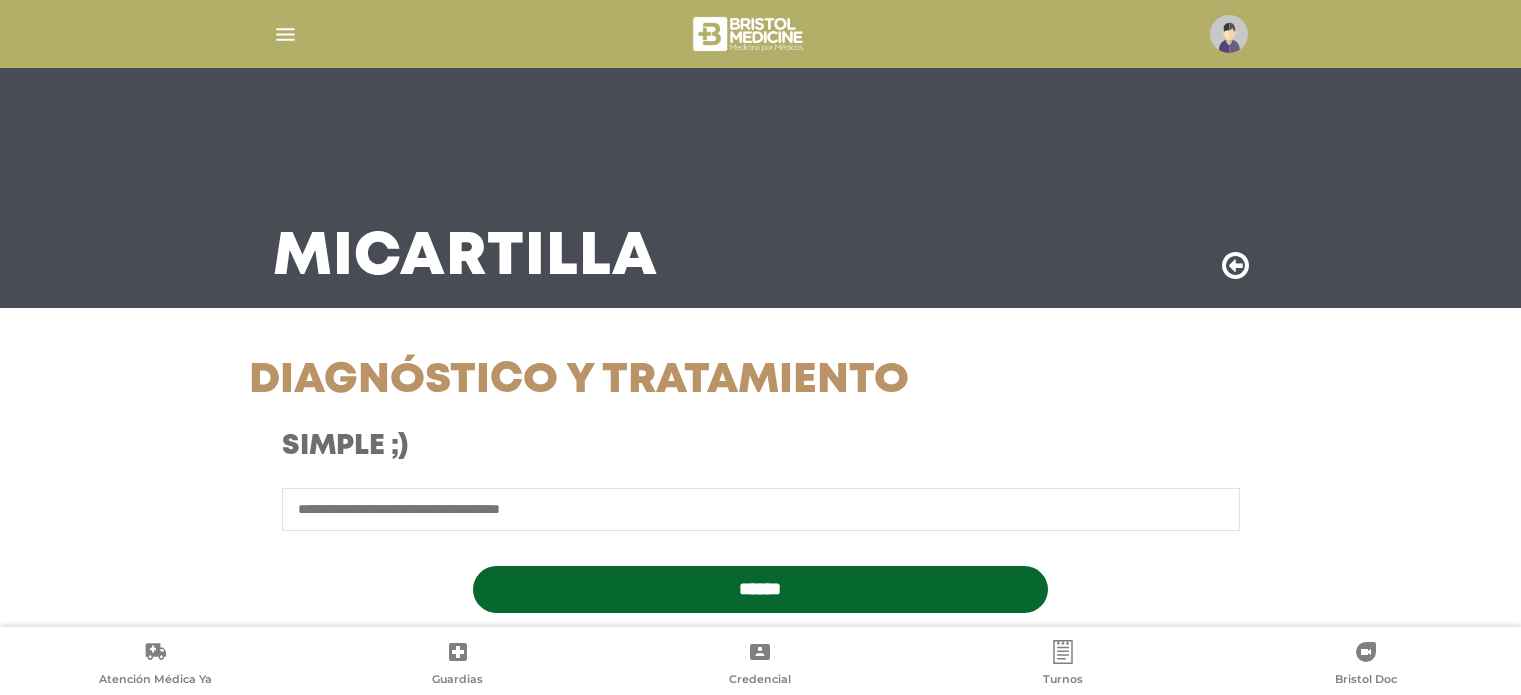 scroll, scrollTop: 0, scrollLeft: 0, axis: both 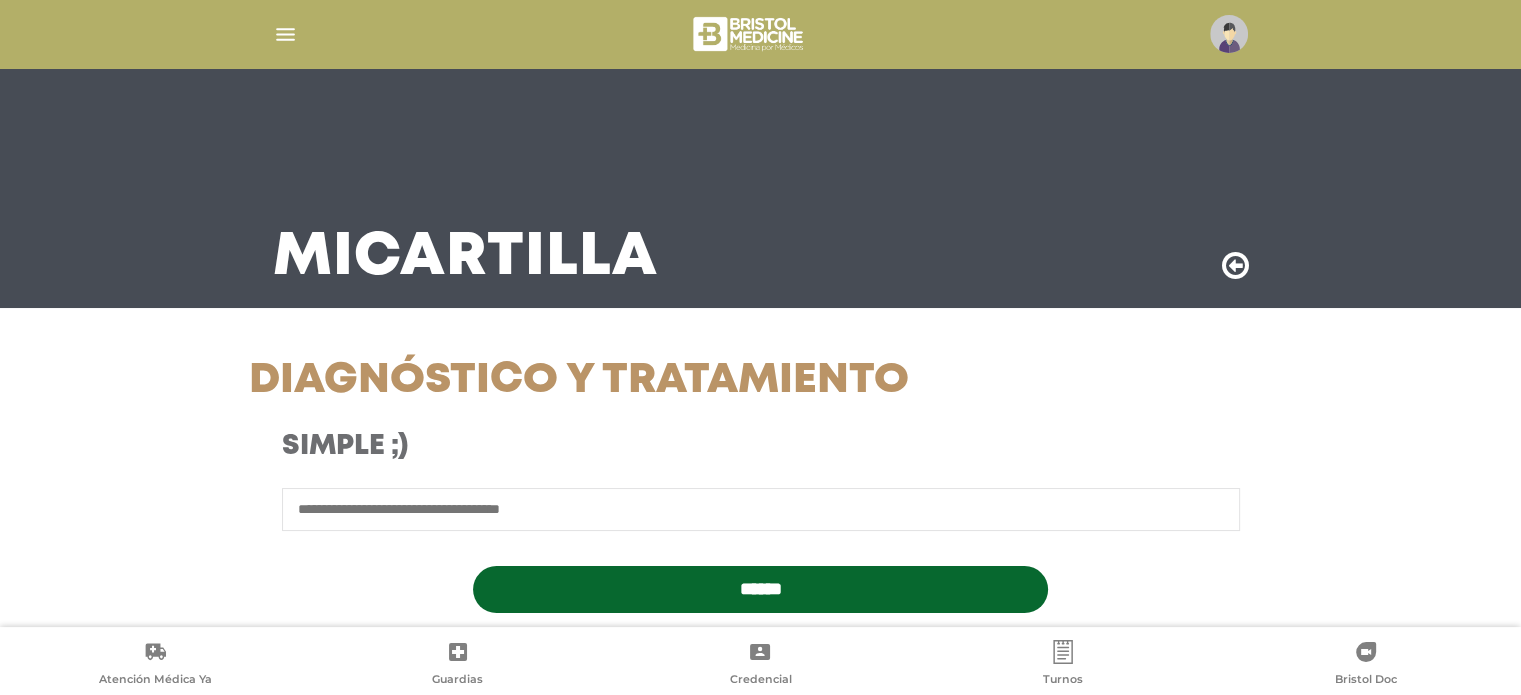 click at bounding box center (761, 509) 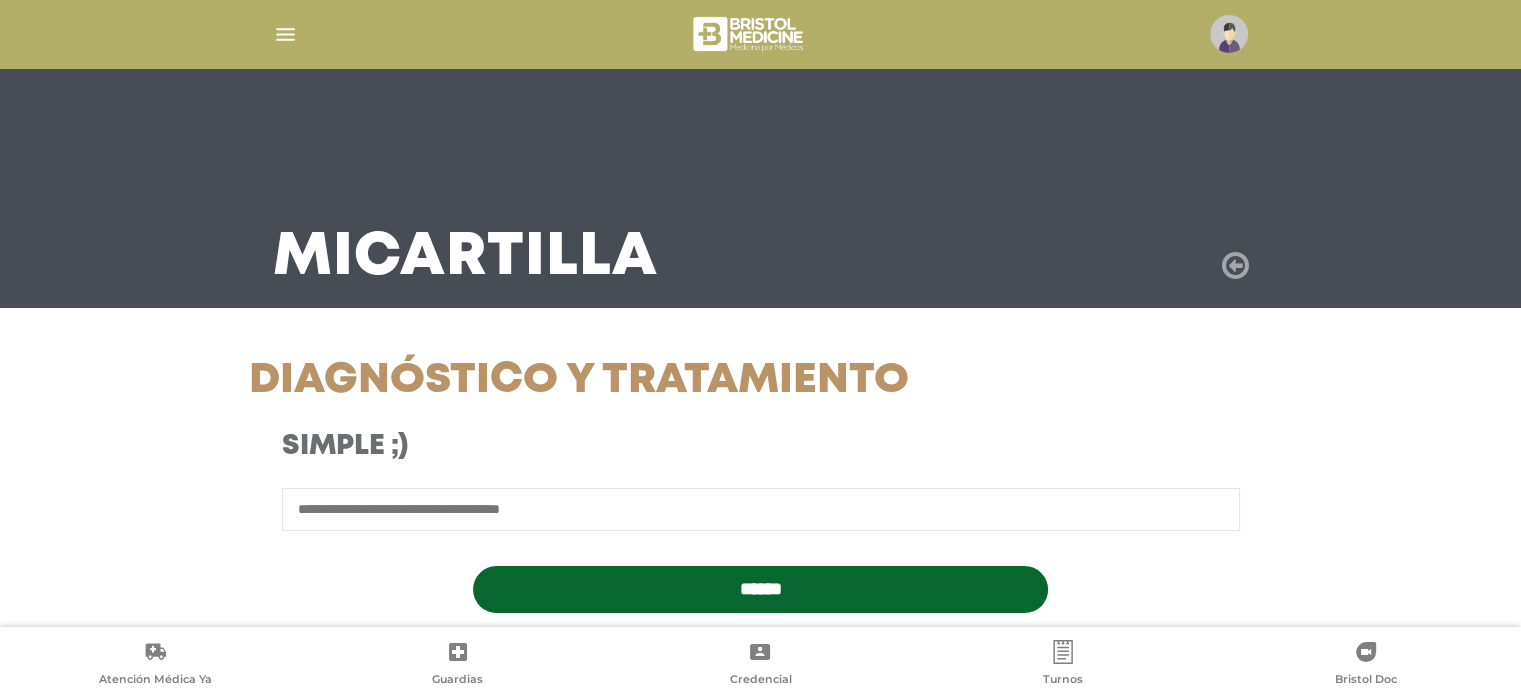 click at bounding box center (1235, 266) 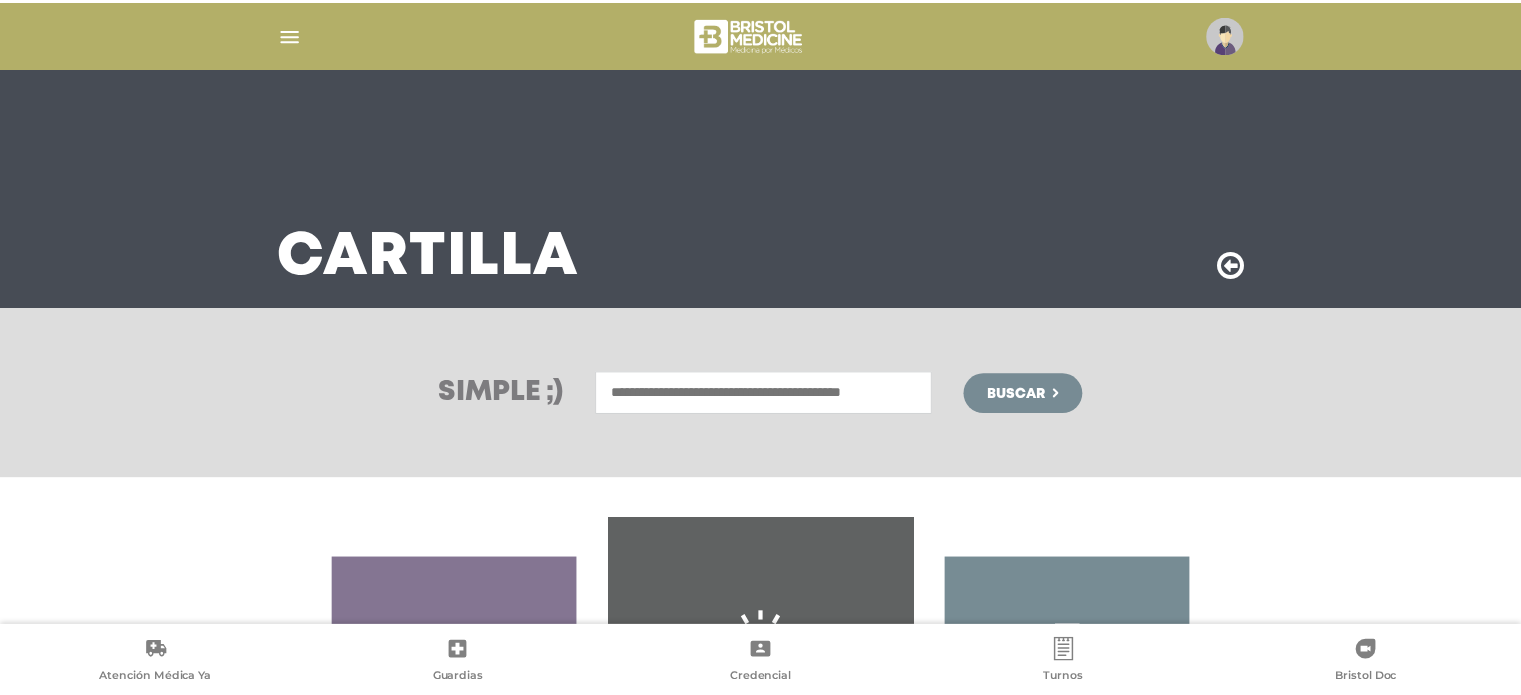 scroll, scrollTop: 0, scrollLeft: 0, axis: both 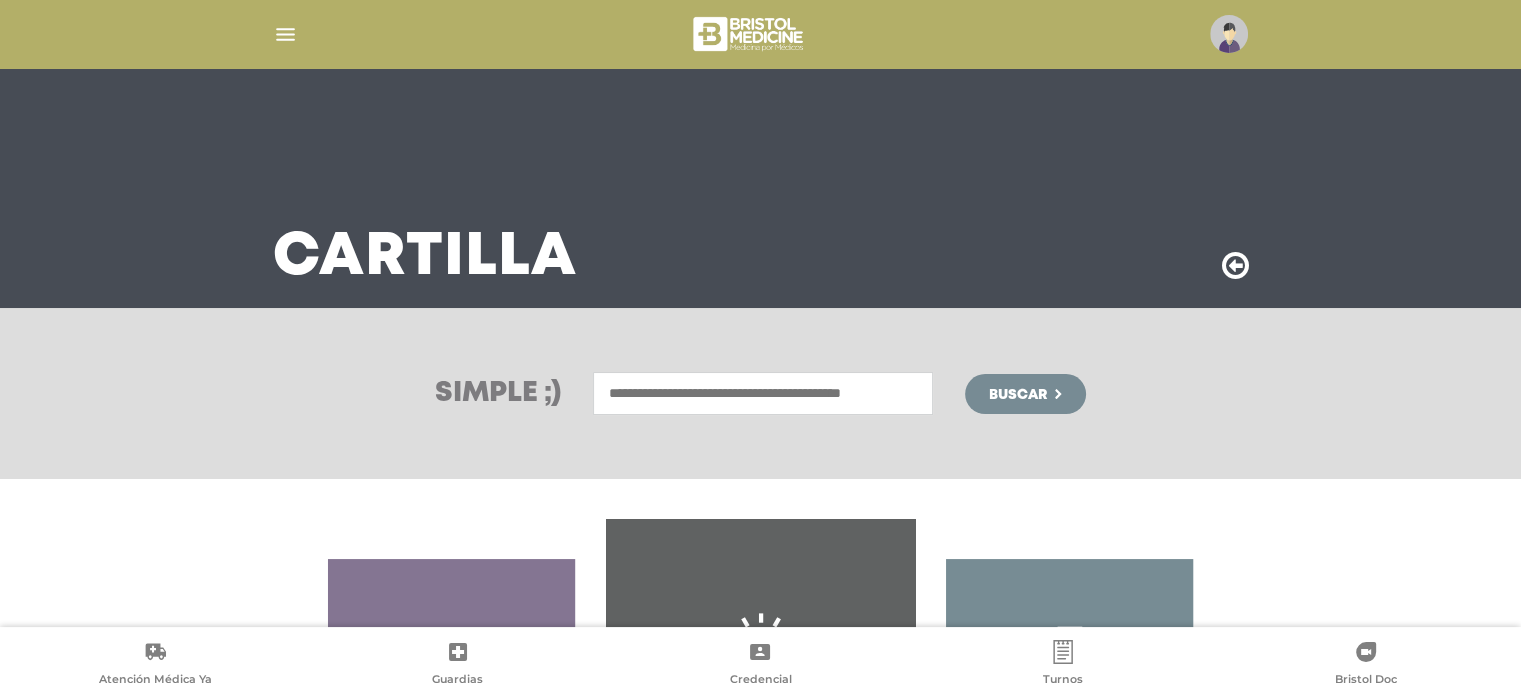 click at bounding box center (285, 34) 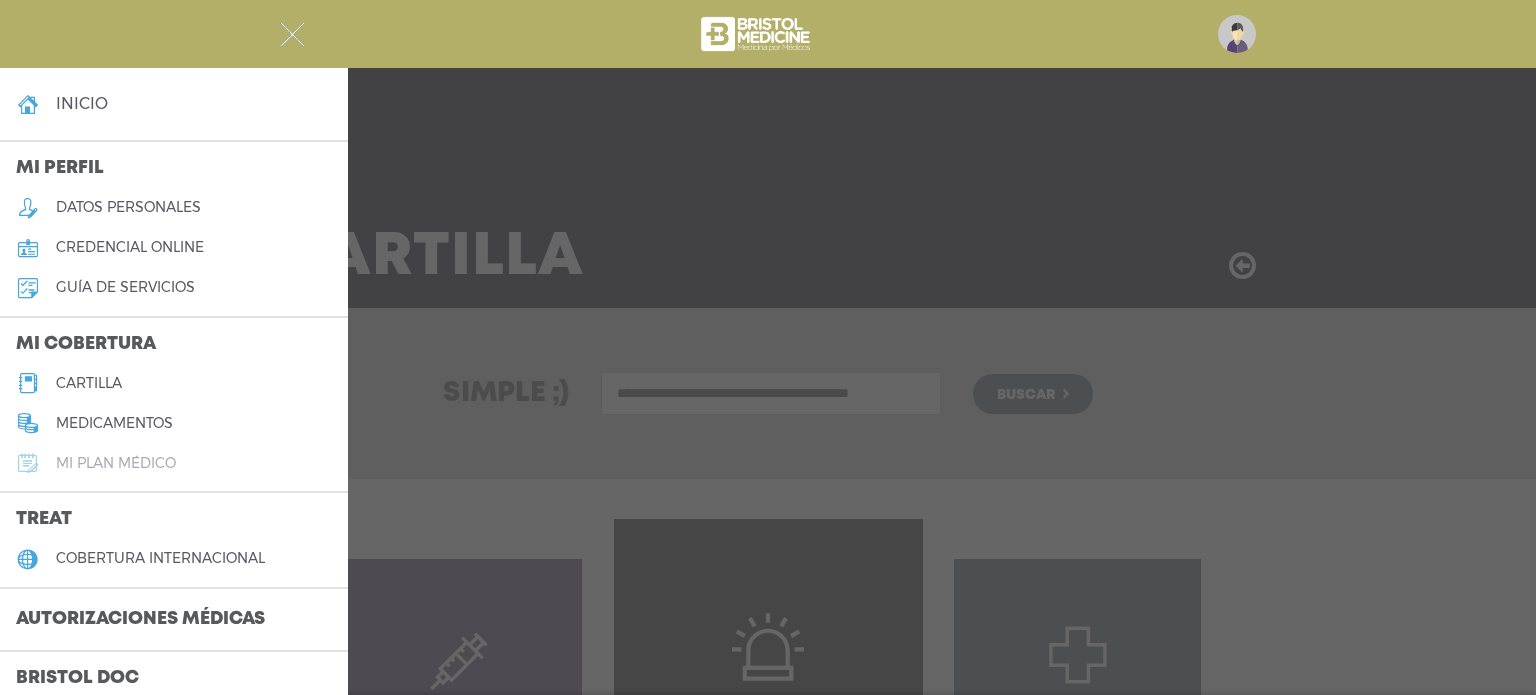 click on "Mi plan médico" at bounding box center [174, 463] 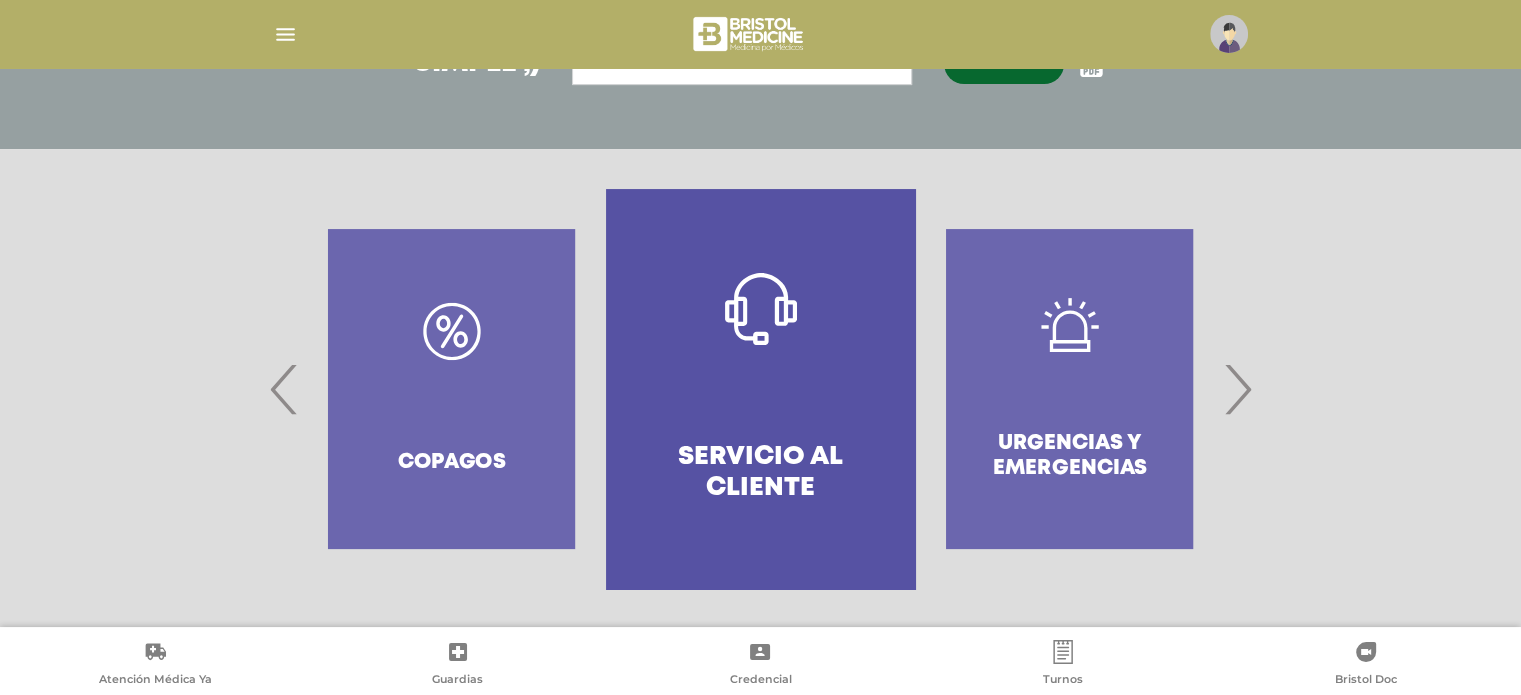 scroll, scrollTop: 331, scrollLeft: 0, axis: vertical 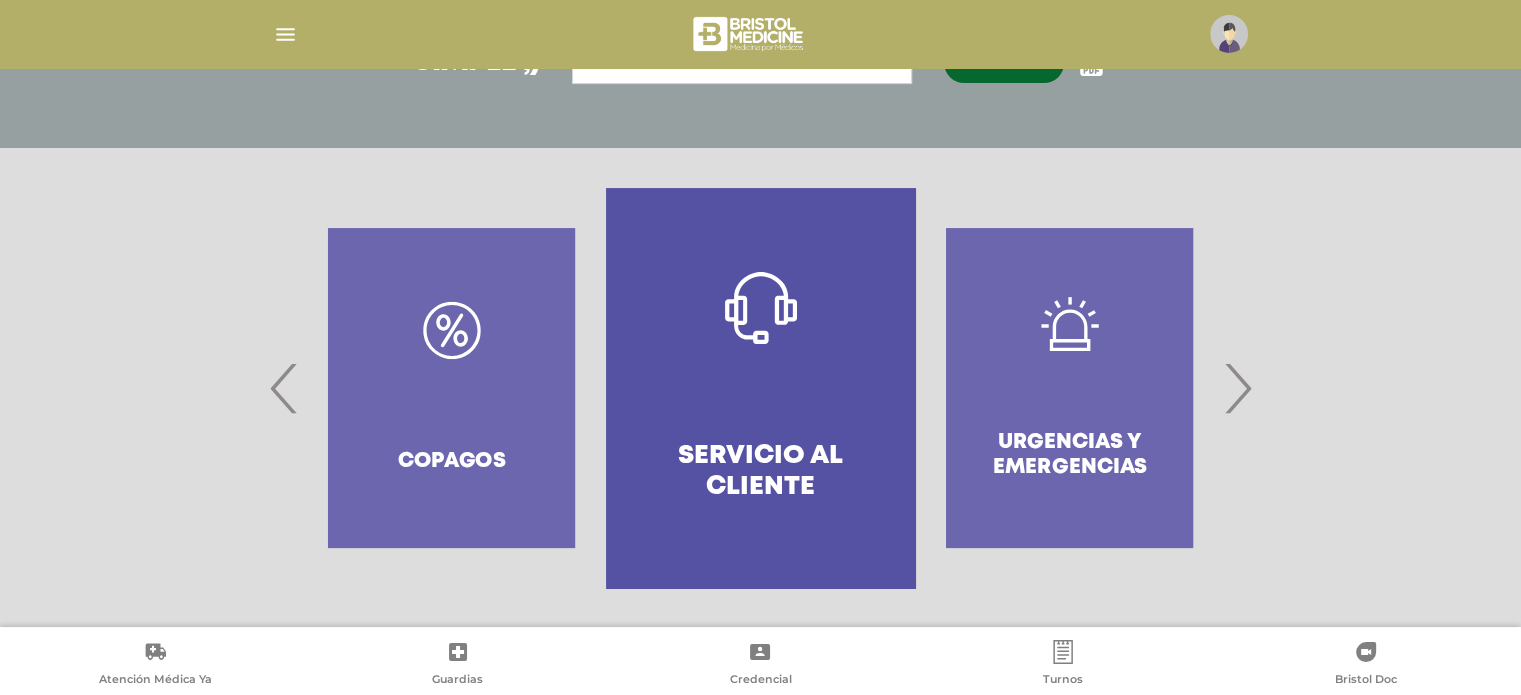 click on "Copagos" at bounding box center (451, 388) 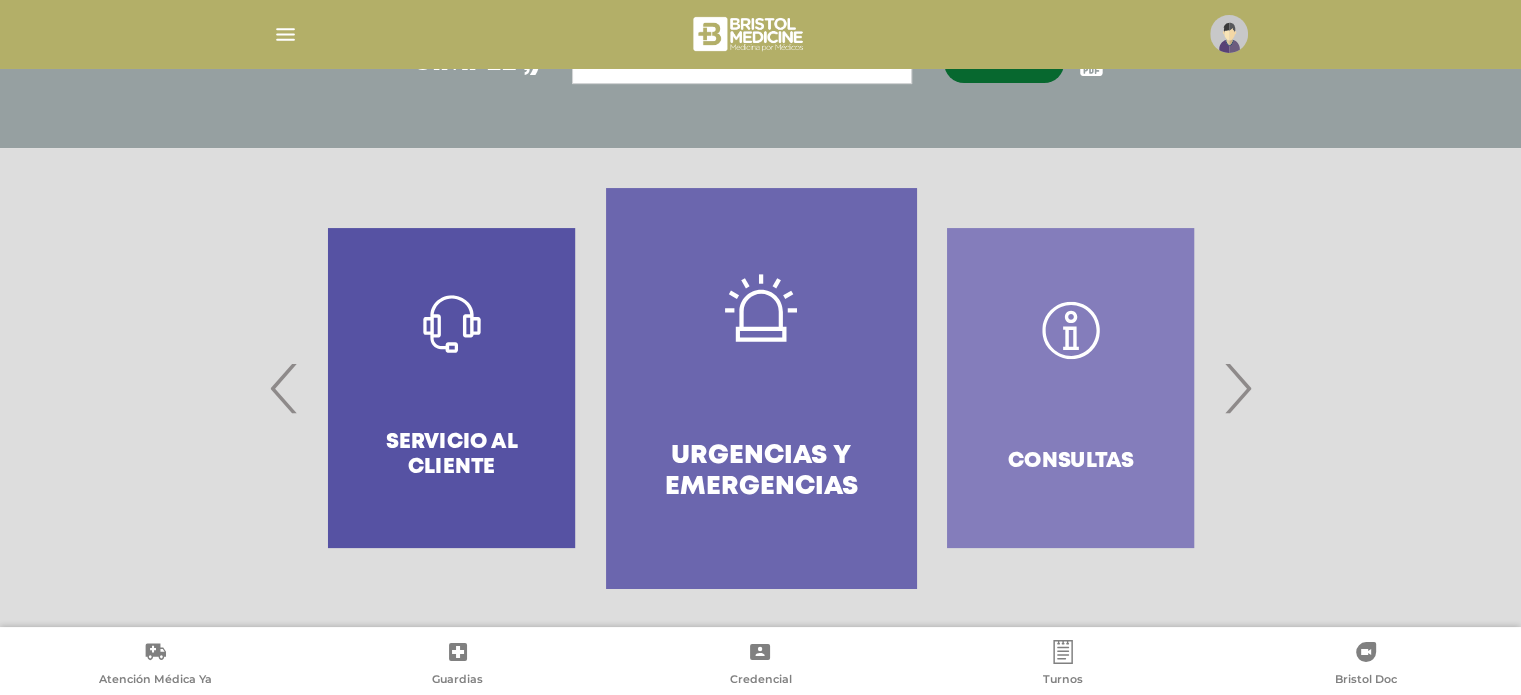 click on "›" at bounding box center [1237, 388] 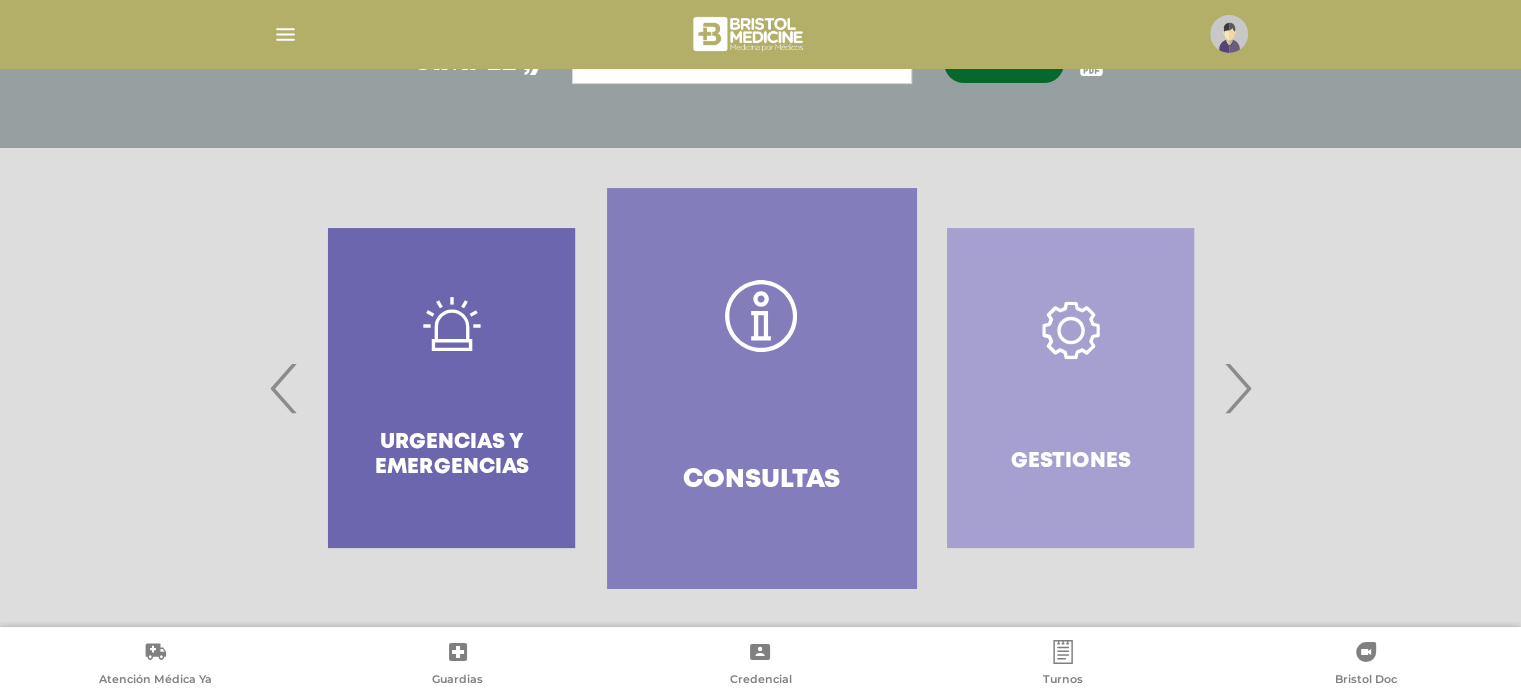 click on "›" at bounding box center (1237, 388) 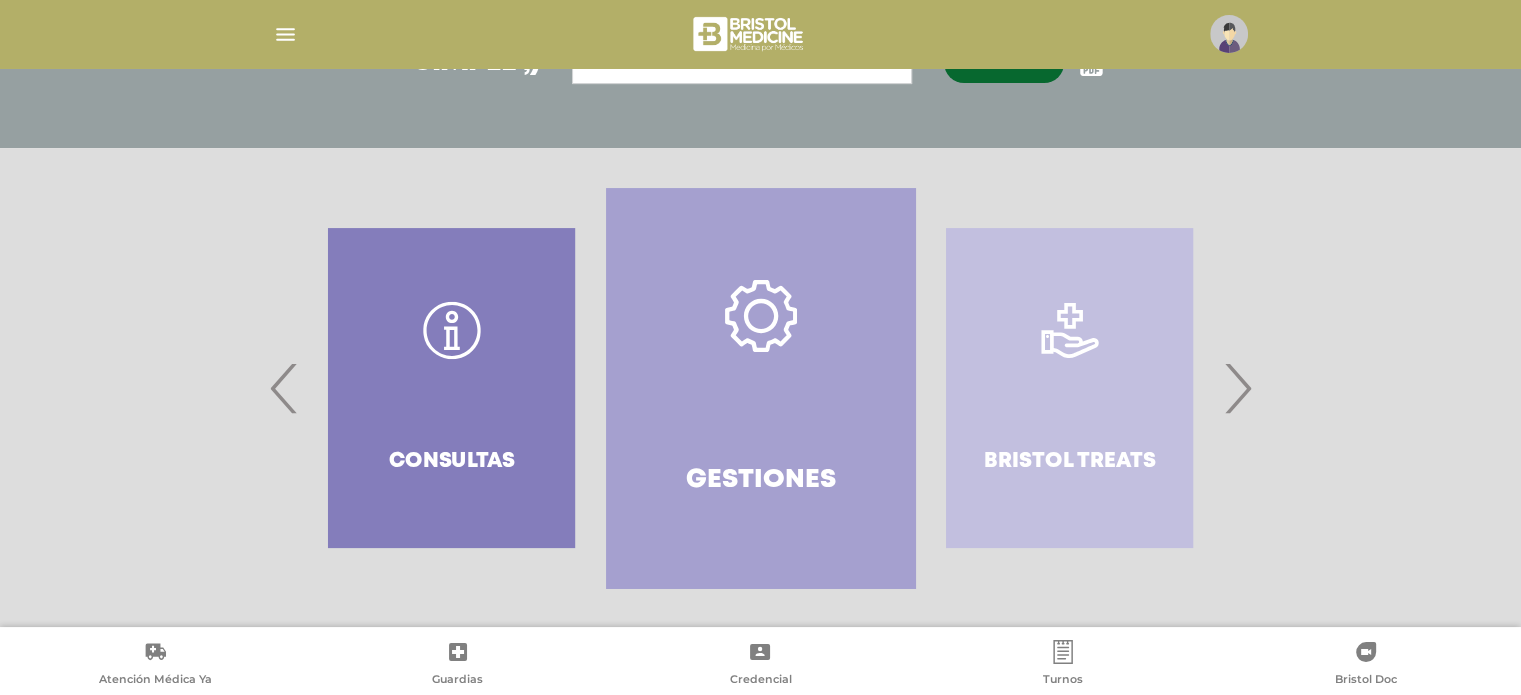 click on "›" at bounding box center (1237, 388) 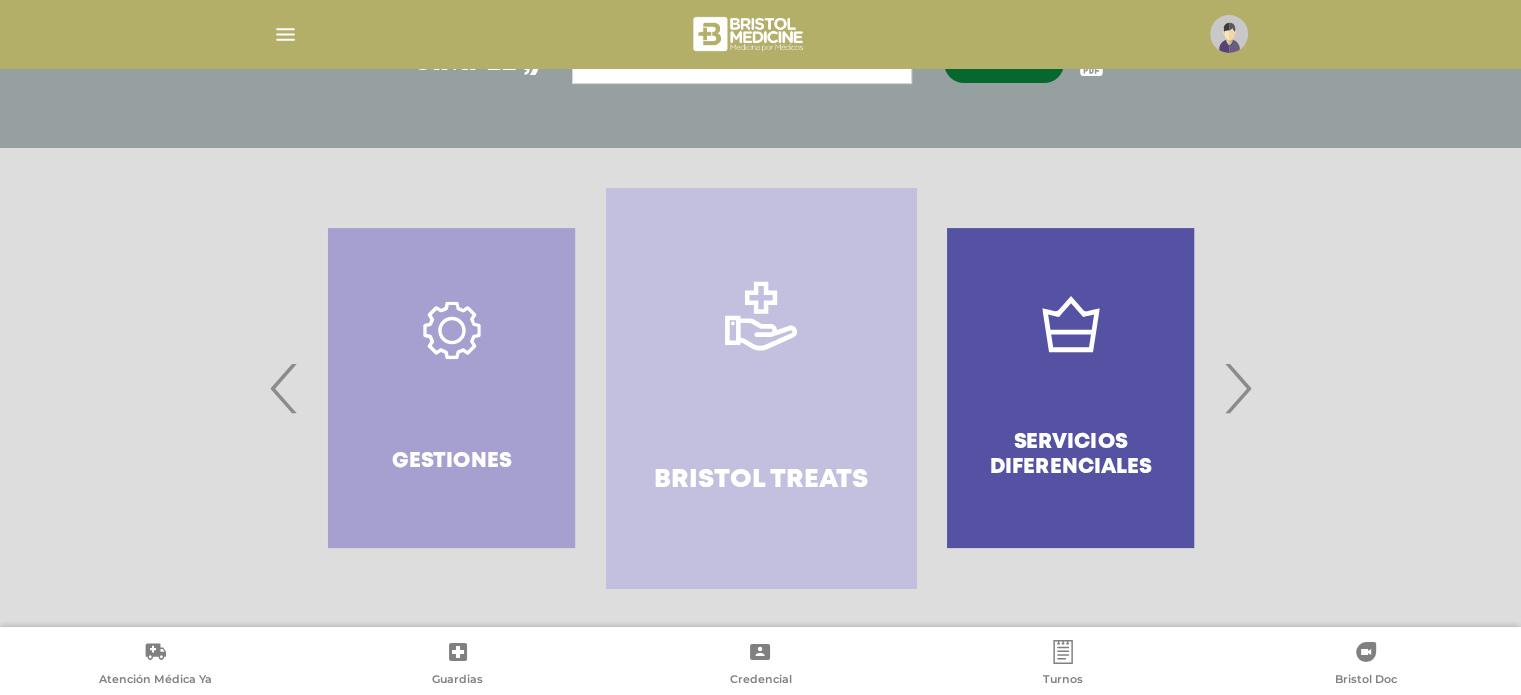 click on "›" at bounding box center [1237, 388] 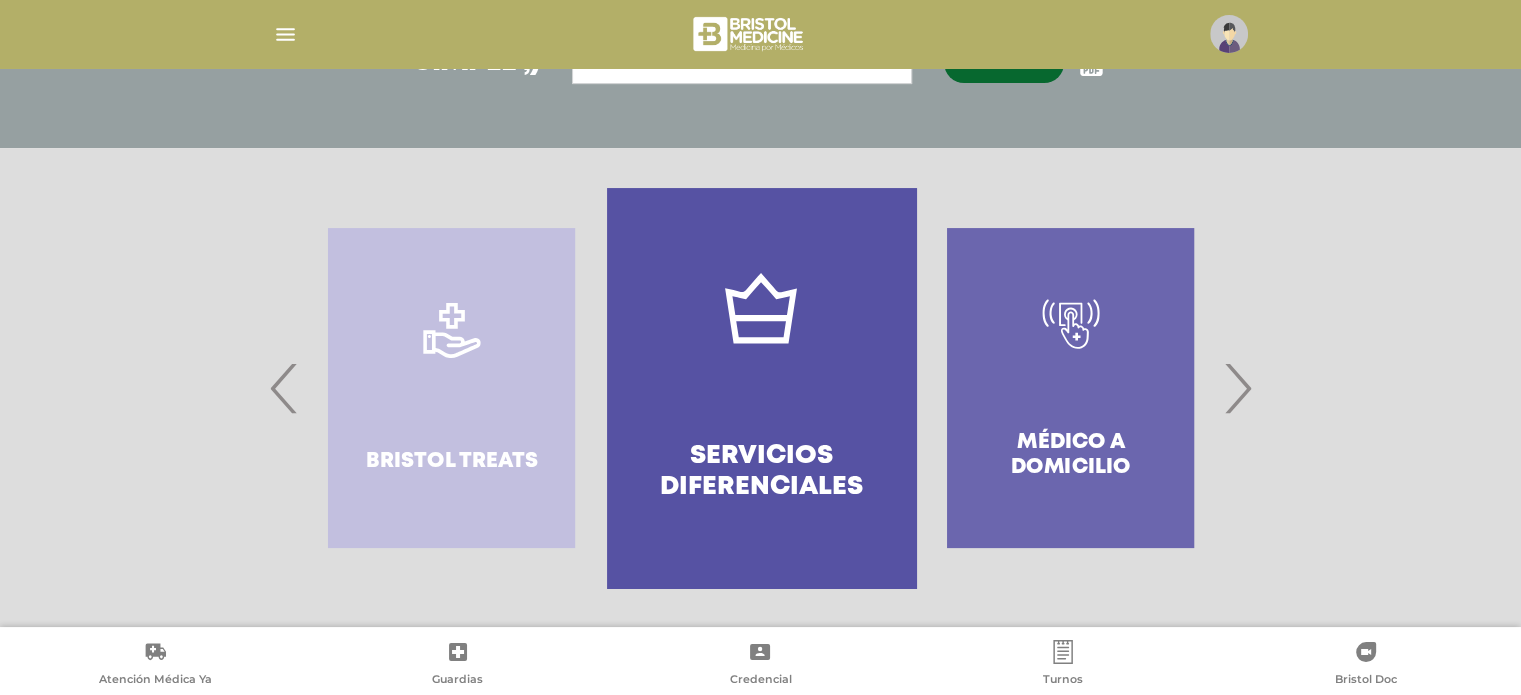 click on "›" at bounding box center (1237, 388) 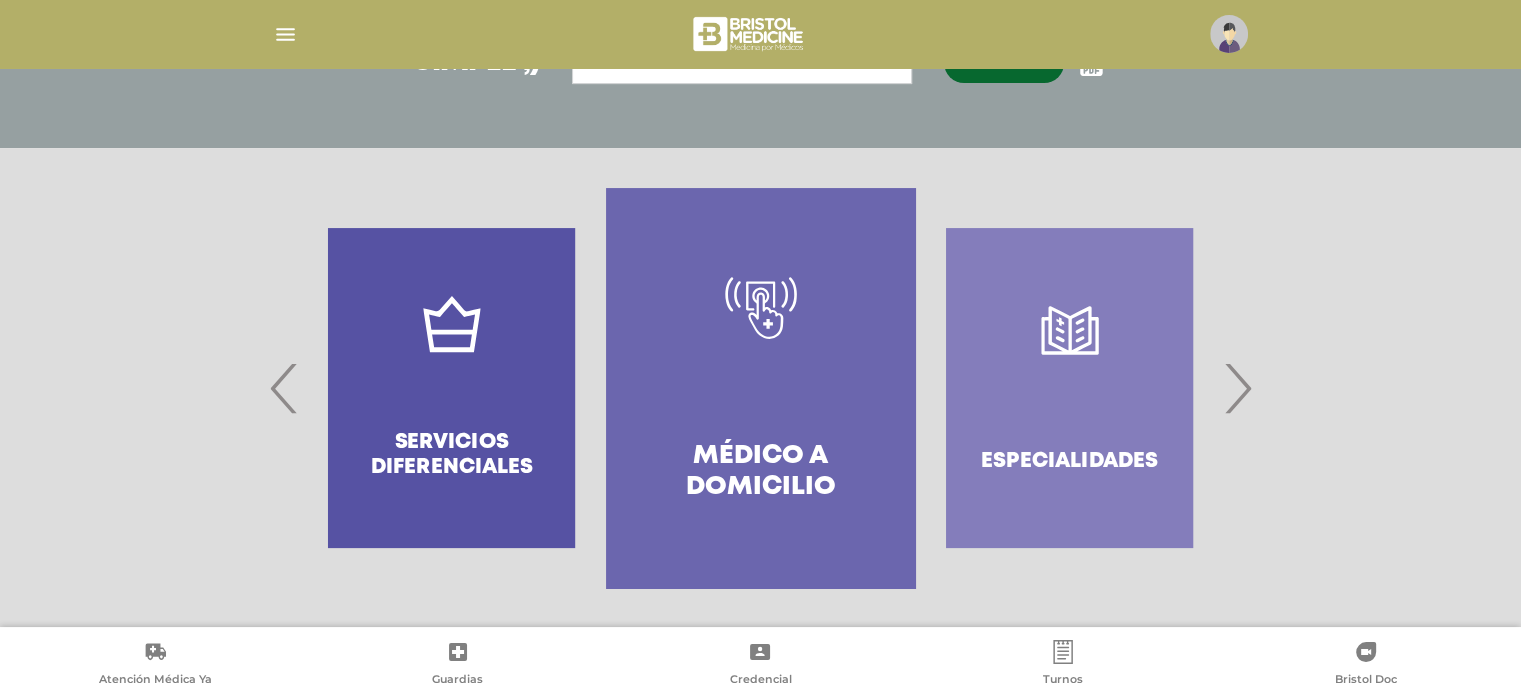 click on "›" at bounding box center [1237, 388] 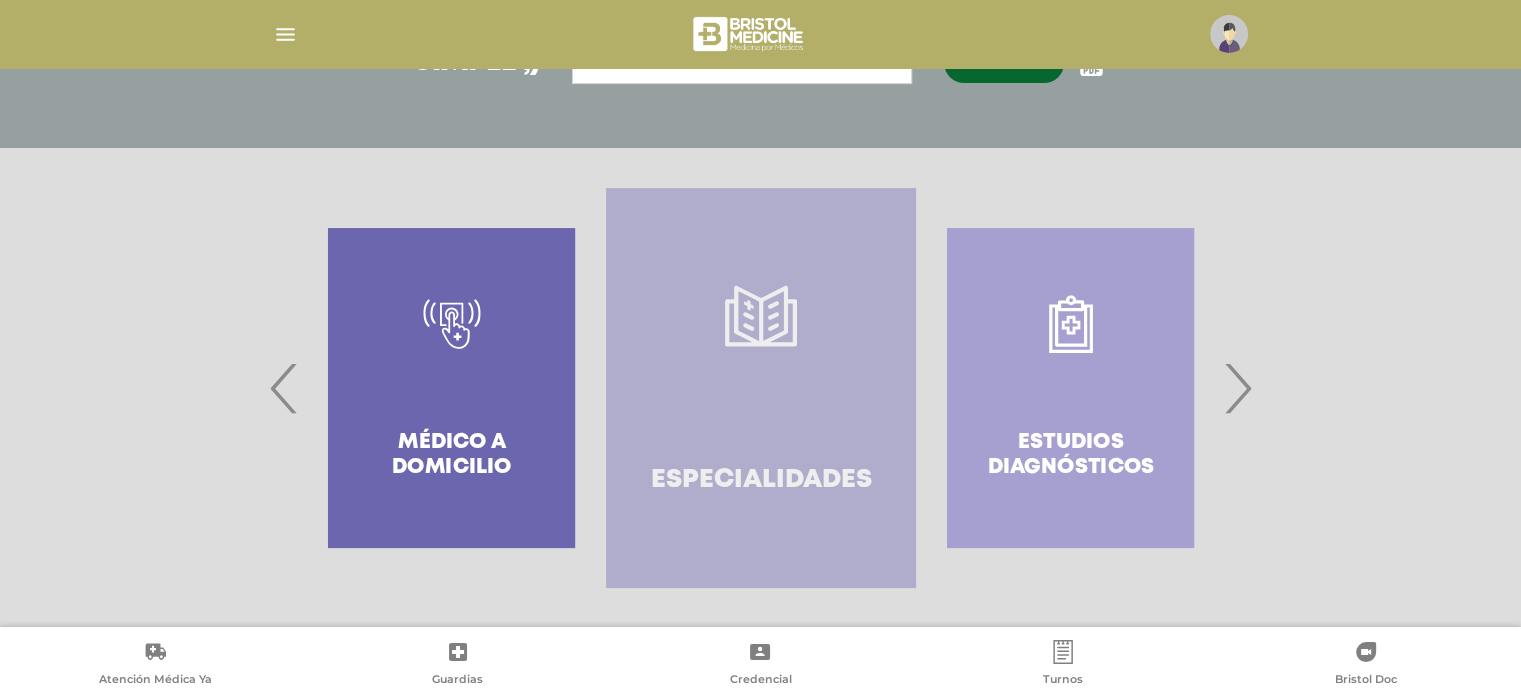 click on "Especialidades" at bounding box center [760, 388] 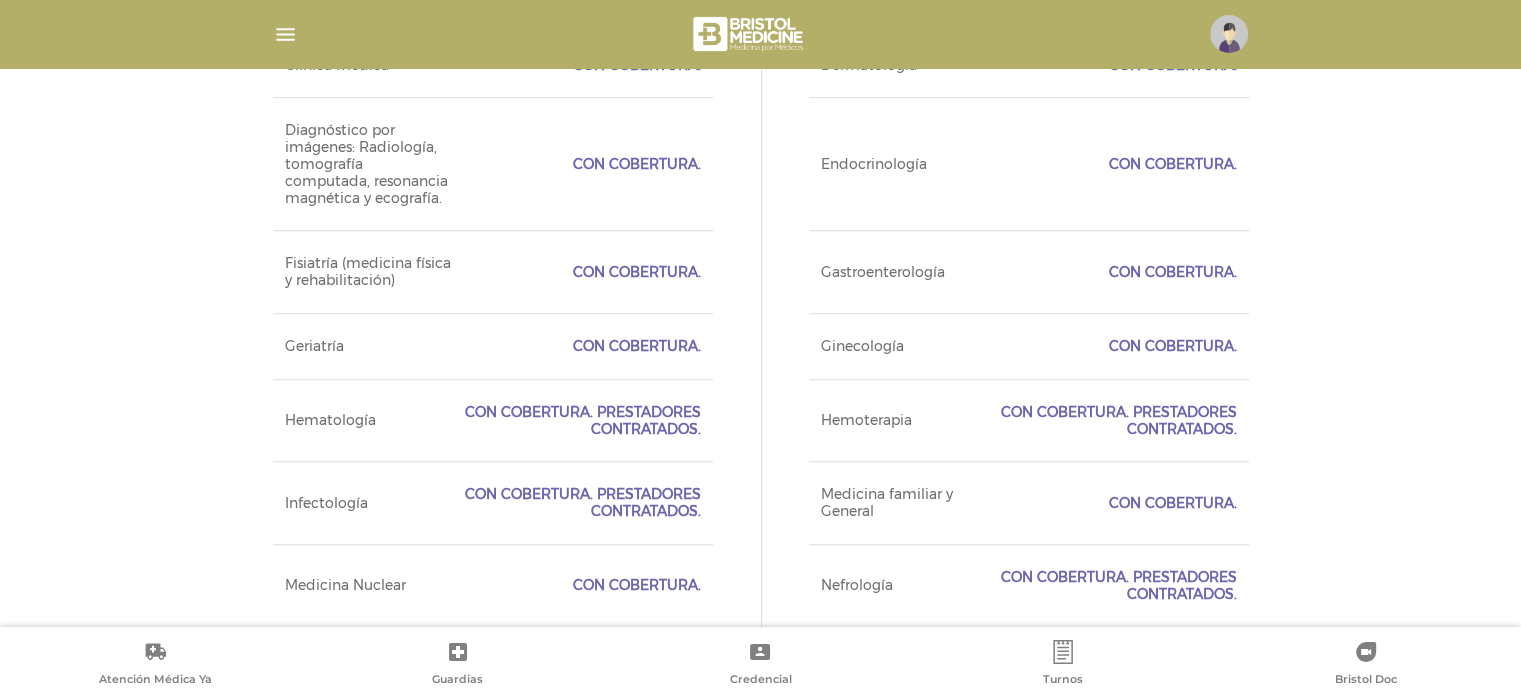 scroll, scrollTop: 1494, scrollLeft: 0, axis: vertical 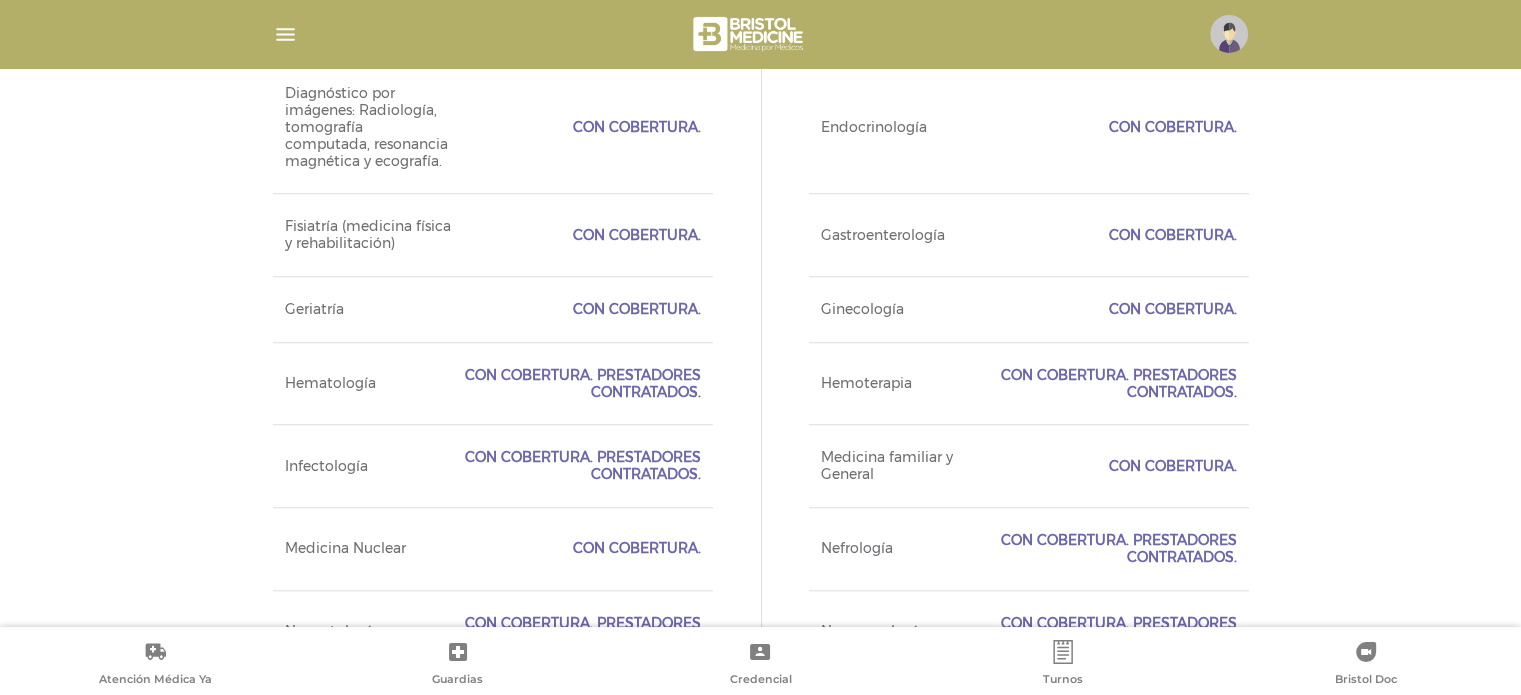 click on "Ginecología" at bounding box center (862, 309) 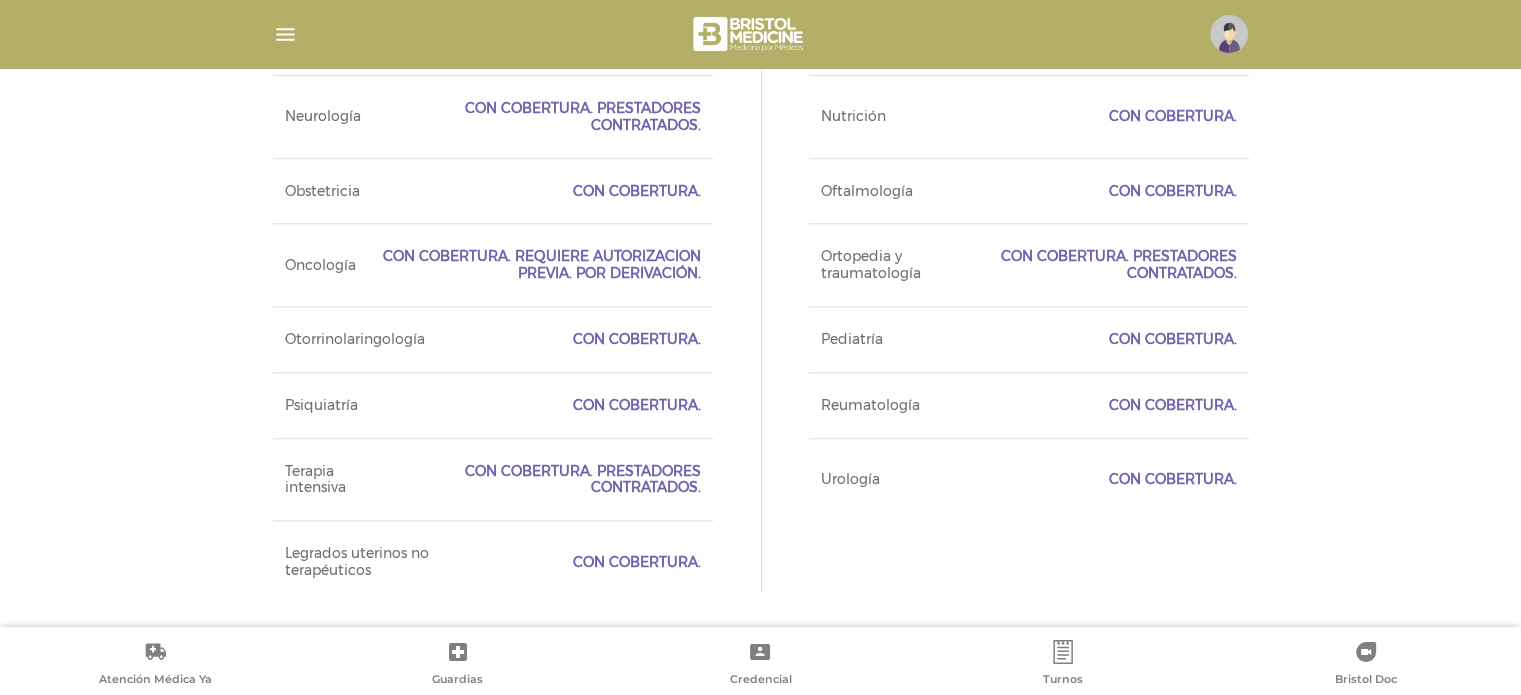 scroll, scrollTop: 2103, scrollLeft: 0, axis: vertical 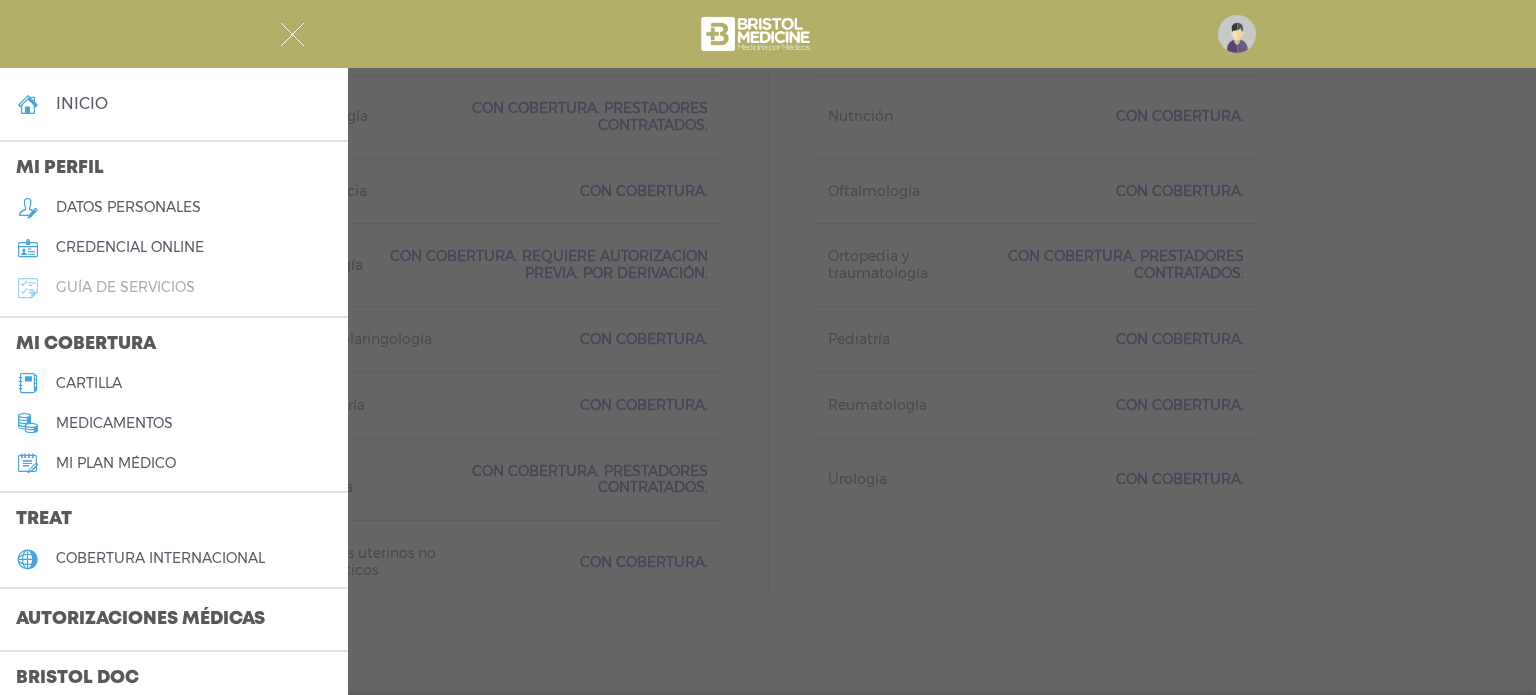 click on "guía de servicios" at bounding box center [125, 287] 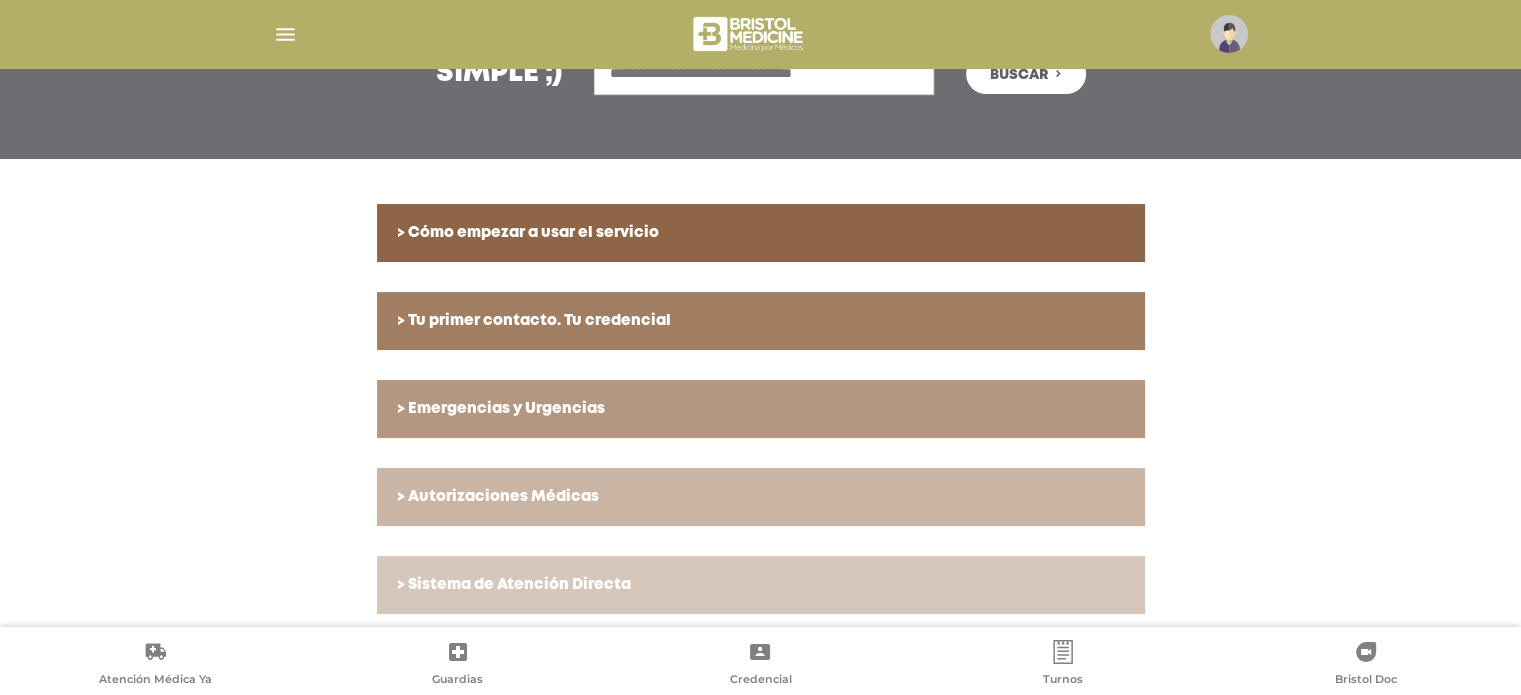 scroll, scrollTop: 360, scrollLeft: 0, axis: vertical 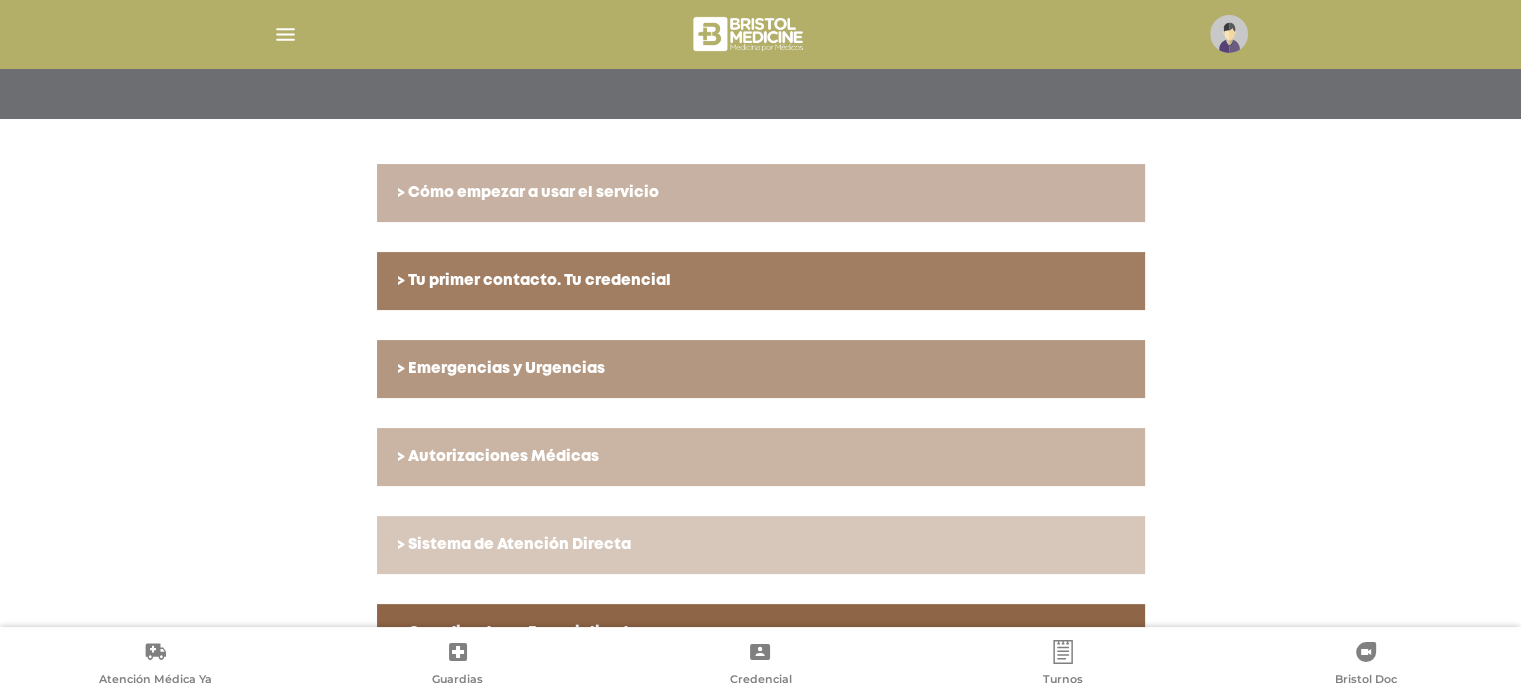 click on "> Cómo empezar a usar el servicio" at bounding box center [761, 193] 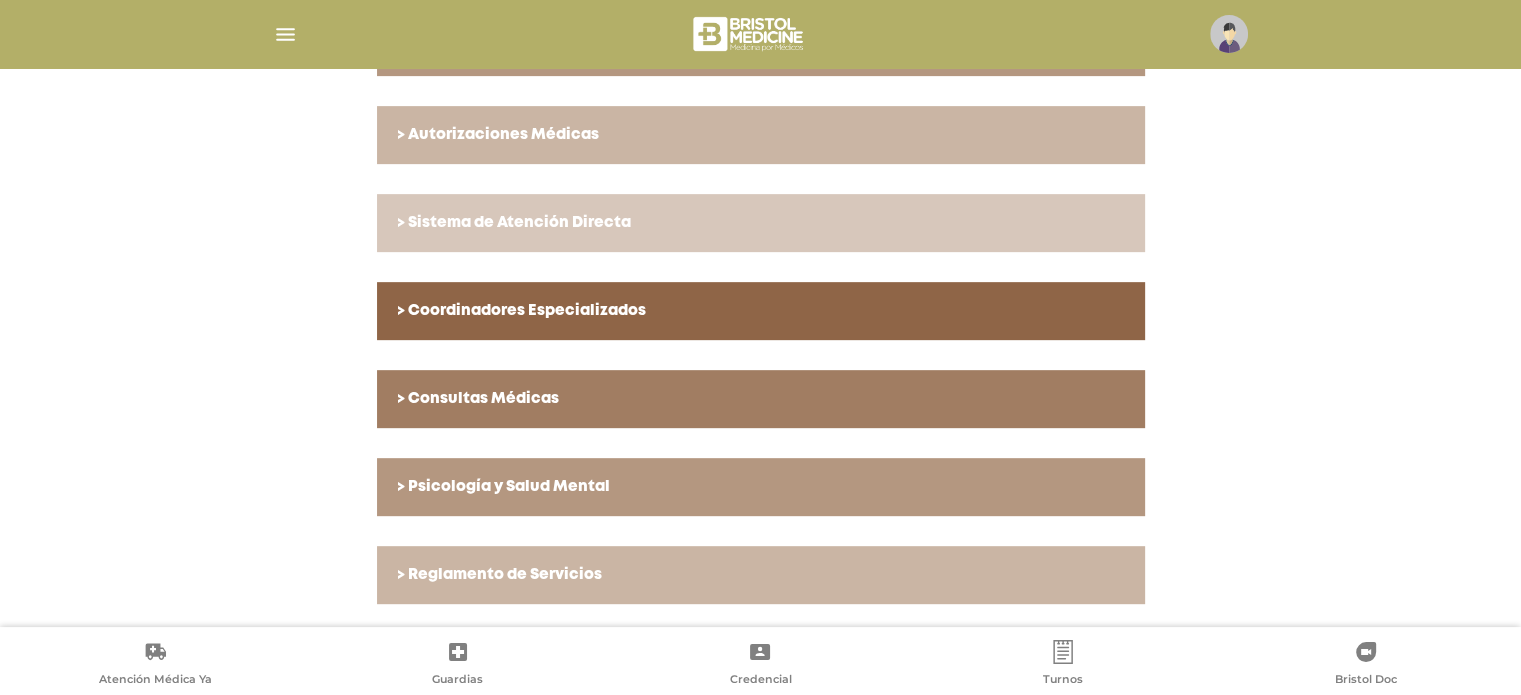 scroll, scrollTop: 840, scrollLeft: 0, axis: vertical 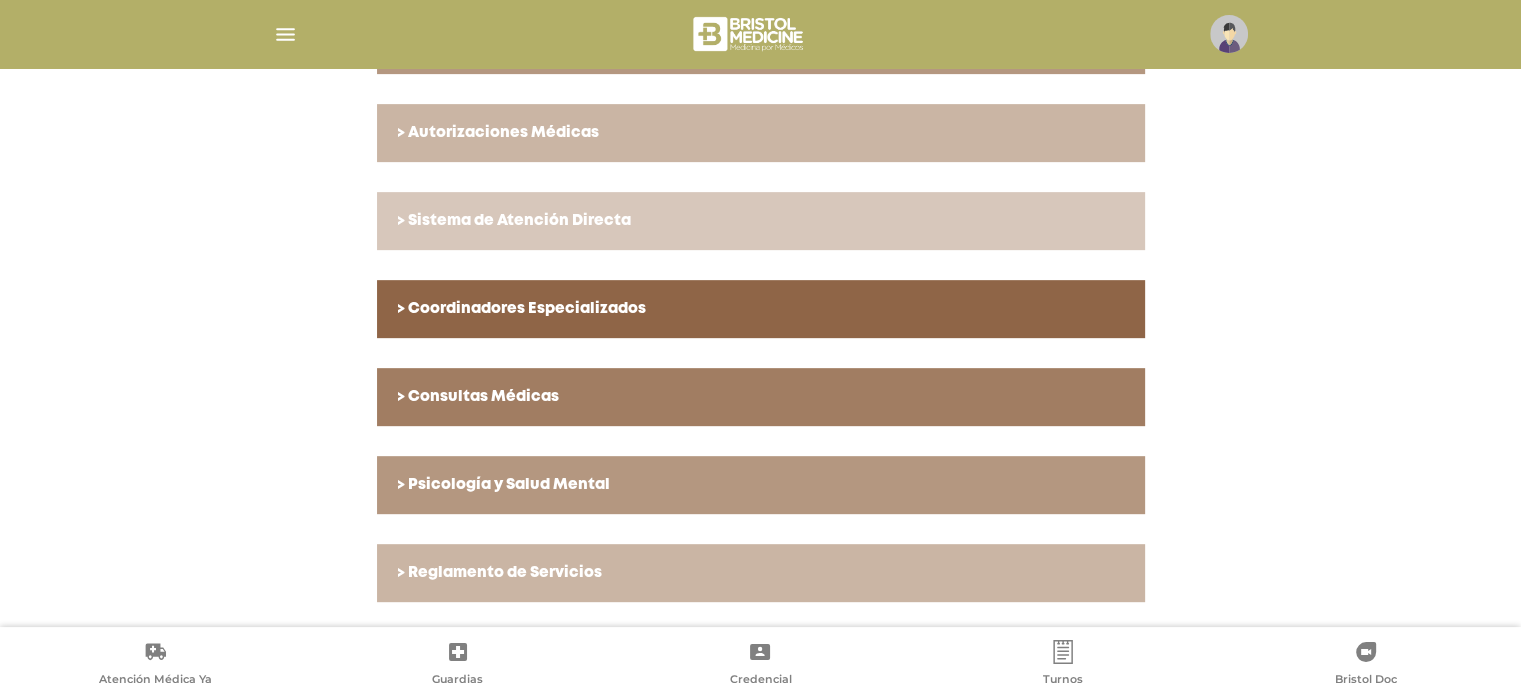 click on "> Coordinadores Especializados" at bounding box center (761, 309) 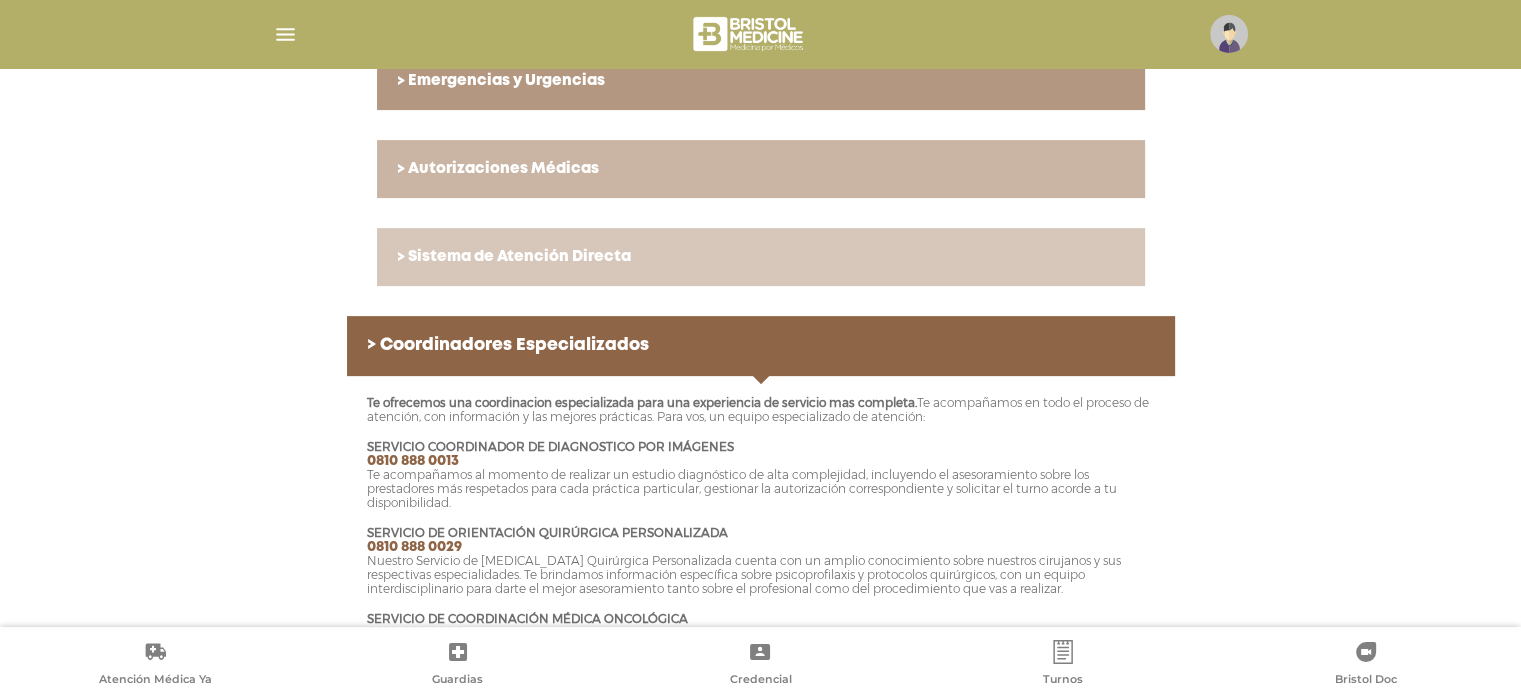 scroll, scrollTop: 644, scrollLeft: 0, axis: vertical 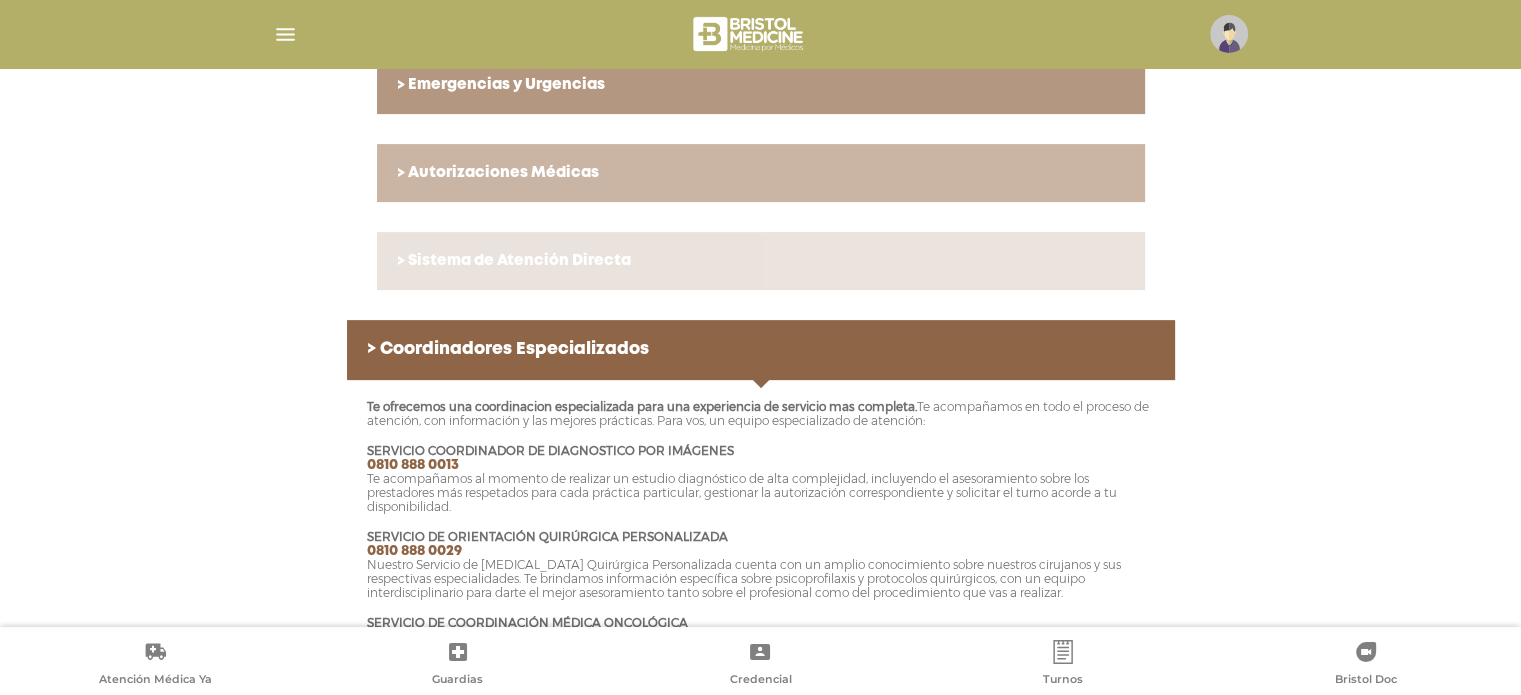 click on "> Sistema de Atención Directa" at bounding box center (761, 261) 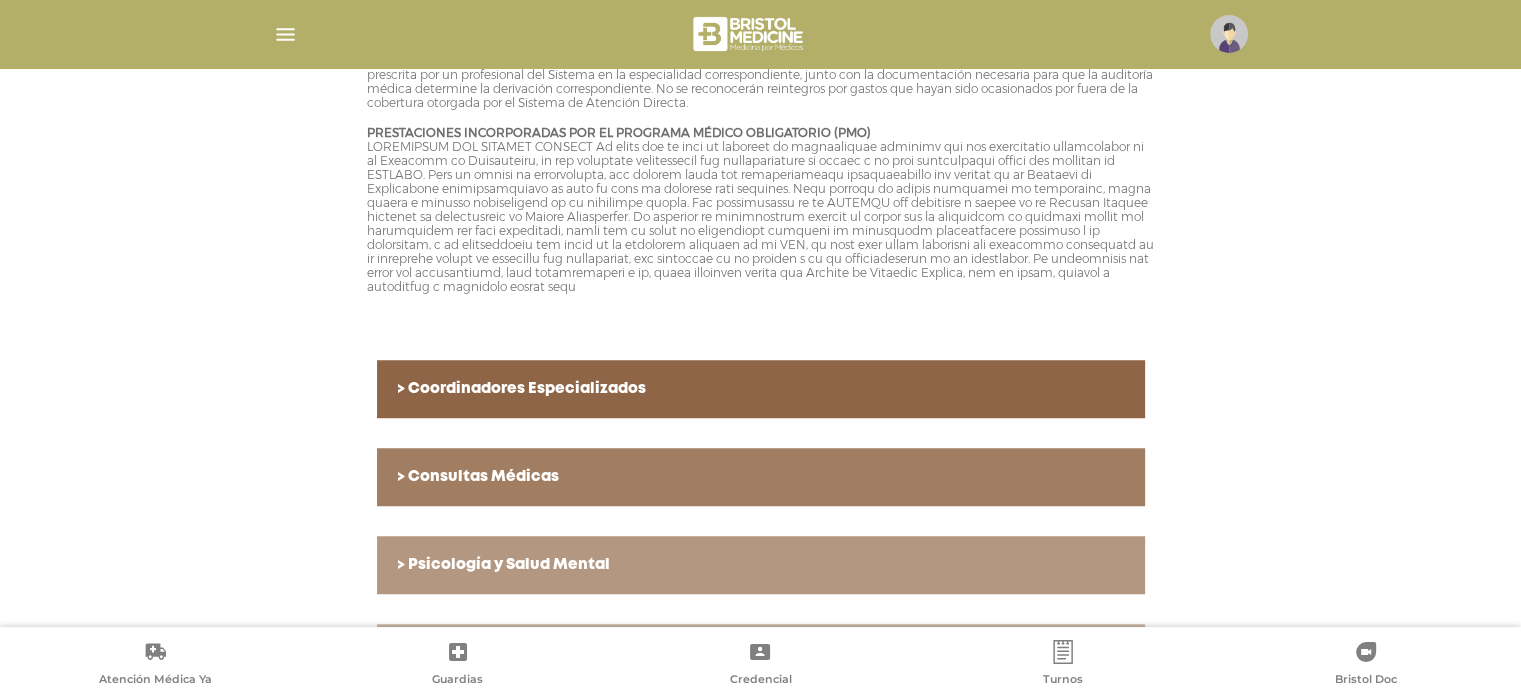 scroll, scrollTop: 1448, scrollLeft: 0, axis: vertical 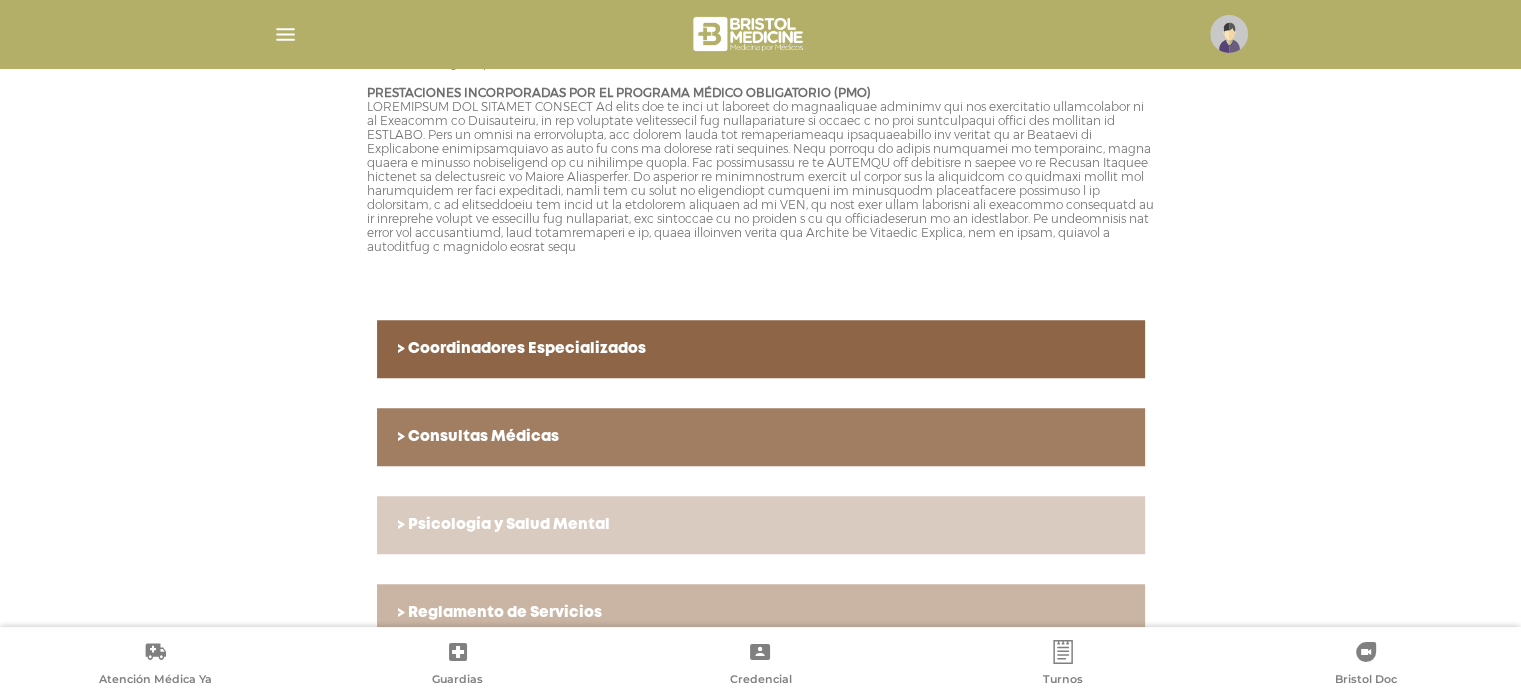 click on "> Psicología y Salud Mental" at bounding box center [761, 525] 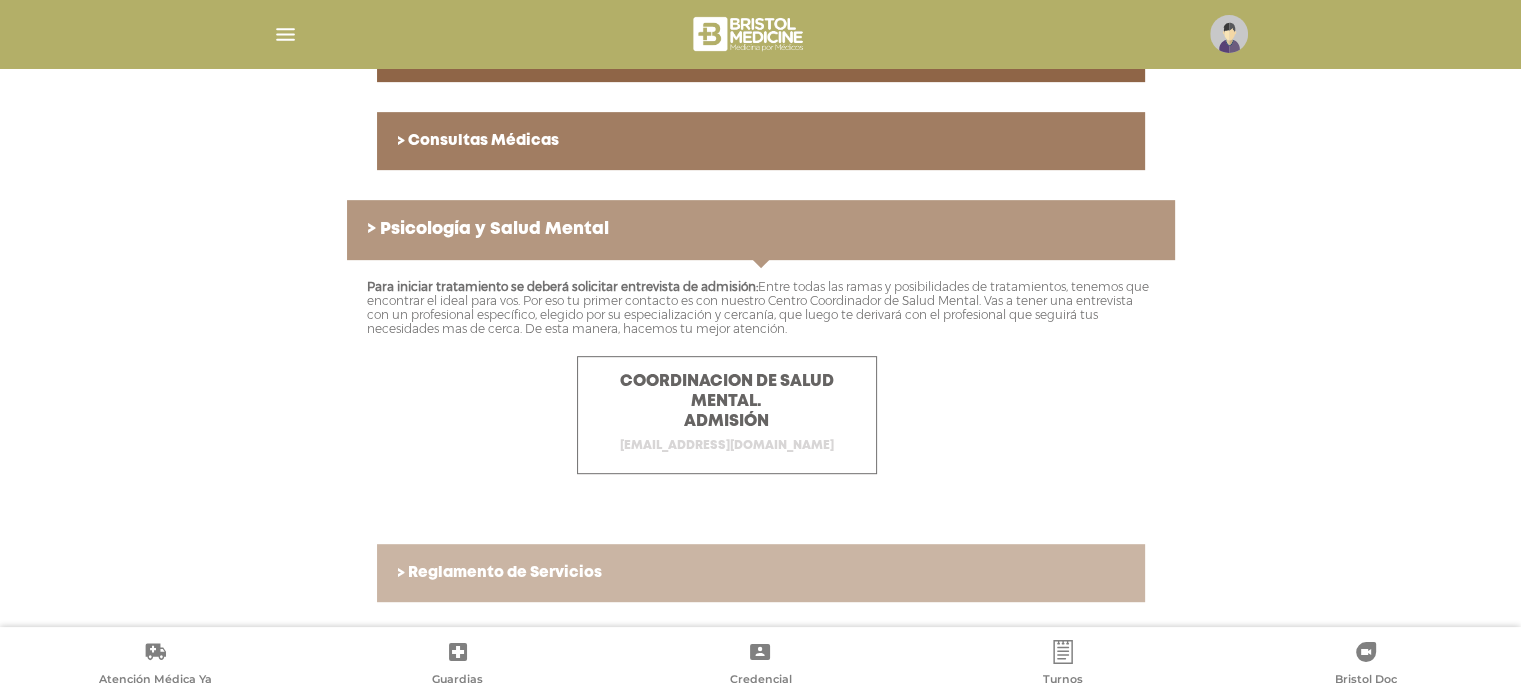 click on "[EMAIL_ADDRESS][DOMAIN_NAME]" at bounding box center [727, 445] 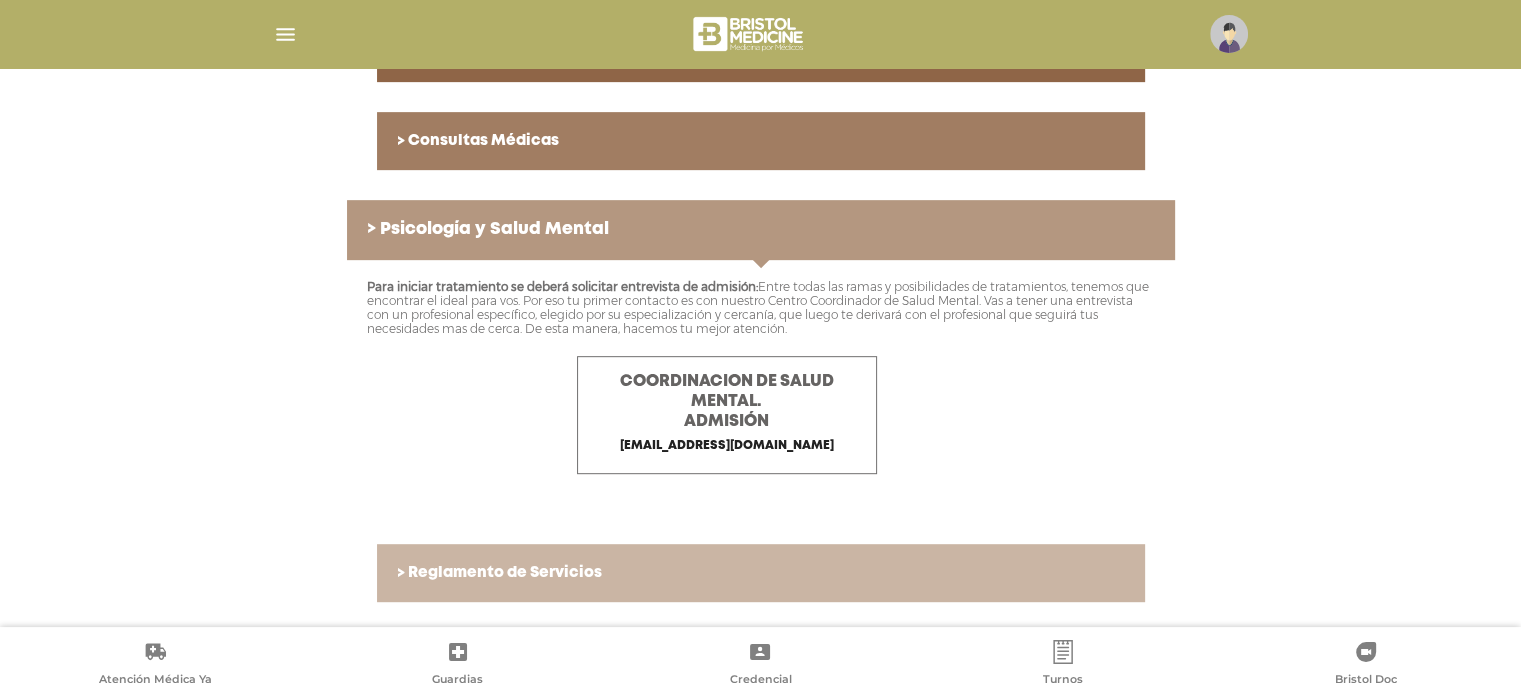 click on "Para iniciar tratamiento se deberá solicitar entrevista de admisión:
Entre todas las ramas y posibilidades de tratamientos, tenemos que encontrar el ideal para vos. Por eso tu primer contacto es con nuestro Centro Coordinador de Salud Mental. Vas a tener una entrevista con un profesional específico, elegido por su especialización y cercanía, que luego te derivará con el profesional que seguirá tus necesidades mas de cerca. De esta manera, hacemos tu mejor atención.
COORDINACION DE SALUD MENTAL. ADMISIÓN
saludmental@bristolmedicine.com.ar" at bounding box center (761, 387) 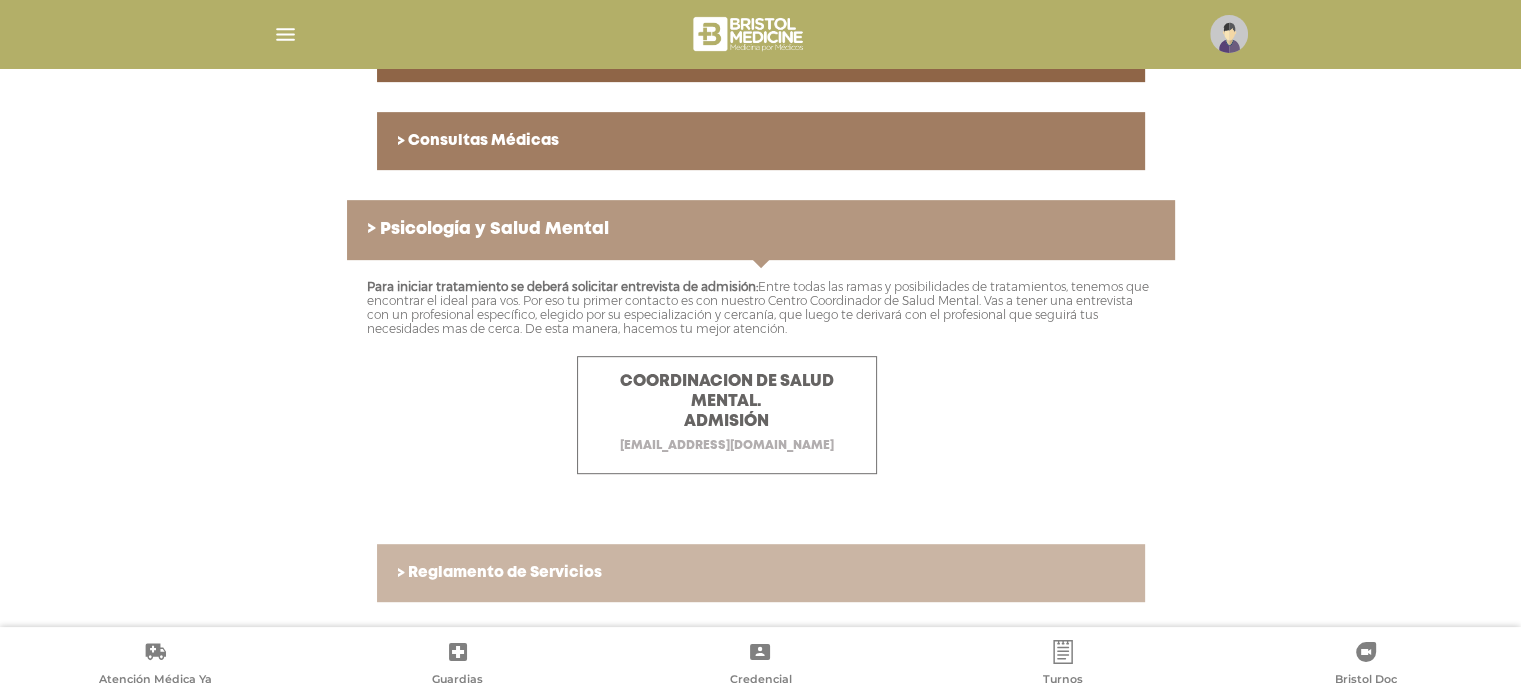 click on "[EMAIL_ADDRESS][DOMAIN_NAME]" at bounding box center [727, 445] 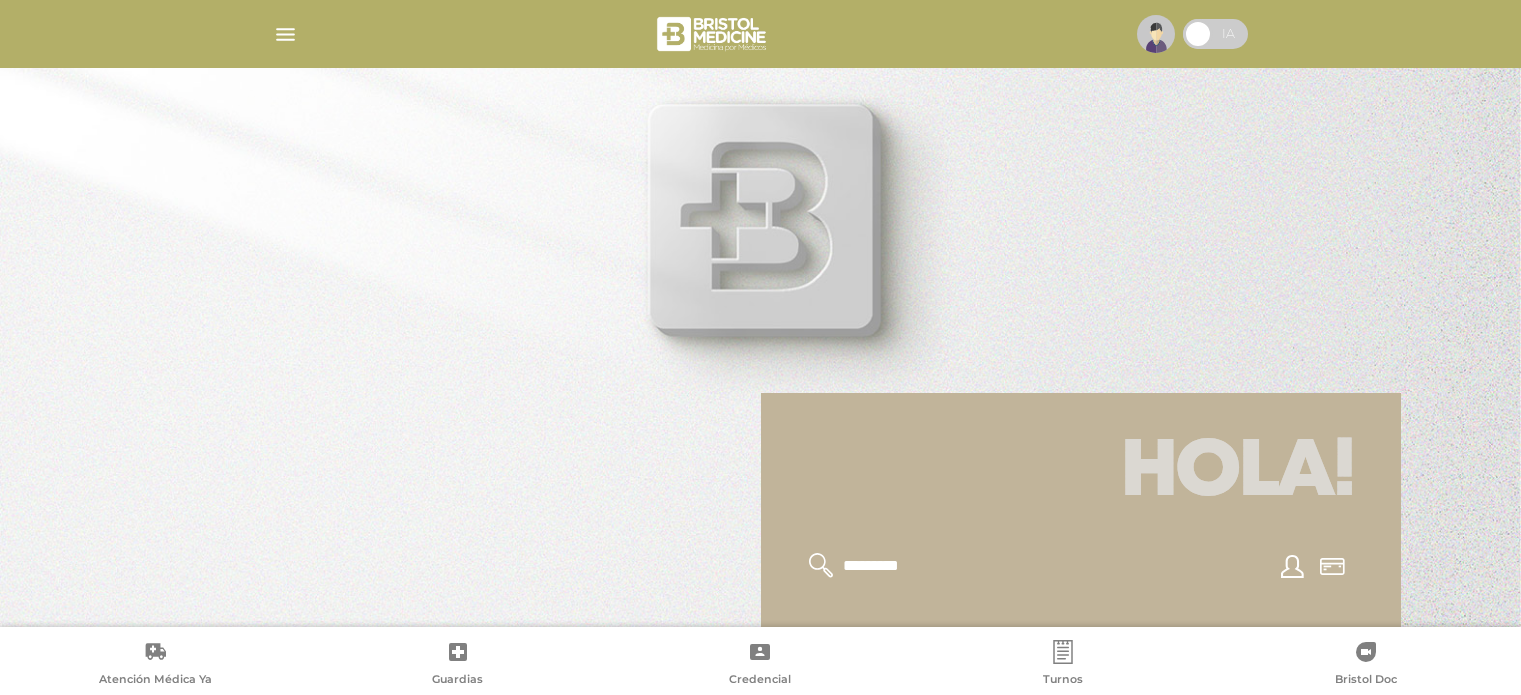 scroll, scrollTop: 0, scrollLeft: 0, axis: both 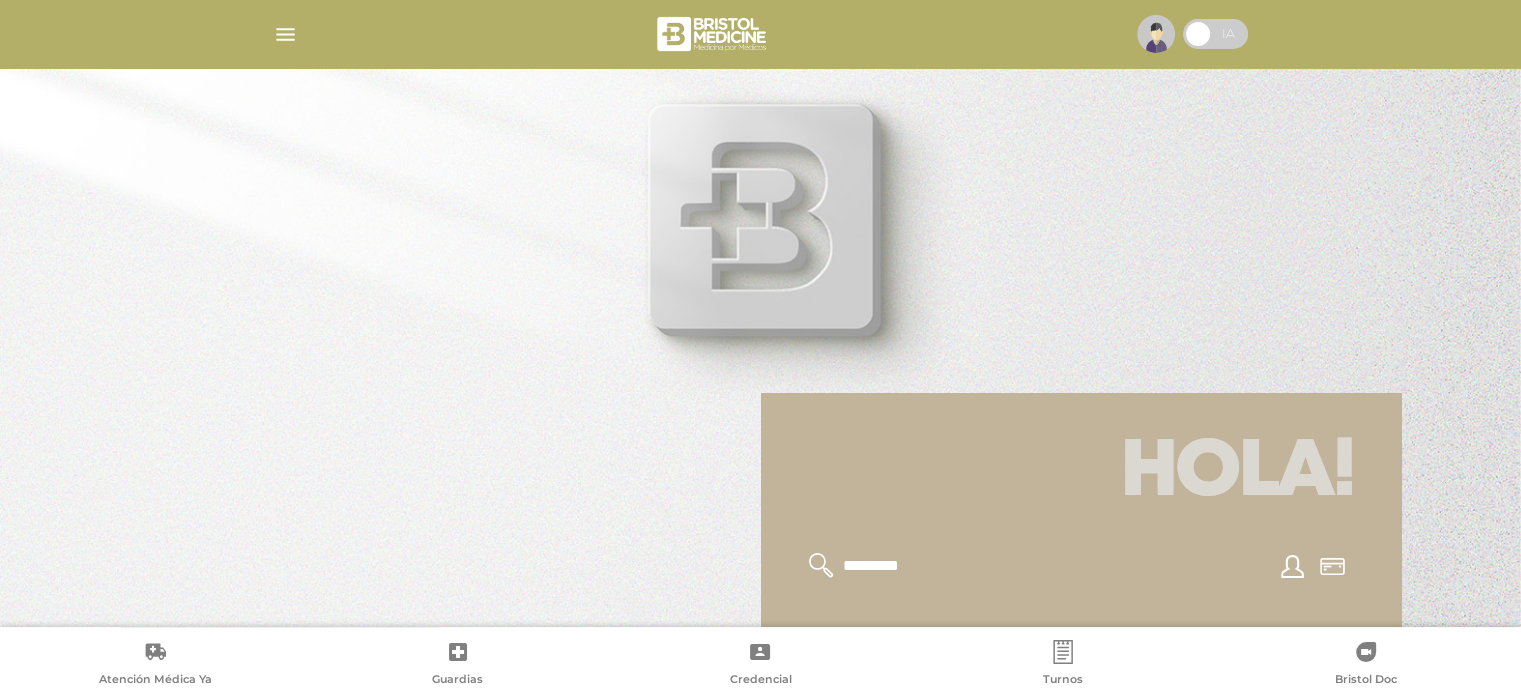 click at bounding box center (285, 34) 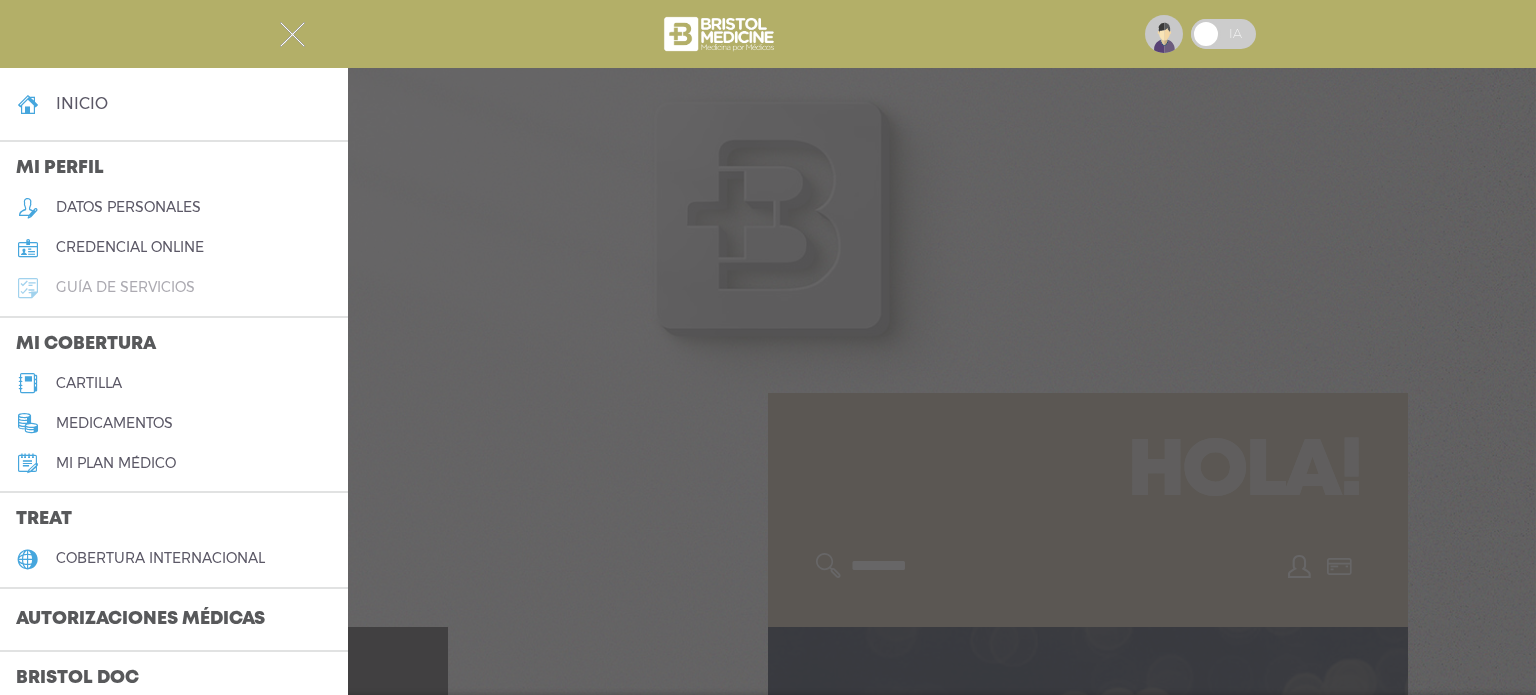 click on "guía de servicios" at bounding box center (174, 288) 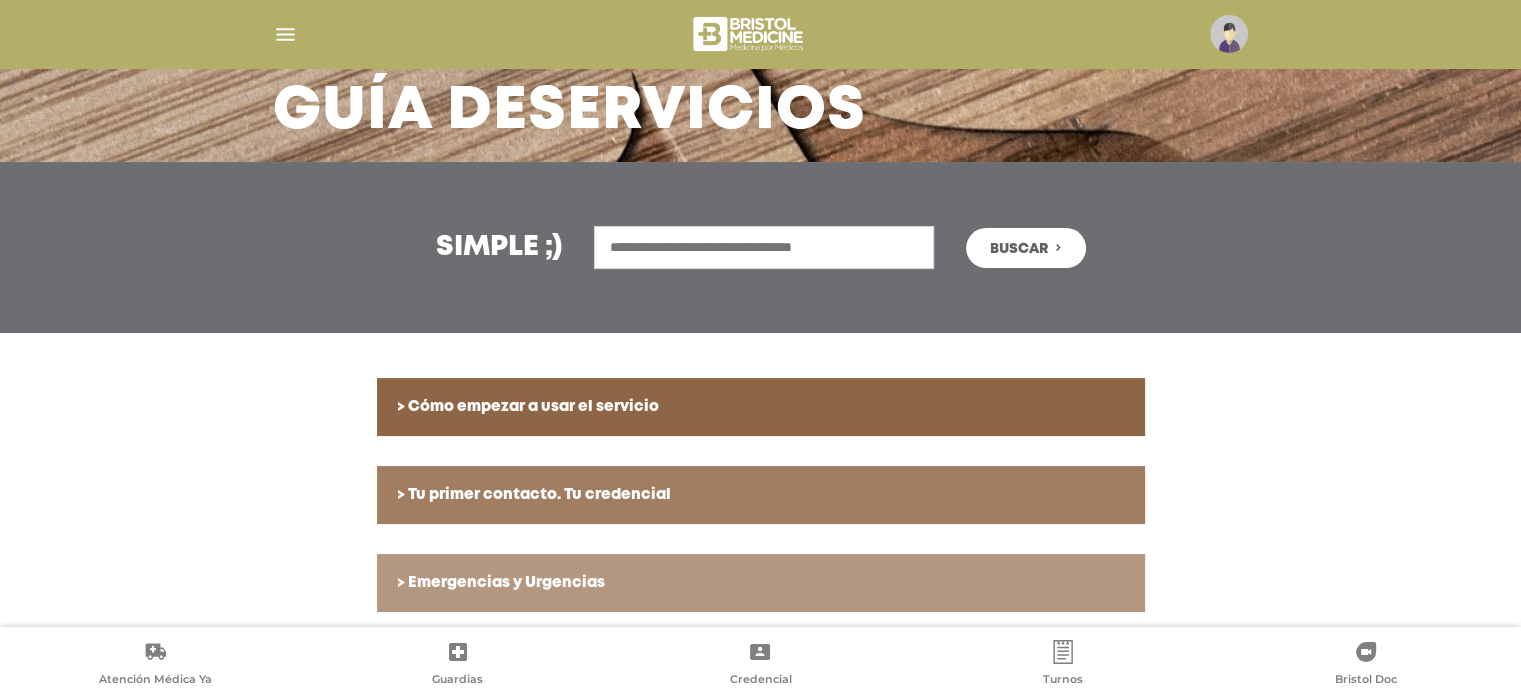 scroll, scrollTop: 320, scrollLeft: 0, axis: vertical 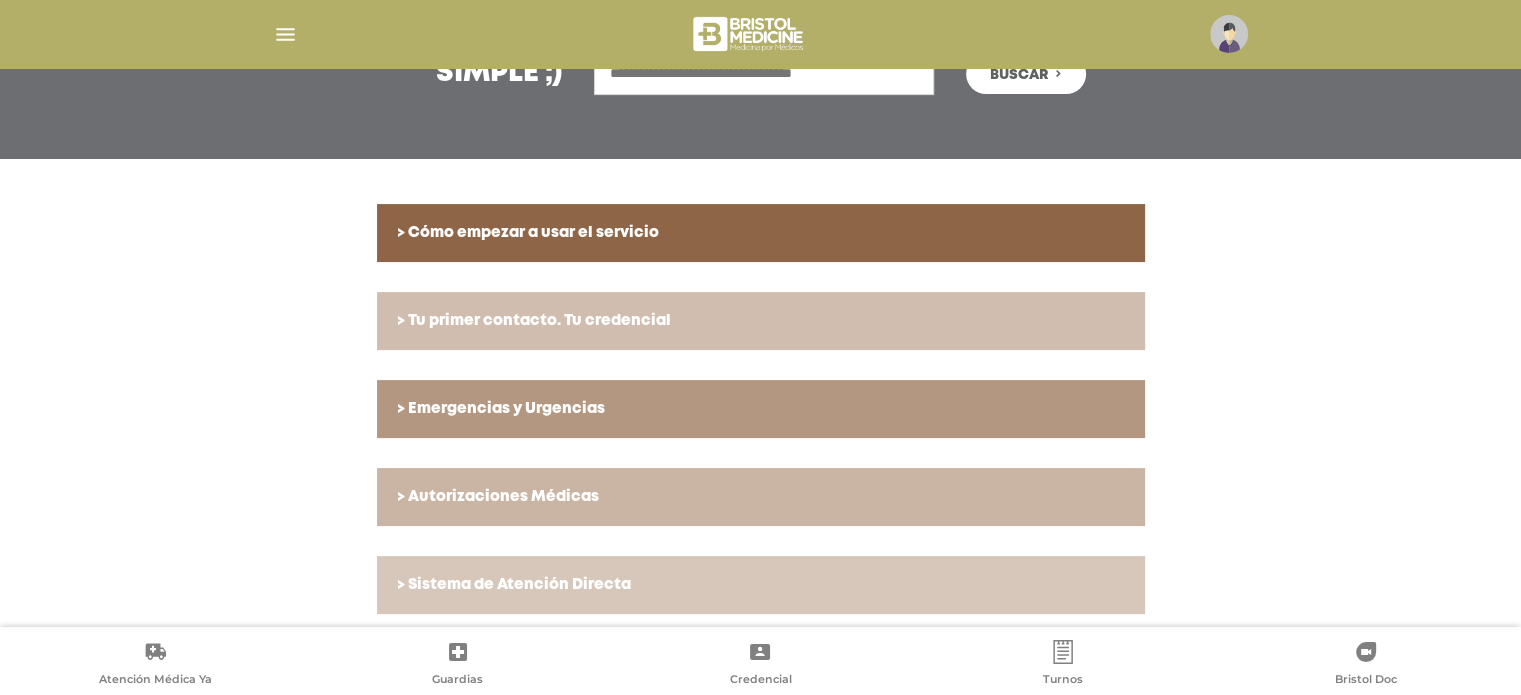 click on "> Tu primer contacto. Tu credencial" at bounding box center (761, 321) 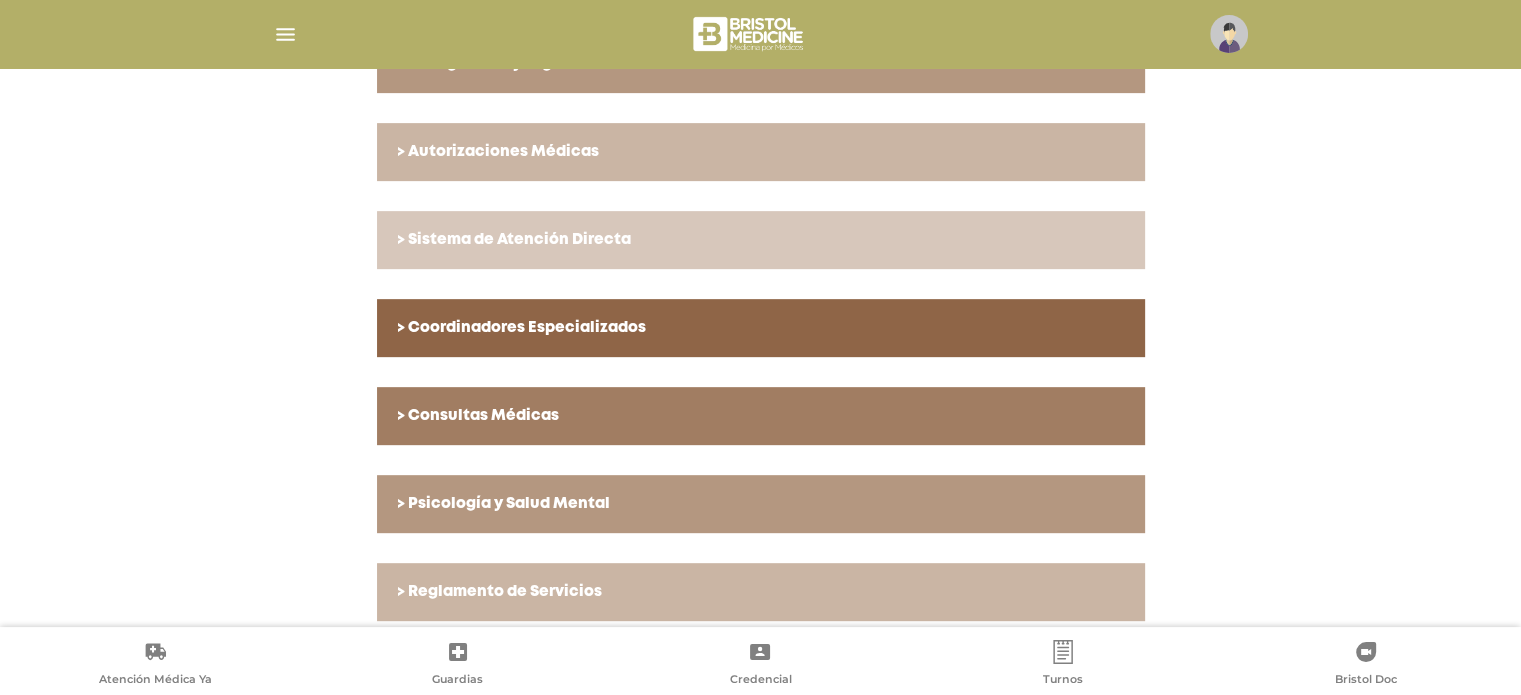 scroll, scrollTop: 840, scrollLeft: 0, axis: vertical 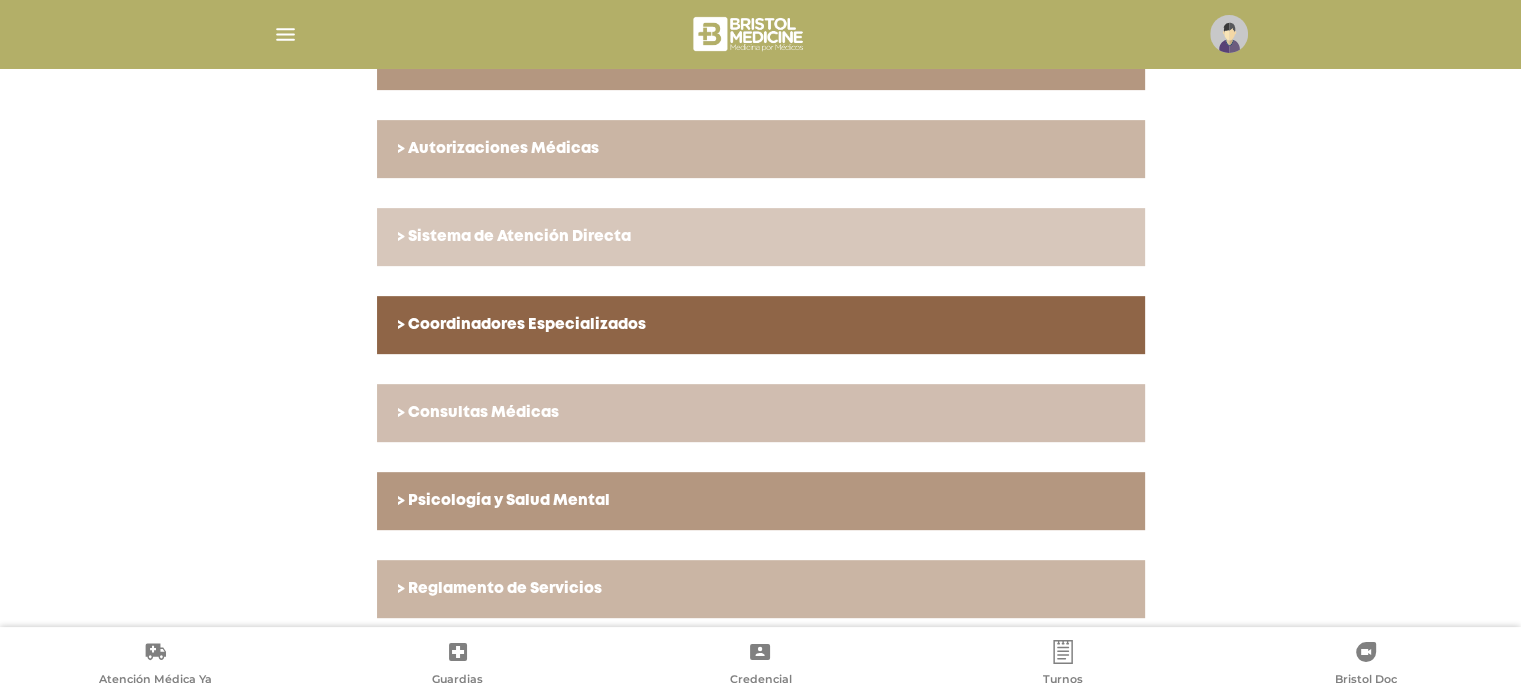 click on "> Consultas Médicas" at bounding box center [761, 413] 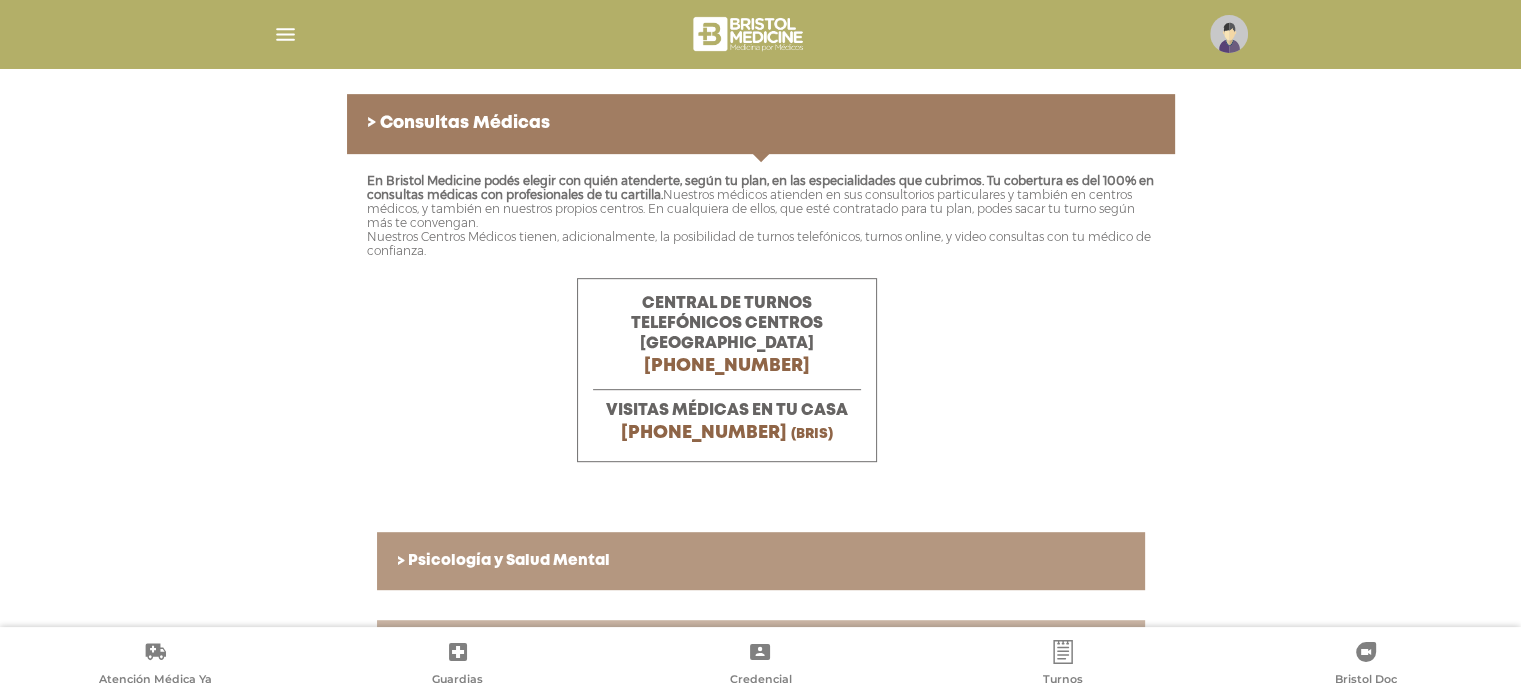 scroll, scrollTop: 960, scrollLeft: 0, axis: vertical 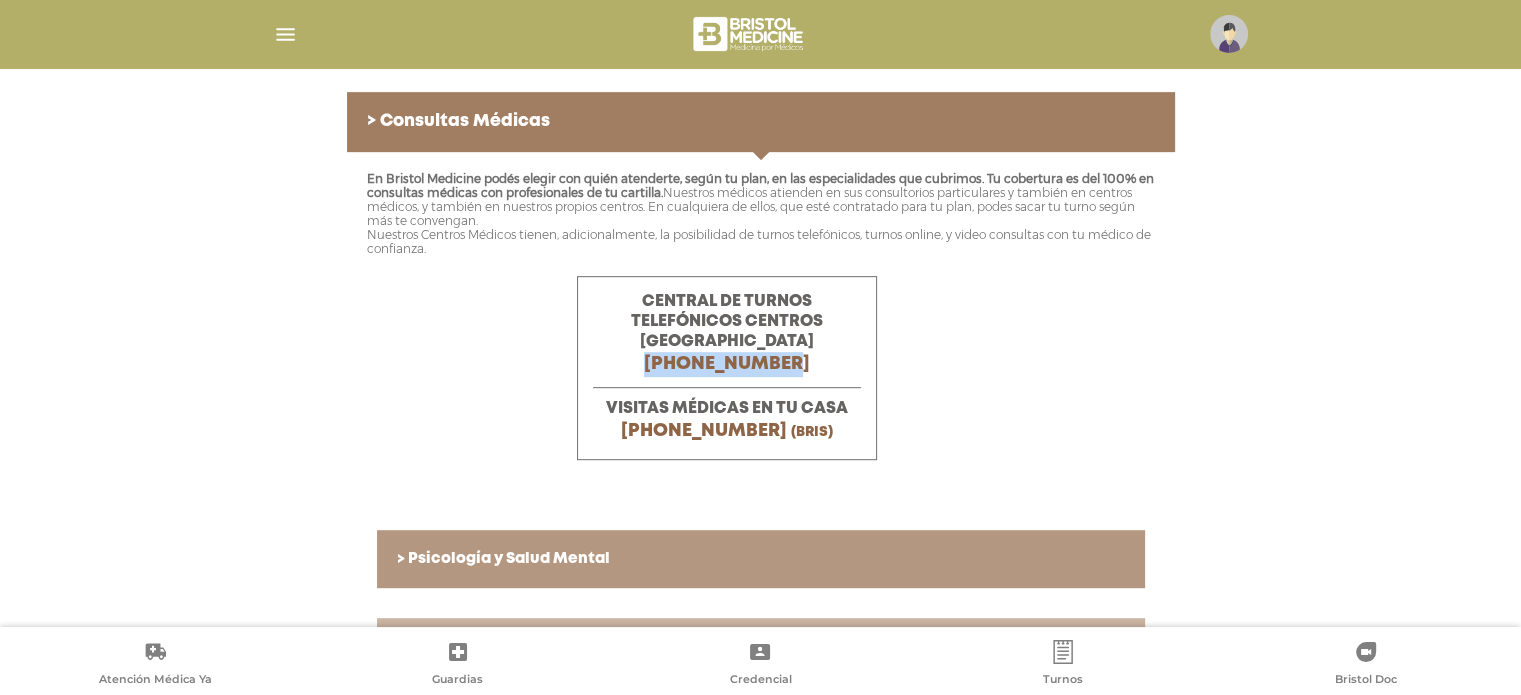 drag, startPoint x: 797, startPoint y: 348, endPoint x: 660, endPoint y: 350, distance: 137.0146 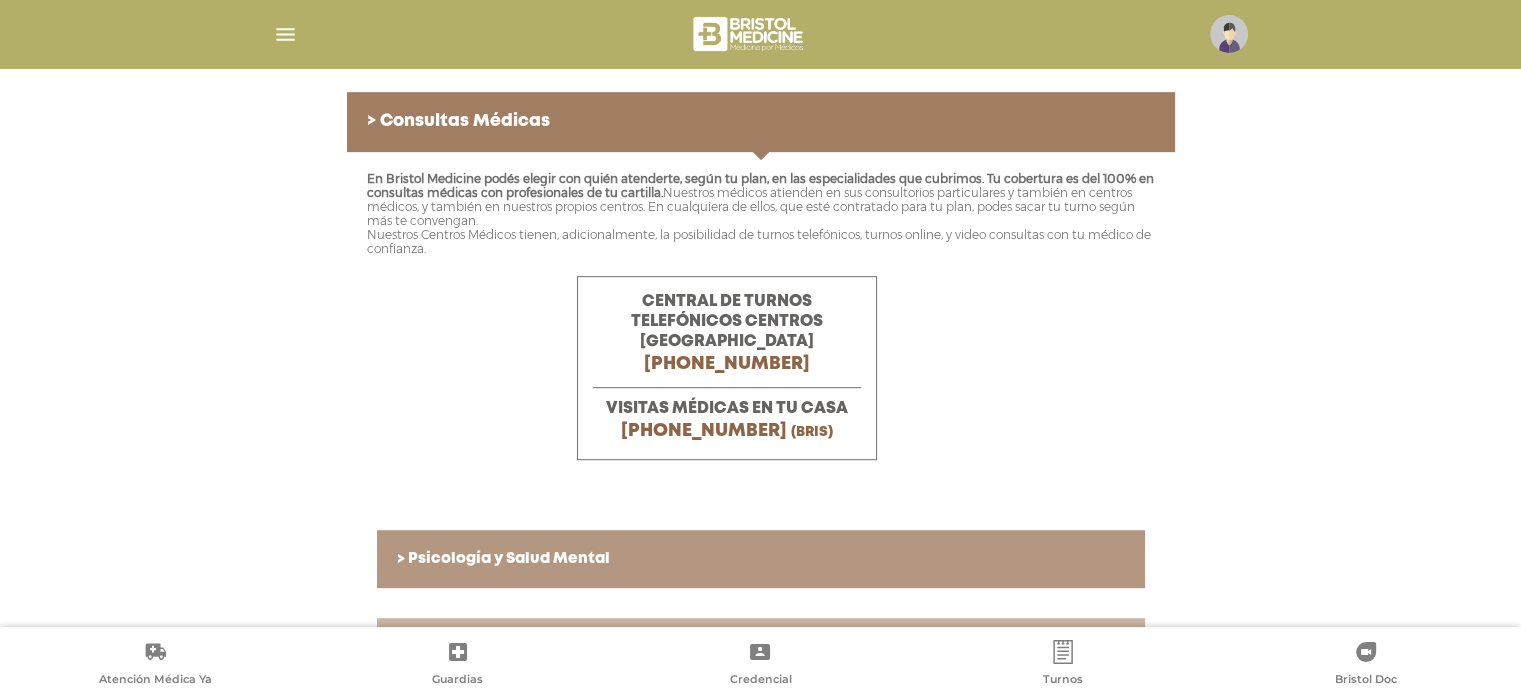 click on "> Cómo empezar a usar el servicio
Bristol Medicine es tu nueva cobertura médica. Para usar el servicio recordá siempre tener tu credencial digital o física a mano acompañada del documento de identidad. Te ofrecemos una gama de planes que combinan la mejor selección de prestadores y la más amplia cobertura de prestaciones médicas. Tenemos Centros Médicos Propios y también contratamos Centros de Cartilla para atención, estudios médicos, internaciones y cirugías, entre muchas prestaciones más. Cada uno de ellos, nuestros prestadores, han sido cuidadosamente seleccionados y acreditados.
Ante cualquier duda o negativa de atención por parte de alguno de los prestadores que figuran en cartilla, comuníquese a nuestro sector de atención al socio.
> Tu primer contacto. Tu credencial" at bounding box center [760, 110] 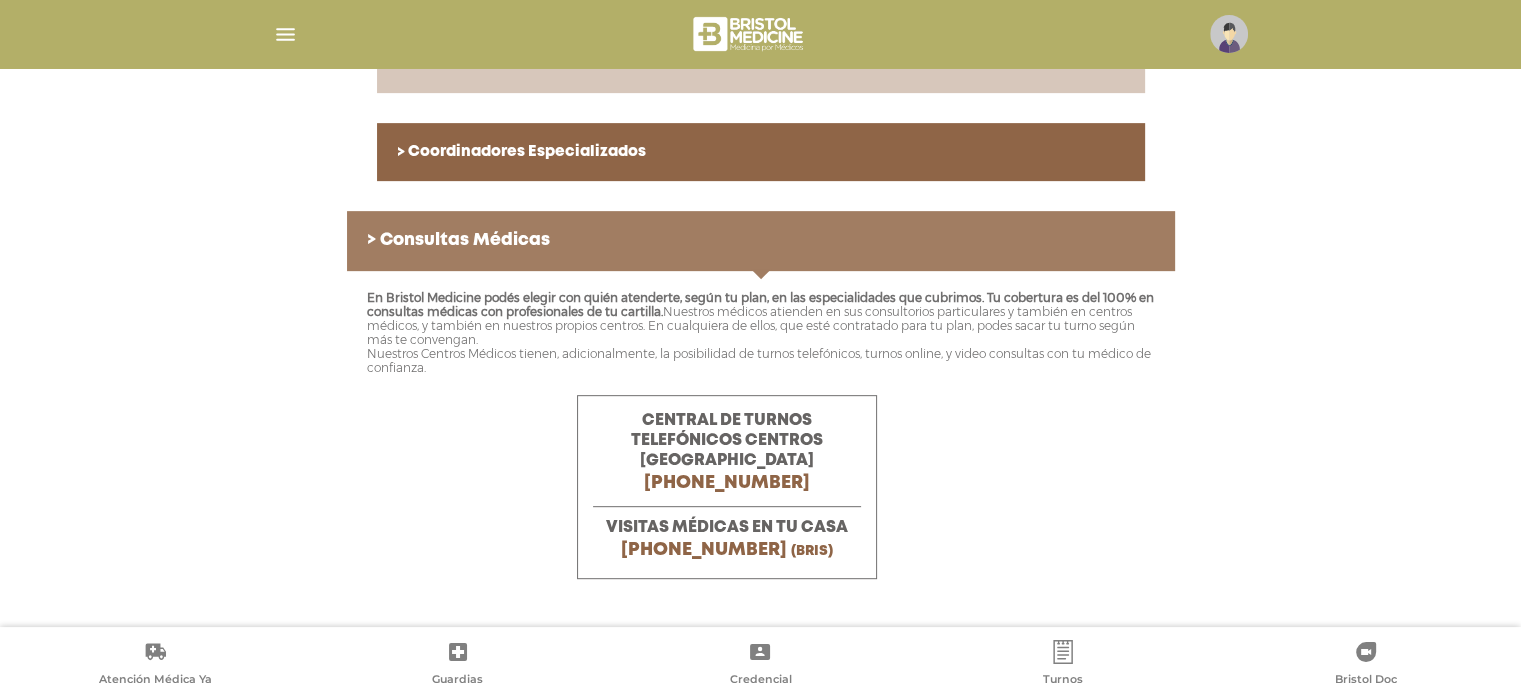 scroll, scrollTop: 840, scrollLeft: 0, axis: vertical 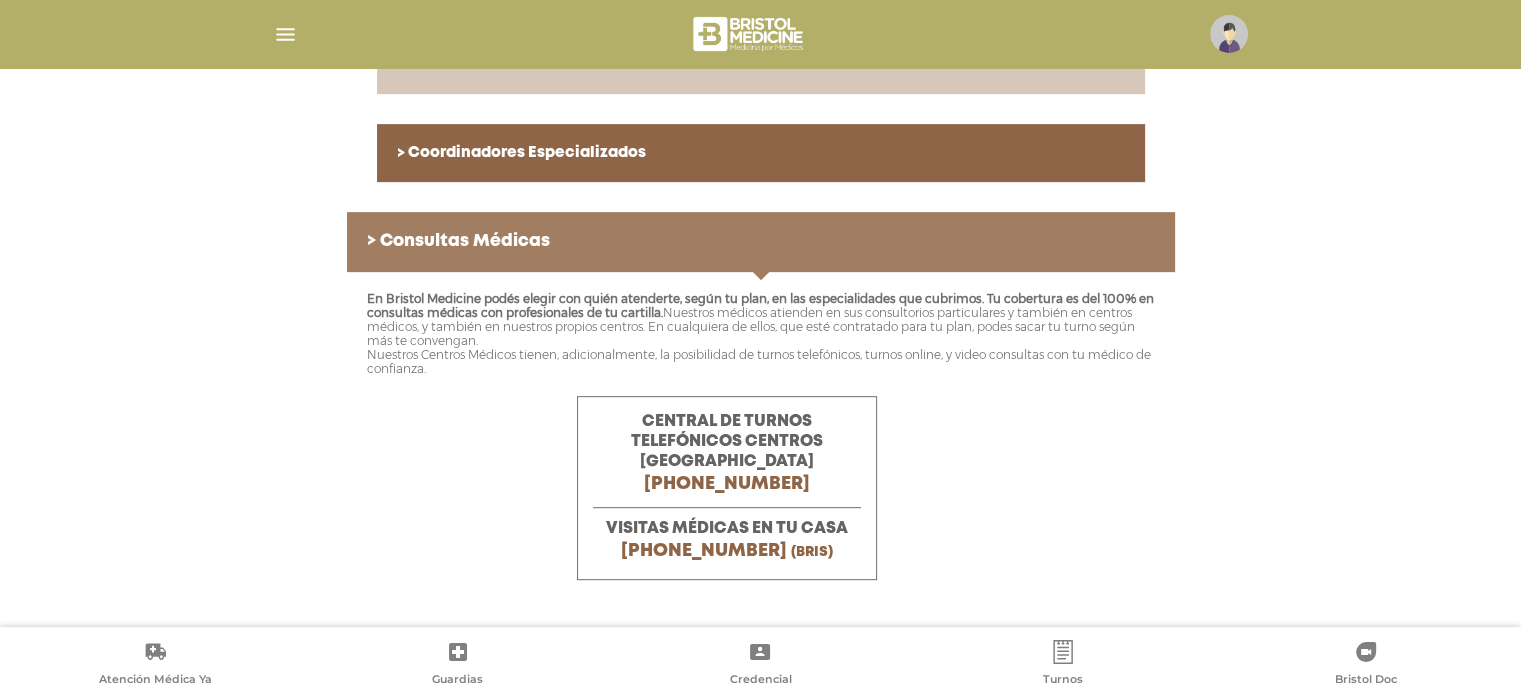 click at bounding box center [285, 34] 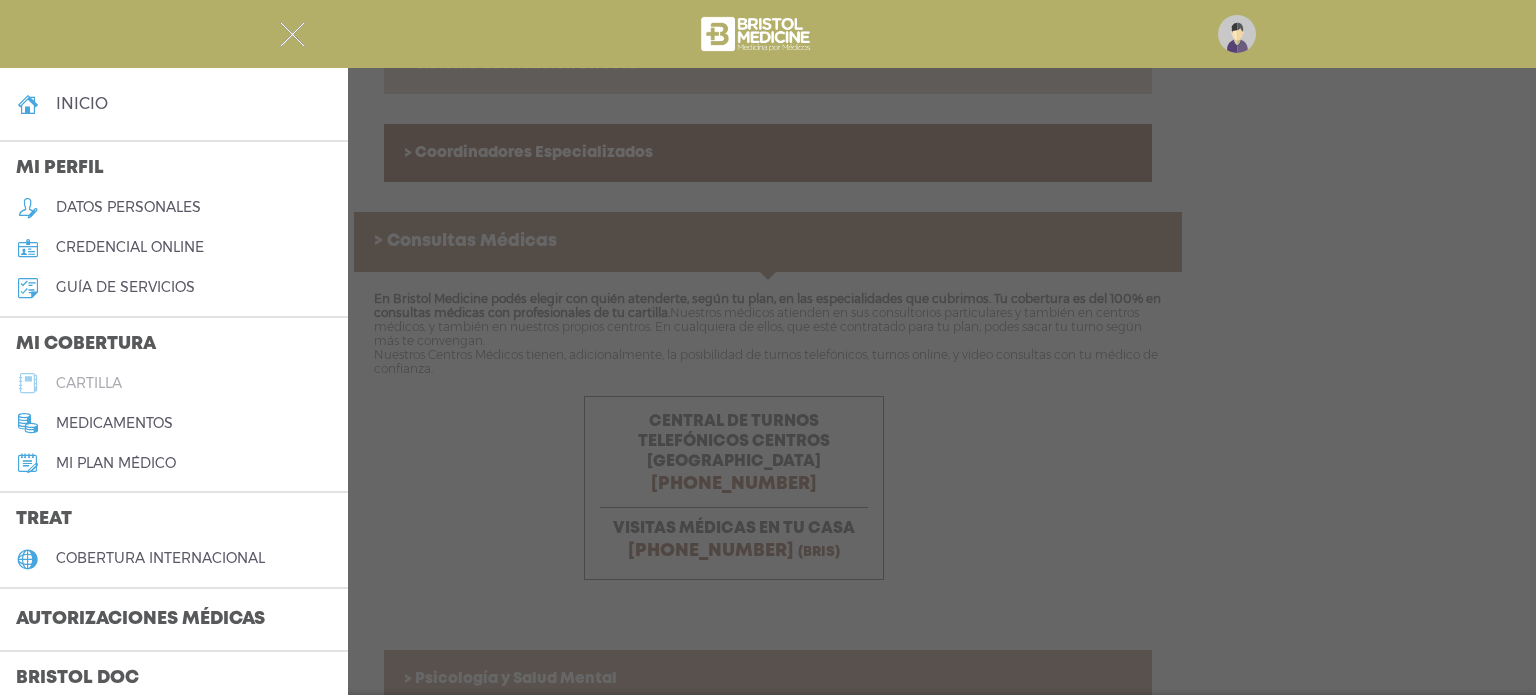 click on "cartilla" at bounding box center [174, 383] 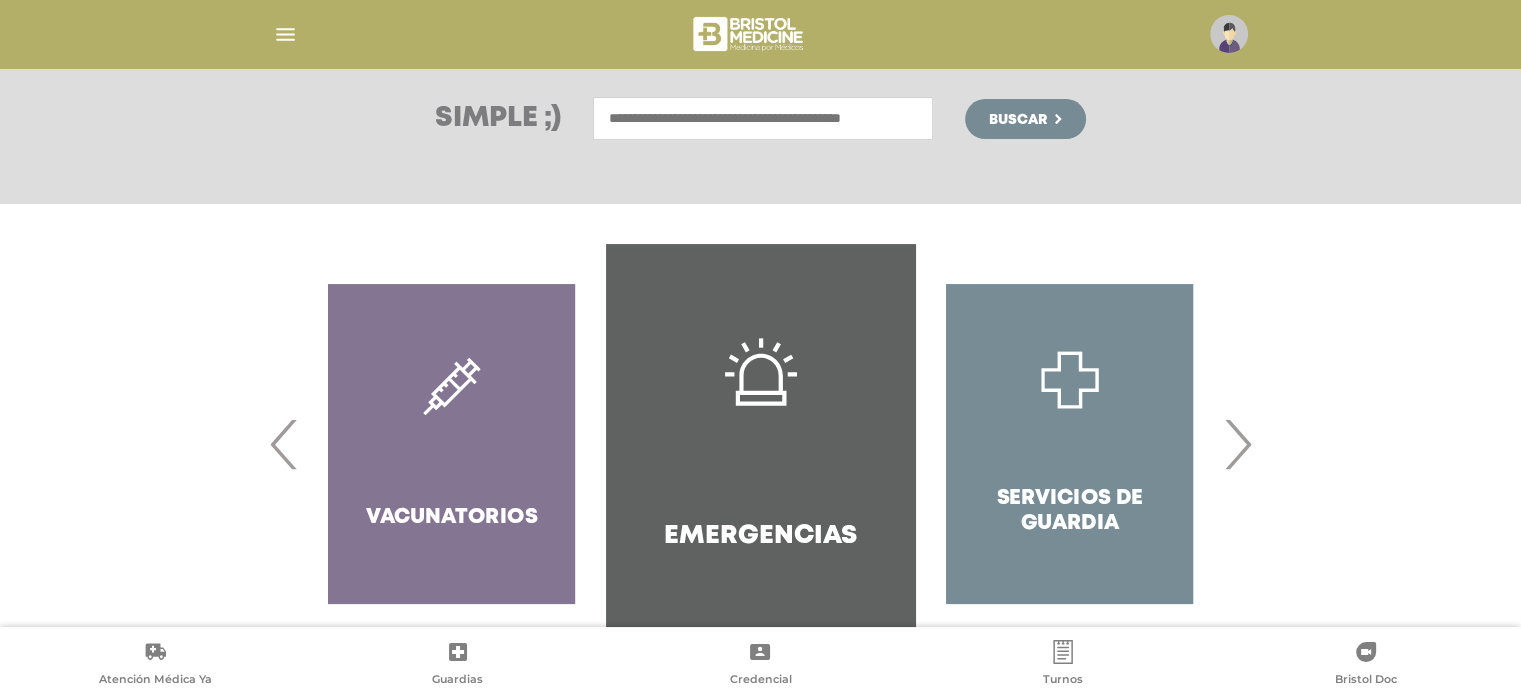 scroll, scrollTop: 280, scrollLeft: 0, axis: vertical 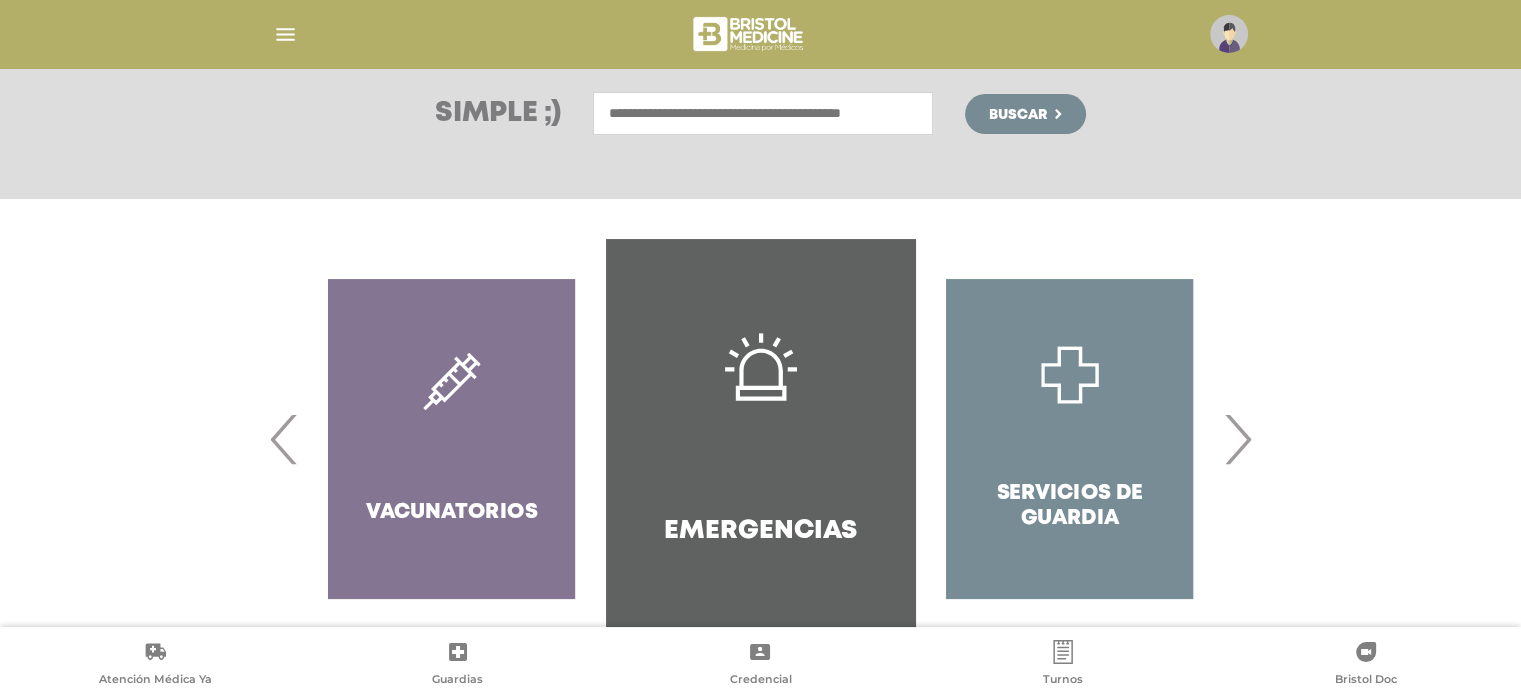 click on "›" at bounding box center [1237, 439] 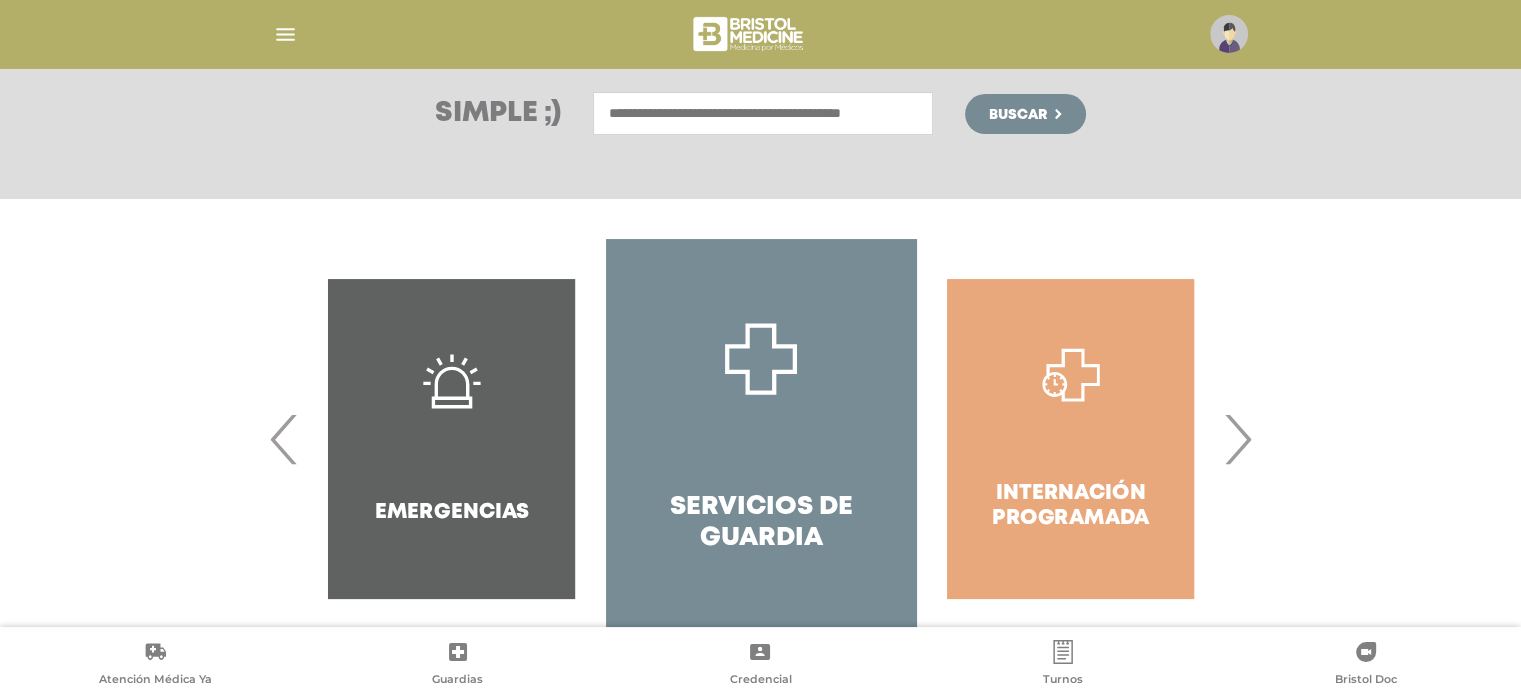 click on "›" at bounding box center [1237, 439] 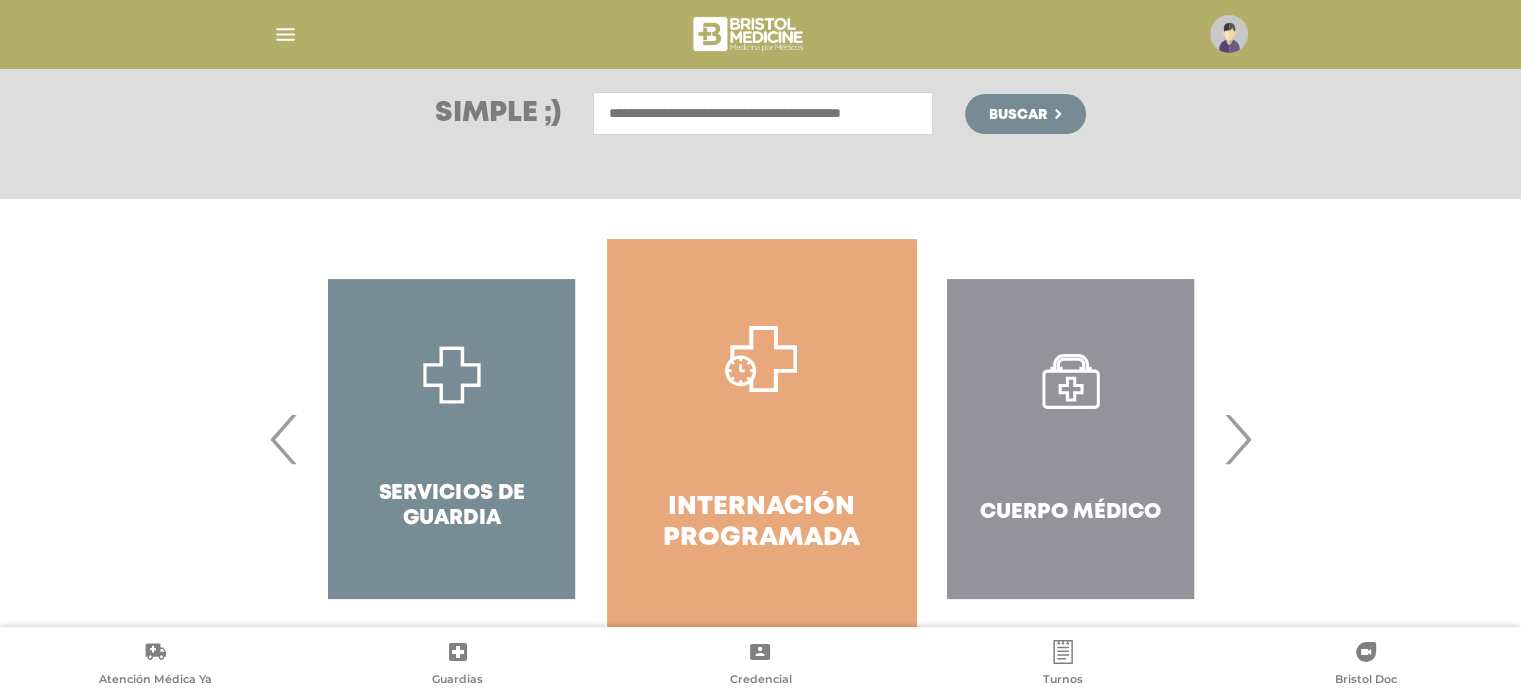 click on "›" at bounding box center [1237, 439] 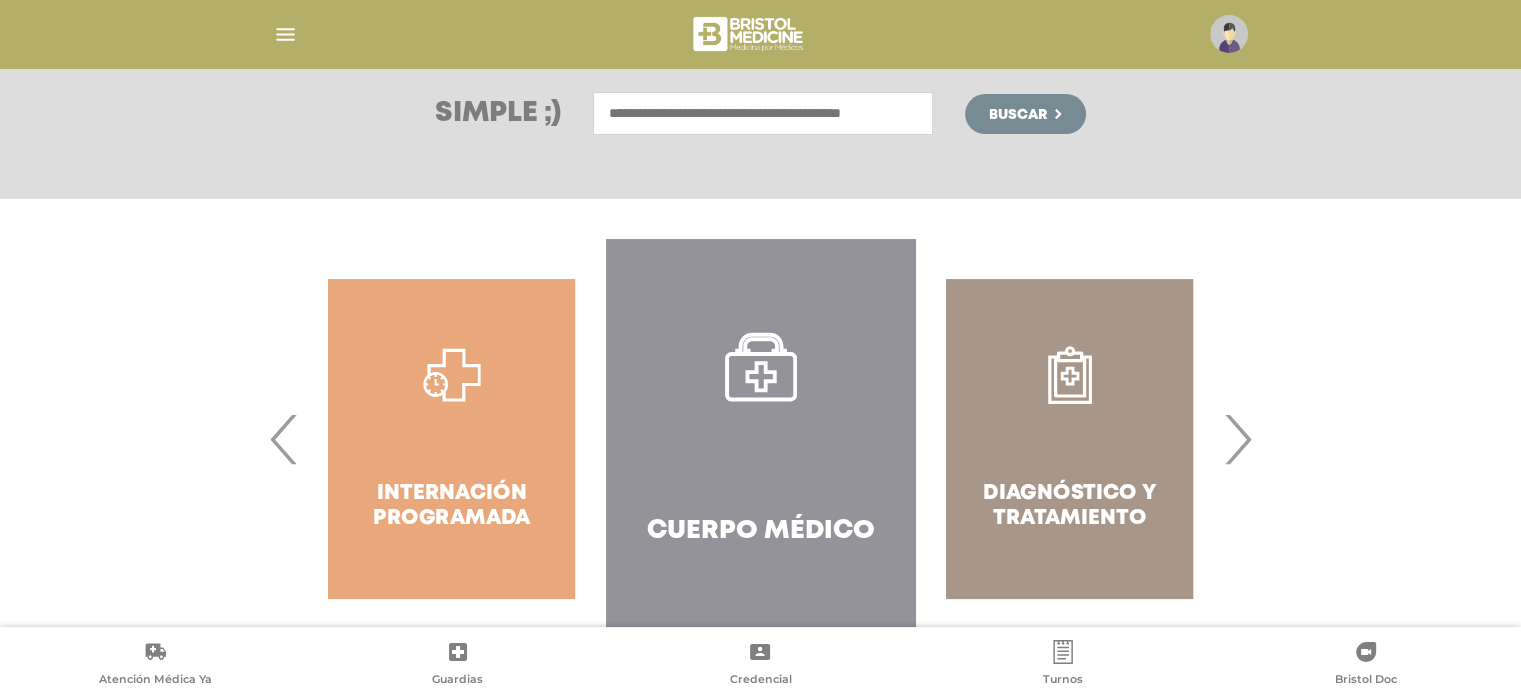 click on "Cuerpo Médico" at bounding box center [760, 439] 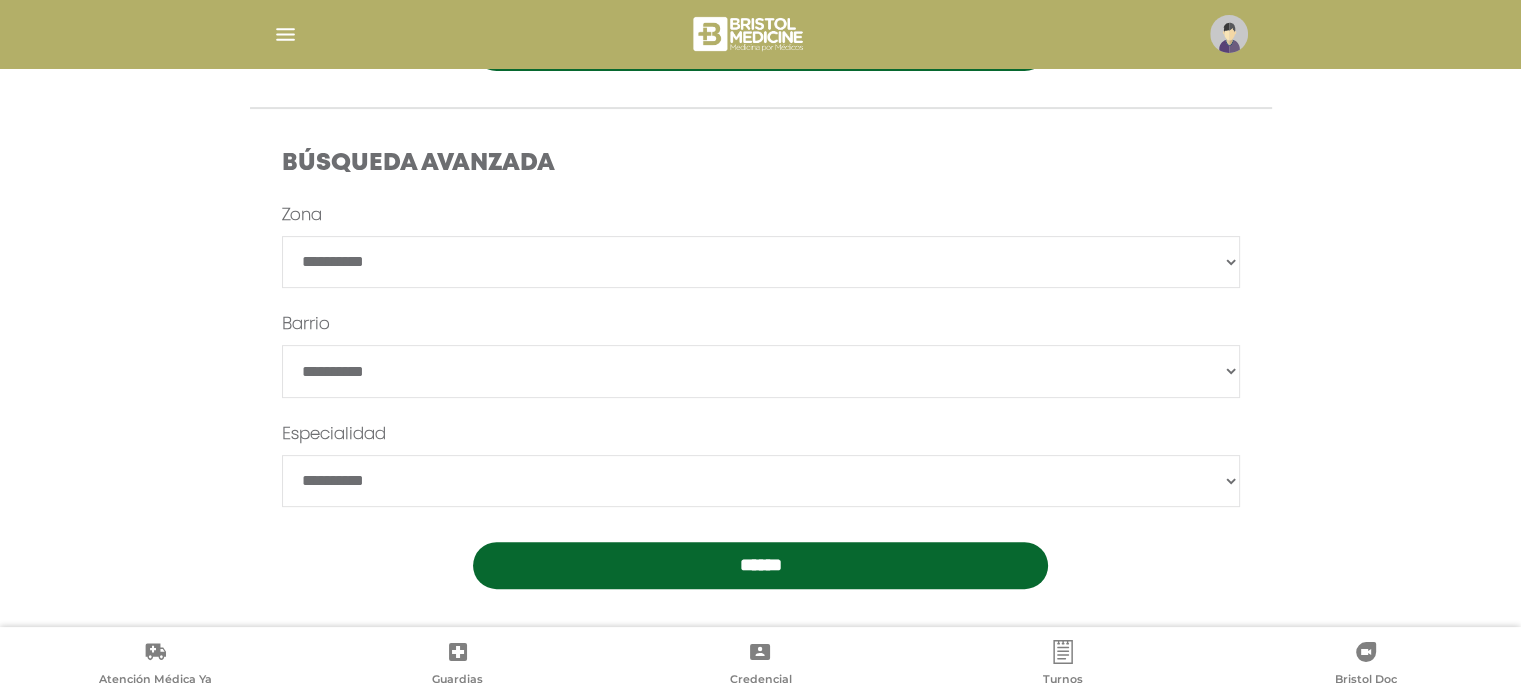 scroll, scrollTop: 554, scrollLeft: 0, axis: vertical 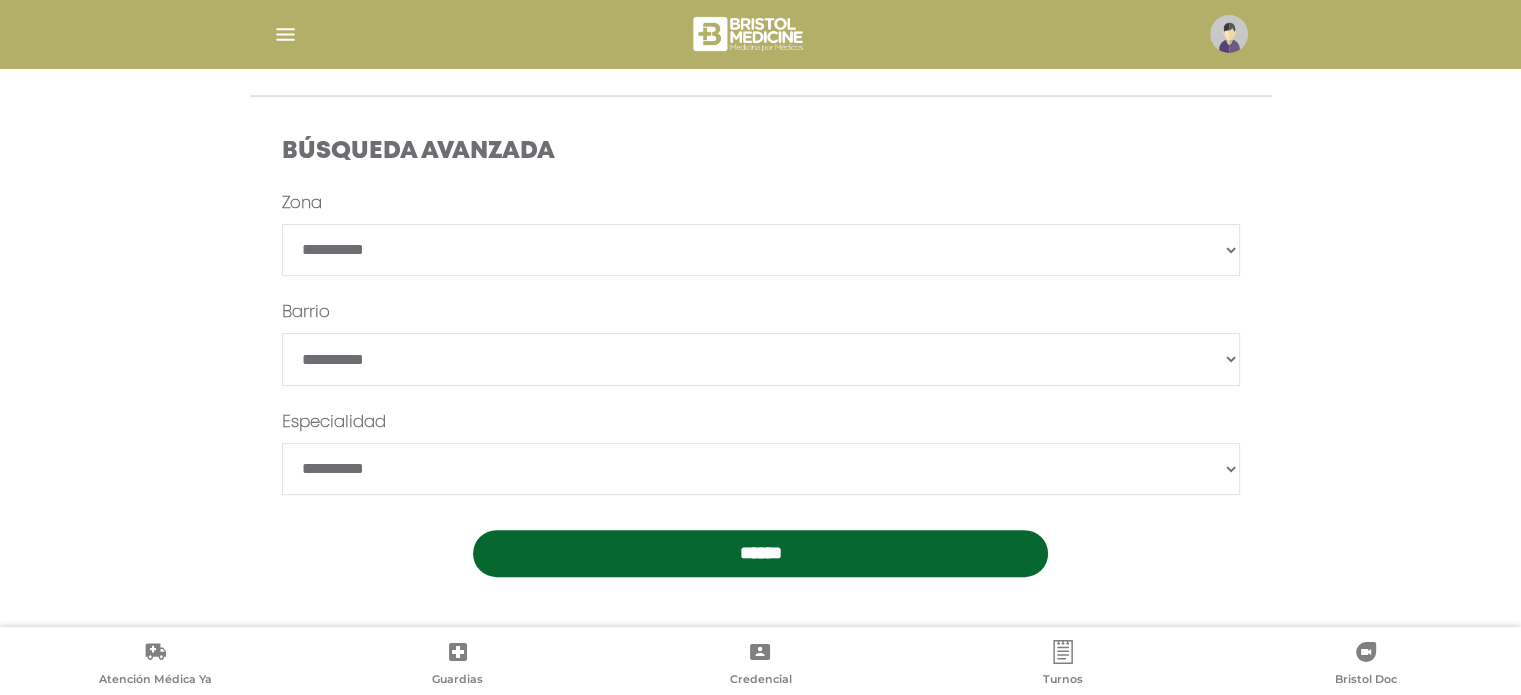 click on "**********" at bounding box center [761, 250] 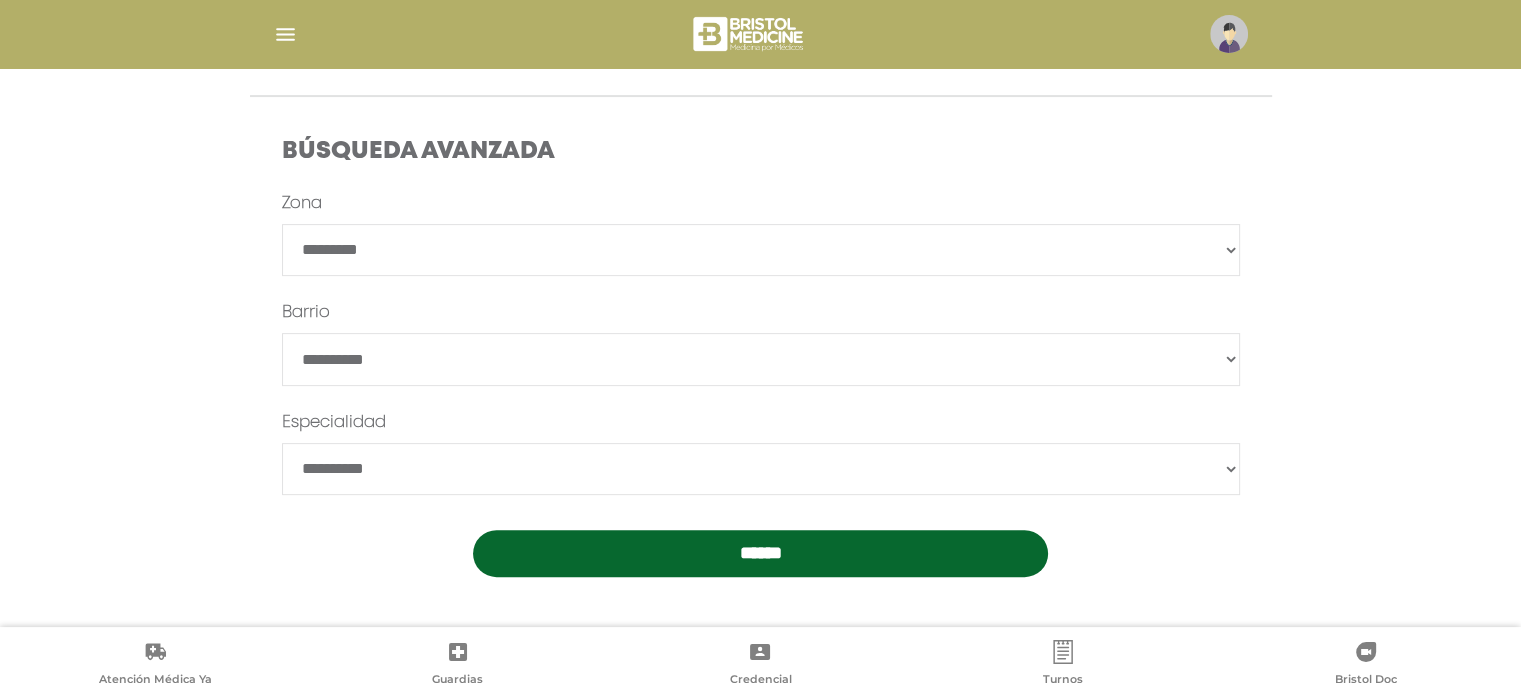 click on "**********" at bounding box center [761, 250] 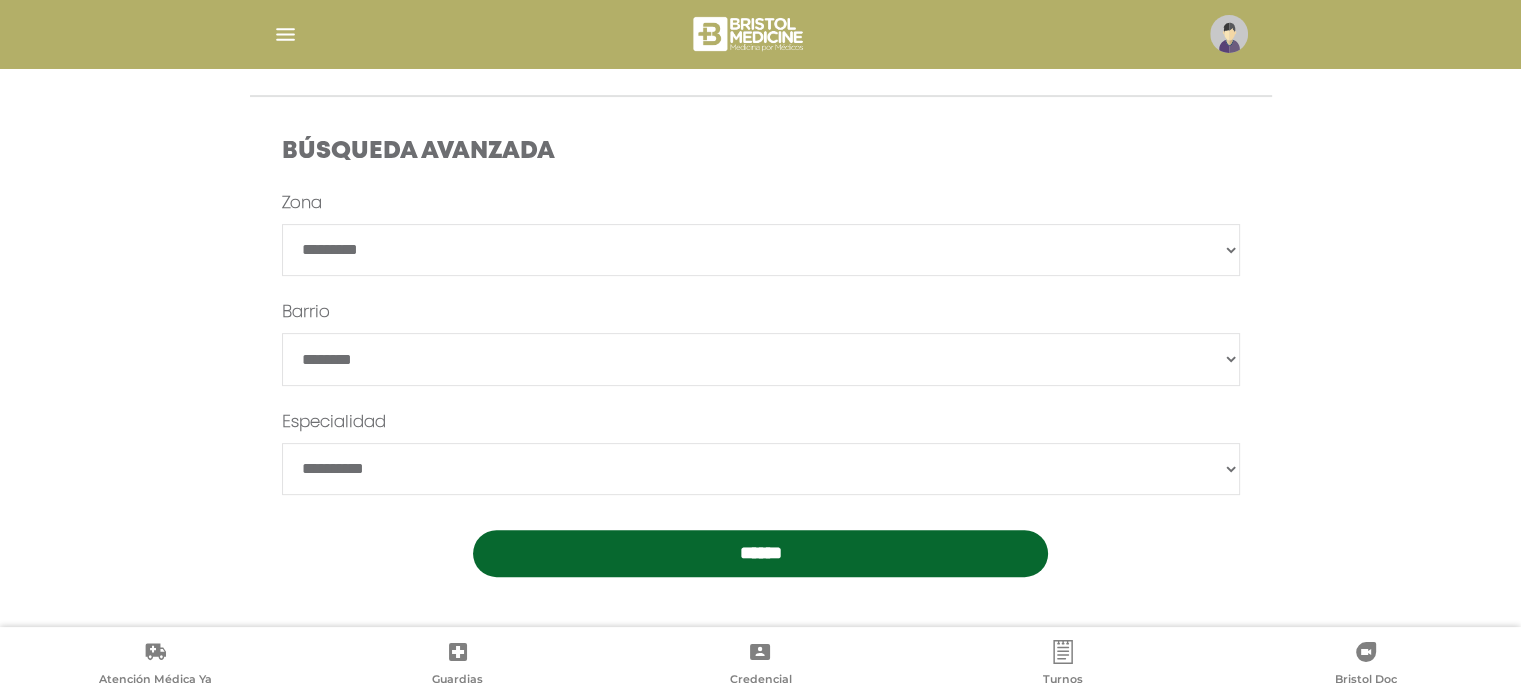 click on "******" at bounding box center [761, 359] 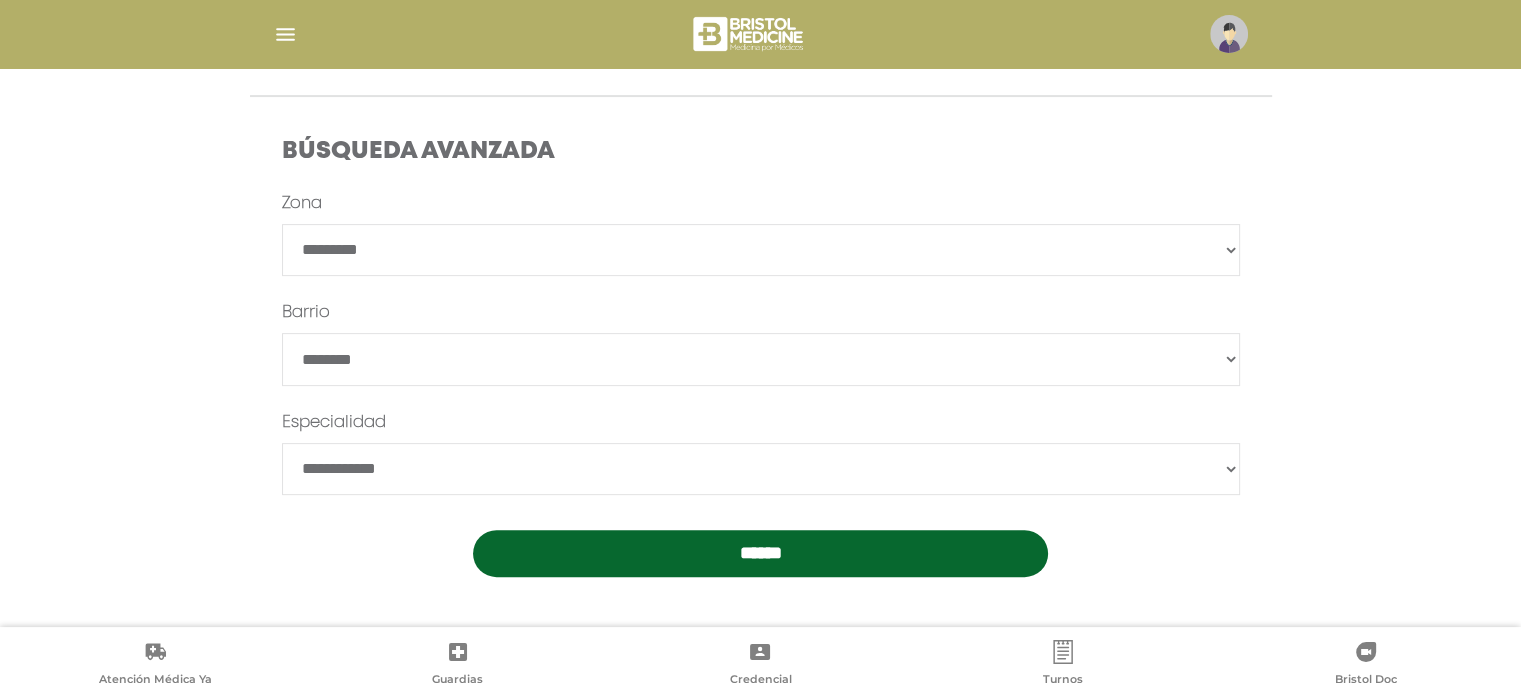 click on "**********" at bounding box center [761, 469] 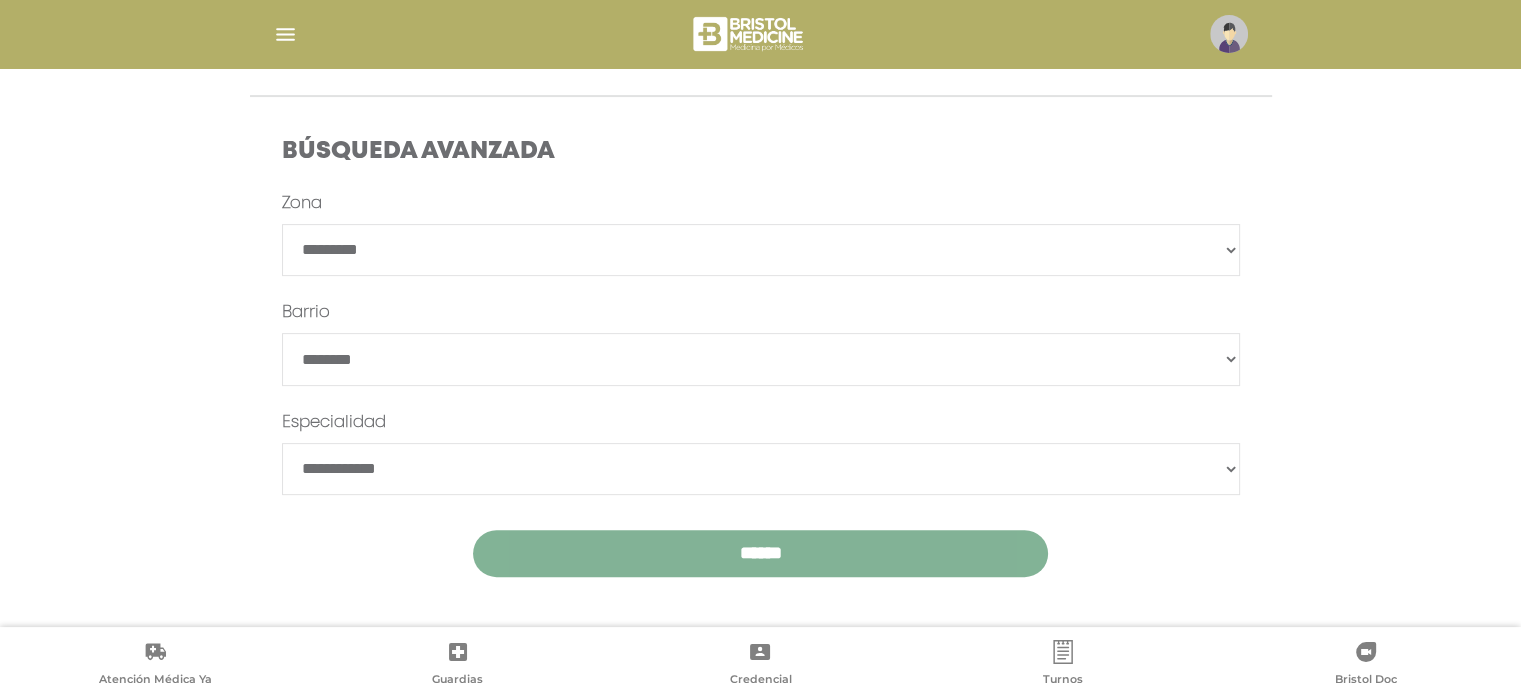 click on "******" at bounding box center [760, 553] 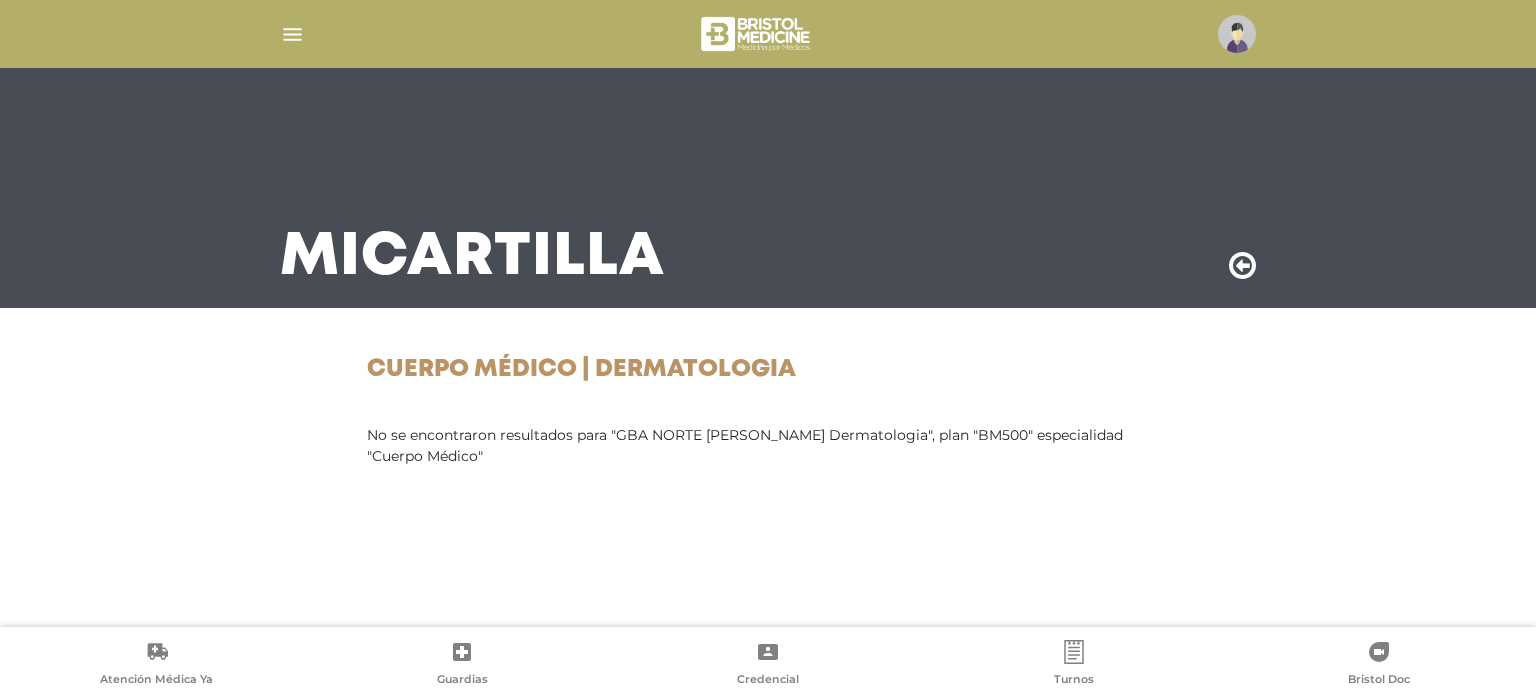 scroll, scrollTop: 0, scrollLeft: 0, axis: both 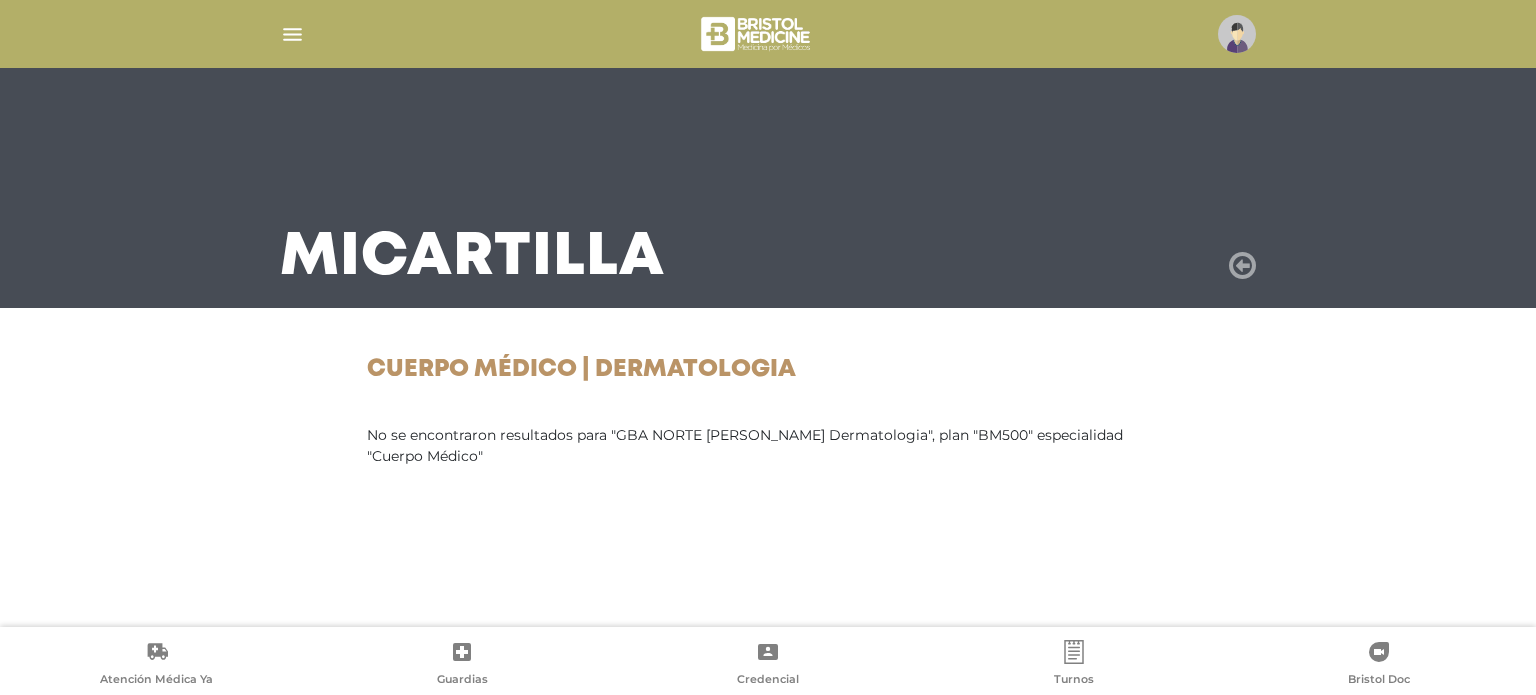 click at bounding box center (1242, 266) 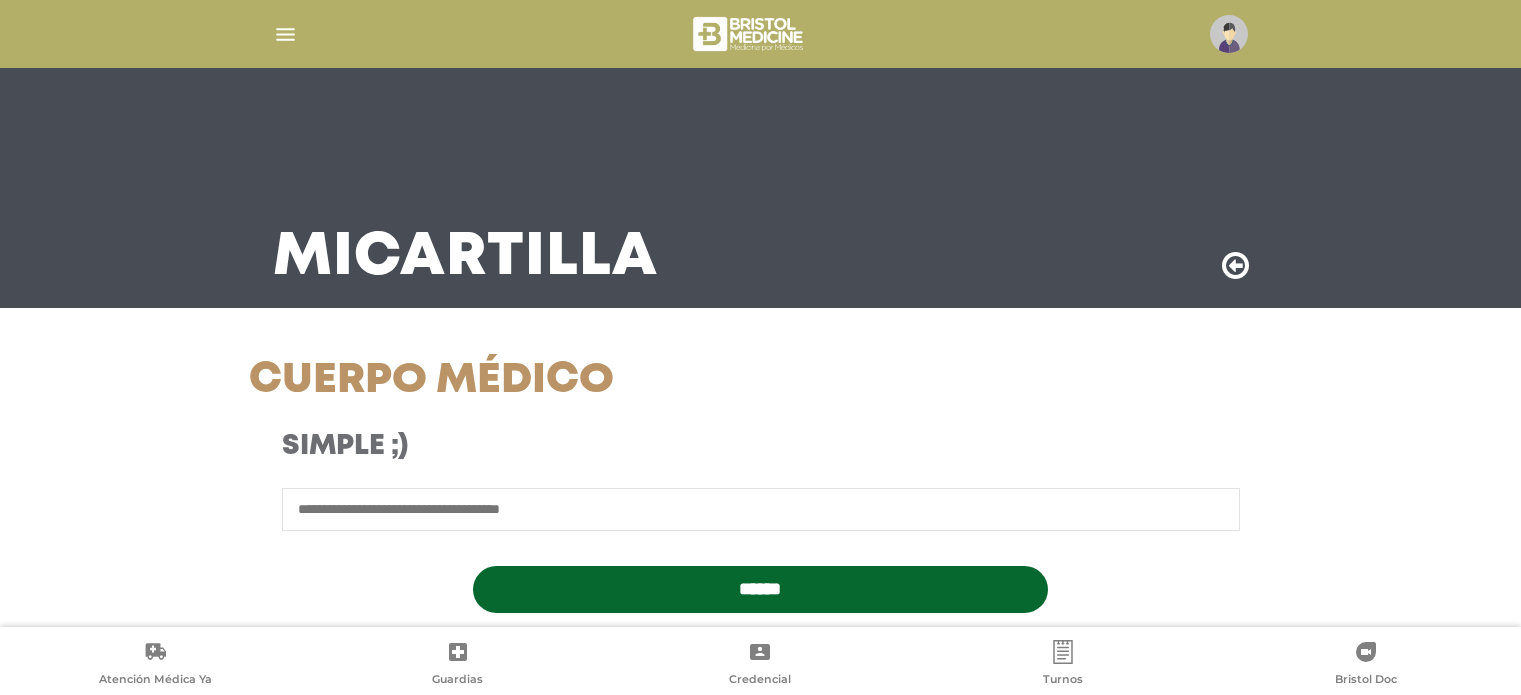 scroll, scrollTop: 0, scrollLeft: 0, axis: both 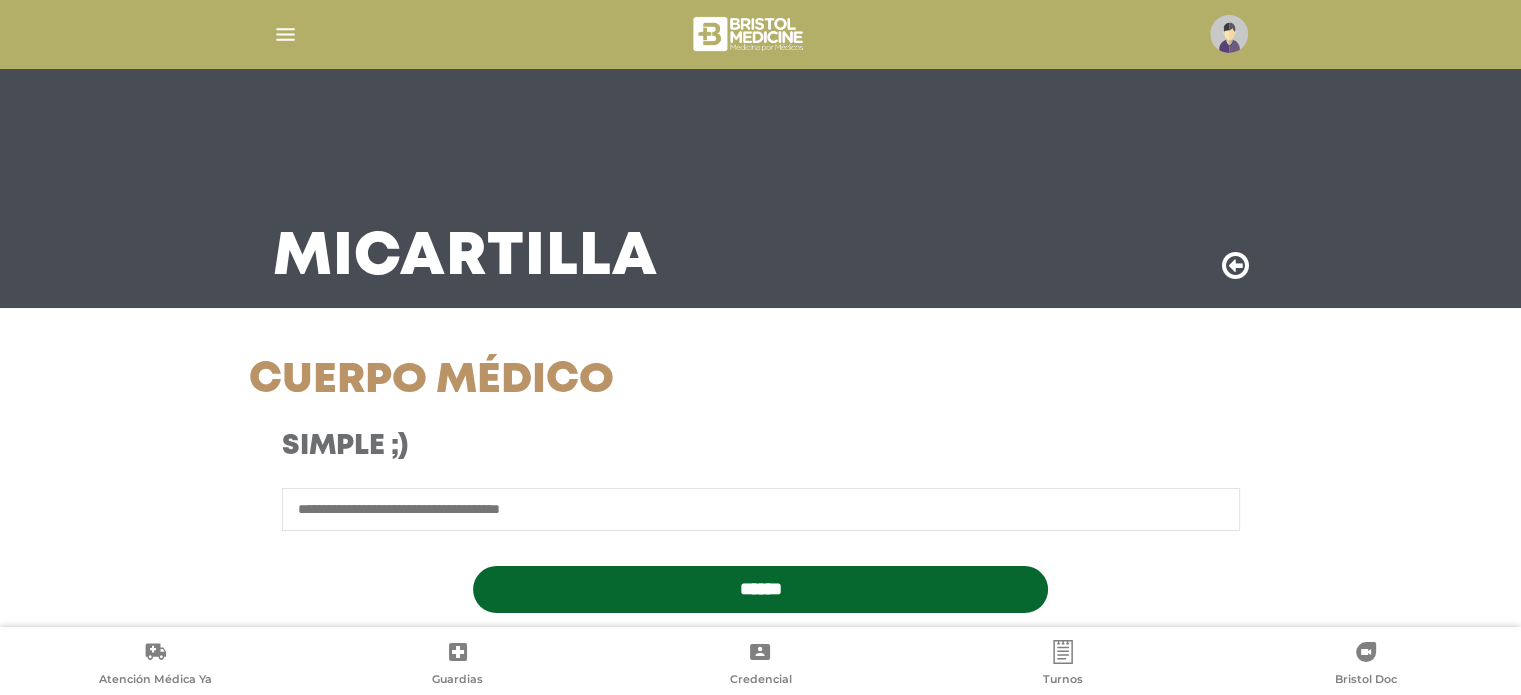 click at bounding box center (761, 509) 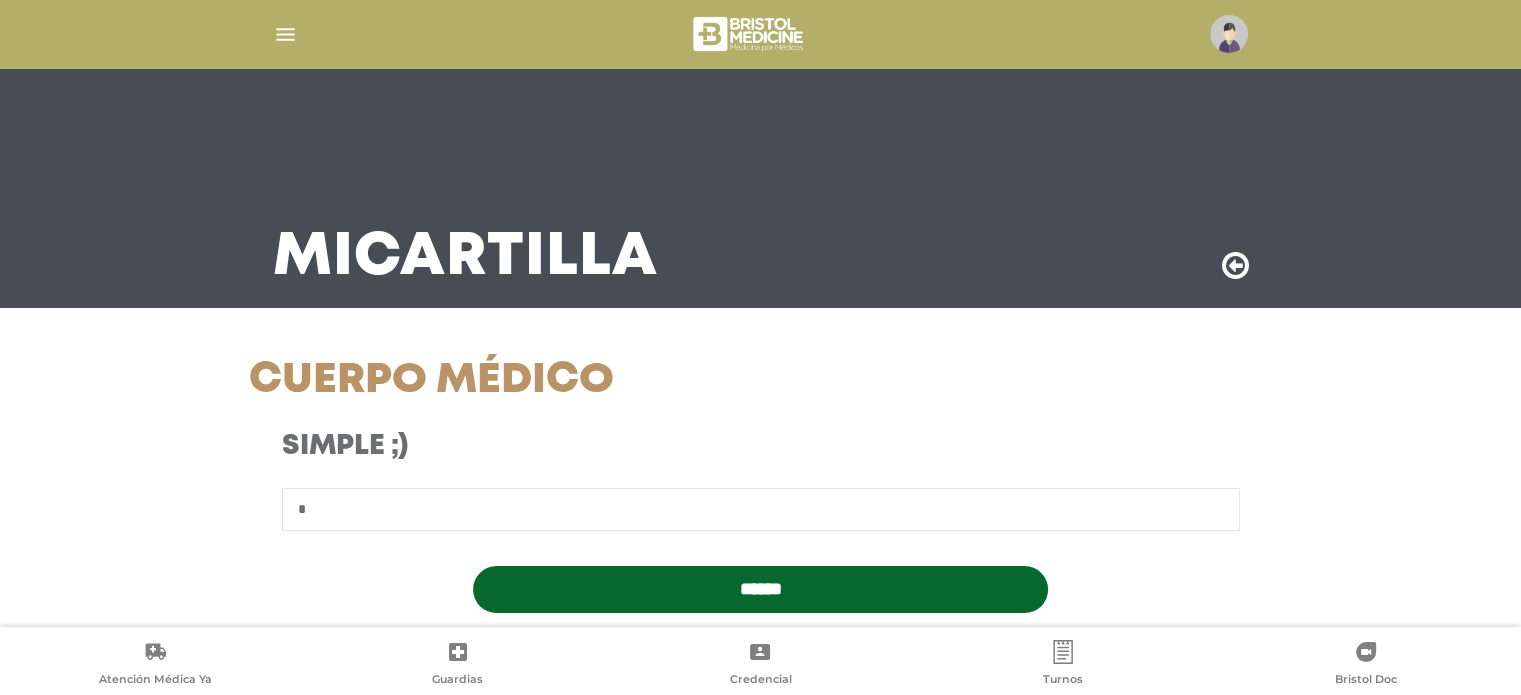 type 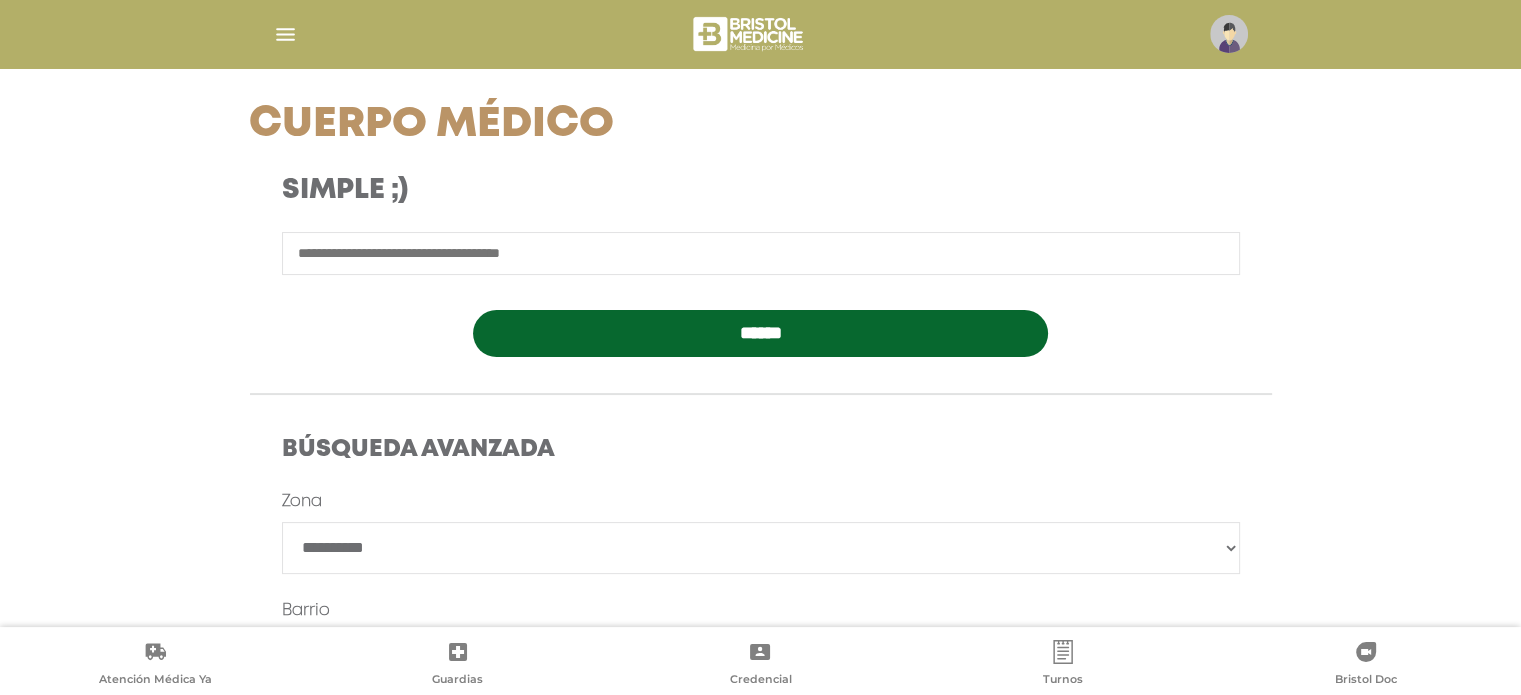 scroll, scrollTop: 450, scrollLeft: 0, axis: vertical 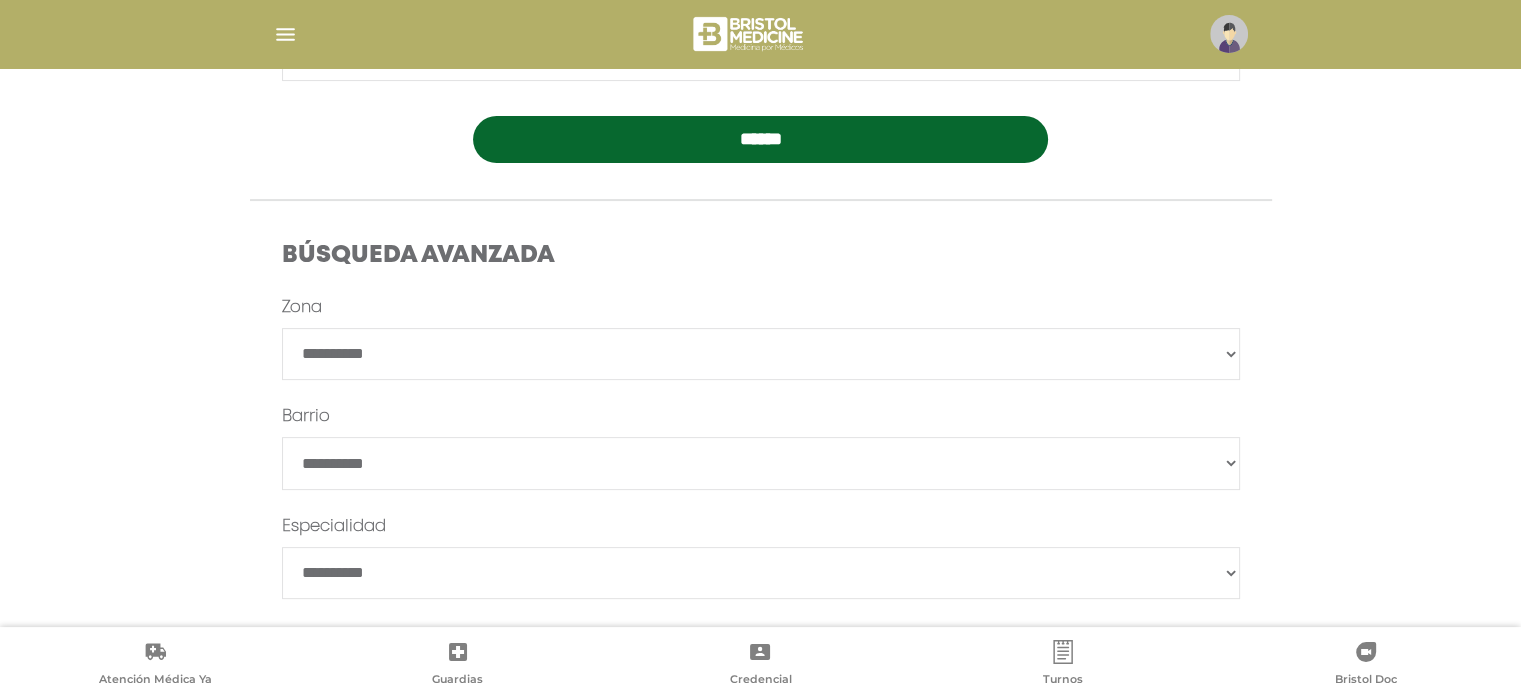 click at bounding box center (1229, 34) 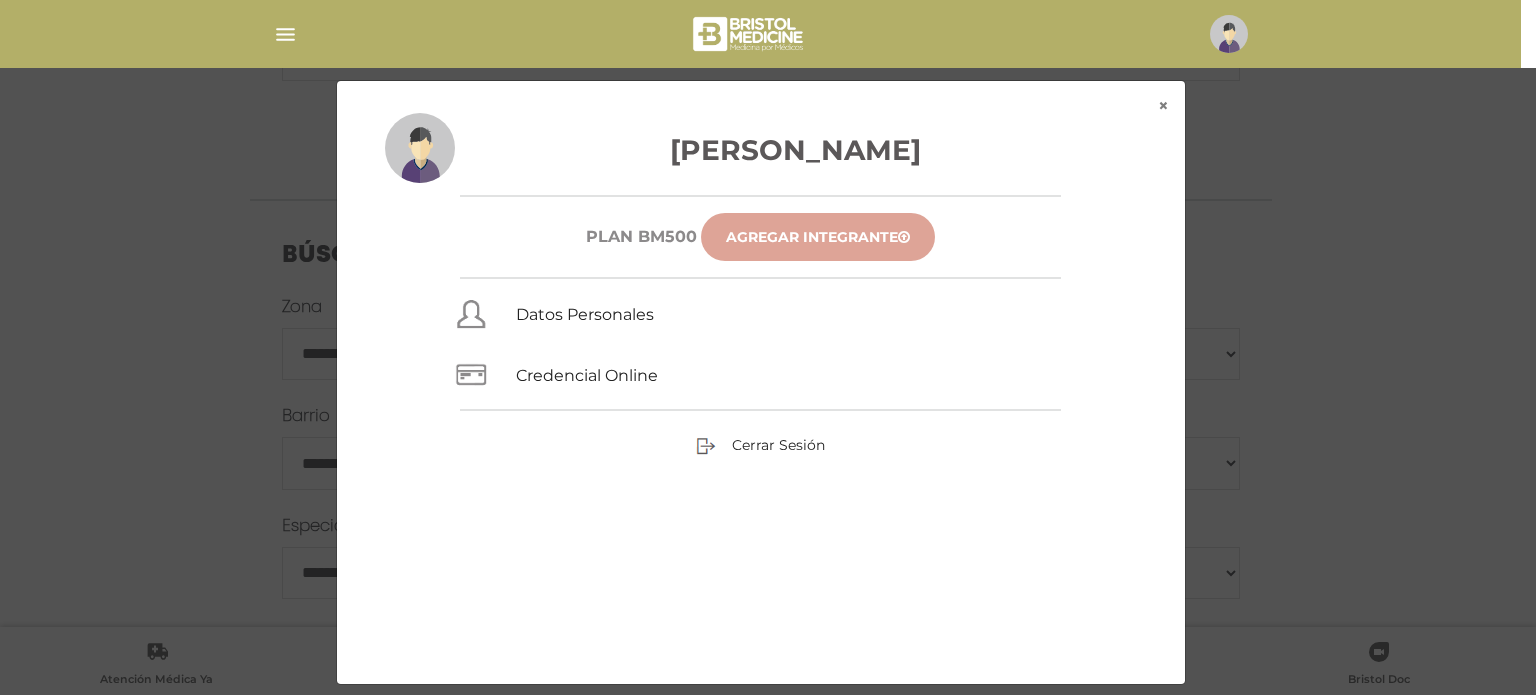 click on "Agregar Integrante" at bounding box center [818, 237] 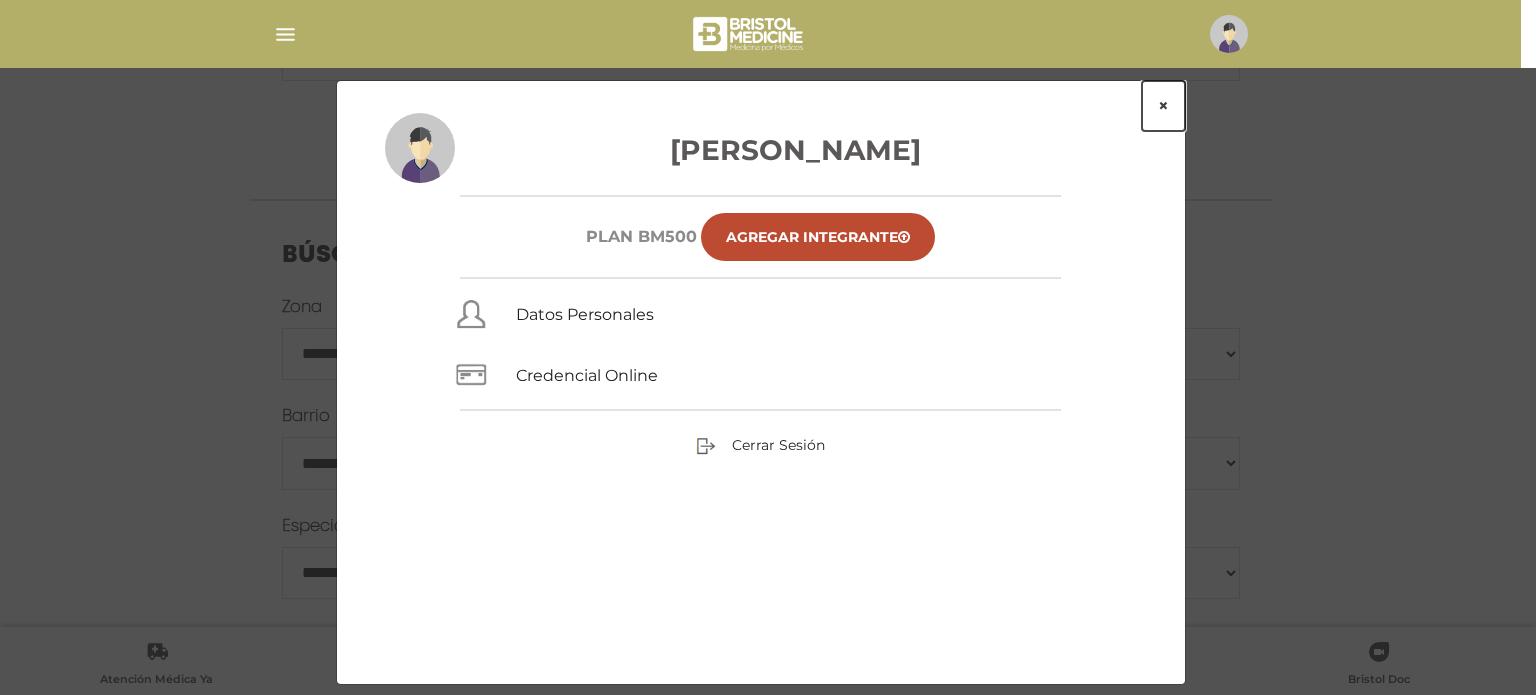 click on "×" at bounding box center [1163, 106] 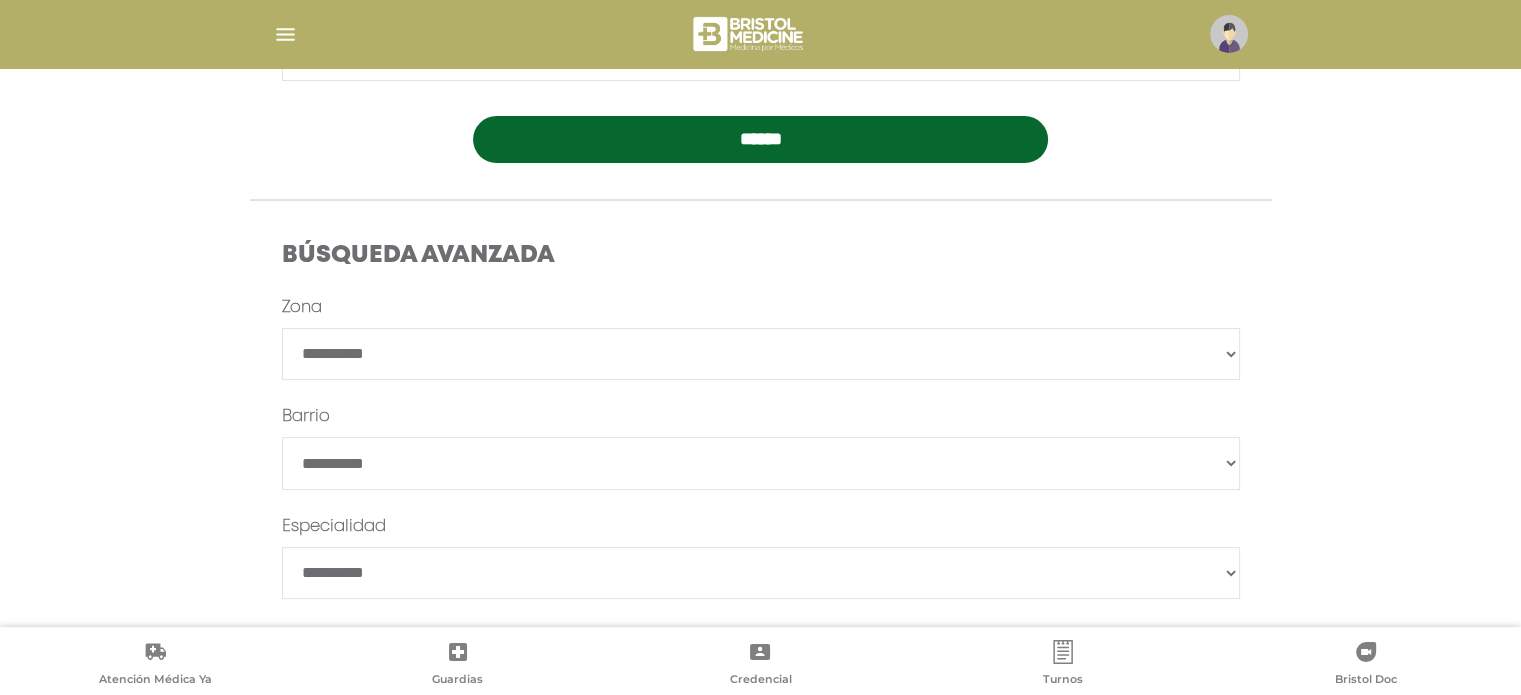 click at bounding box center [285, 34] 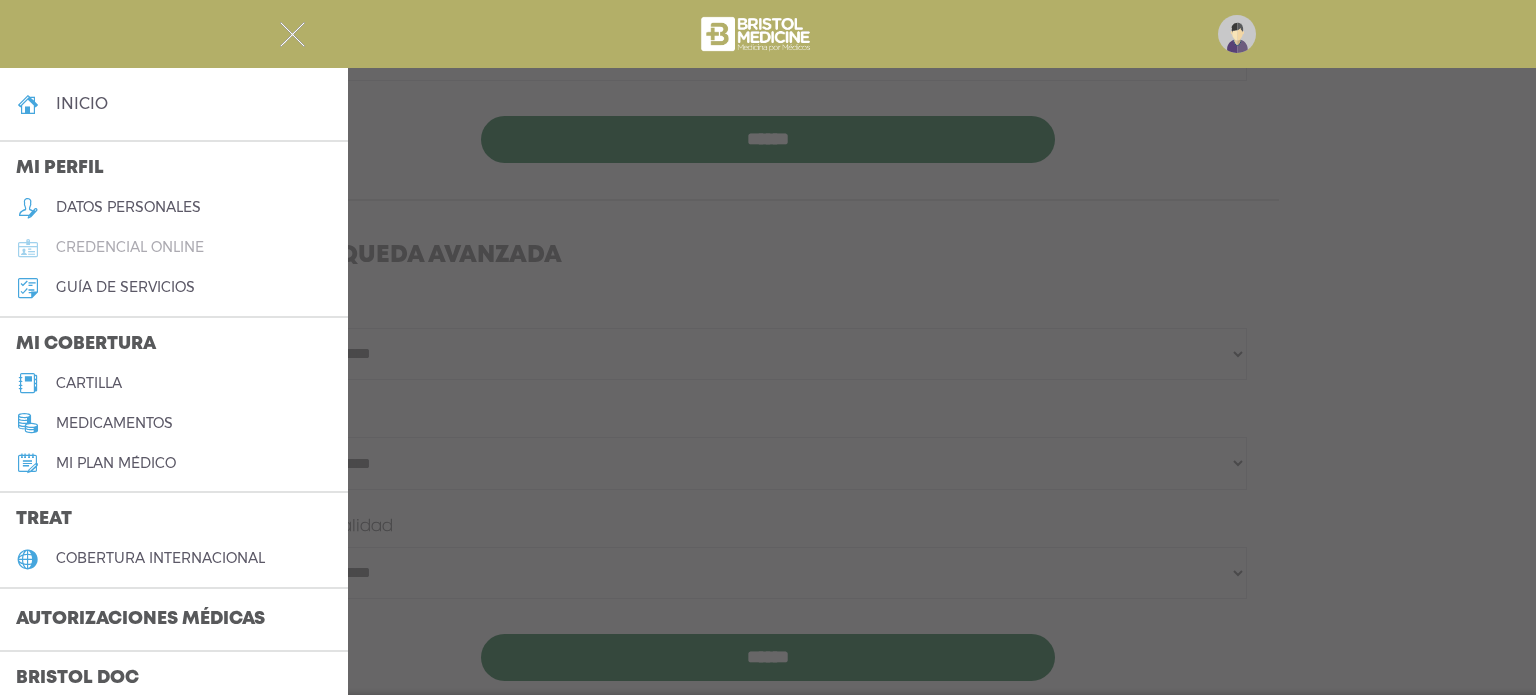 click on "credencial online" at bounding box center [130, 247] 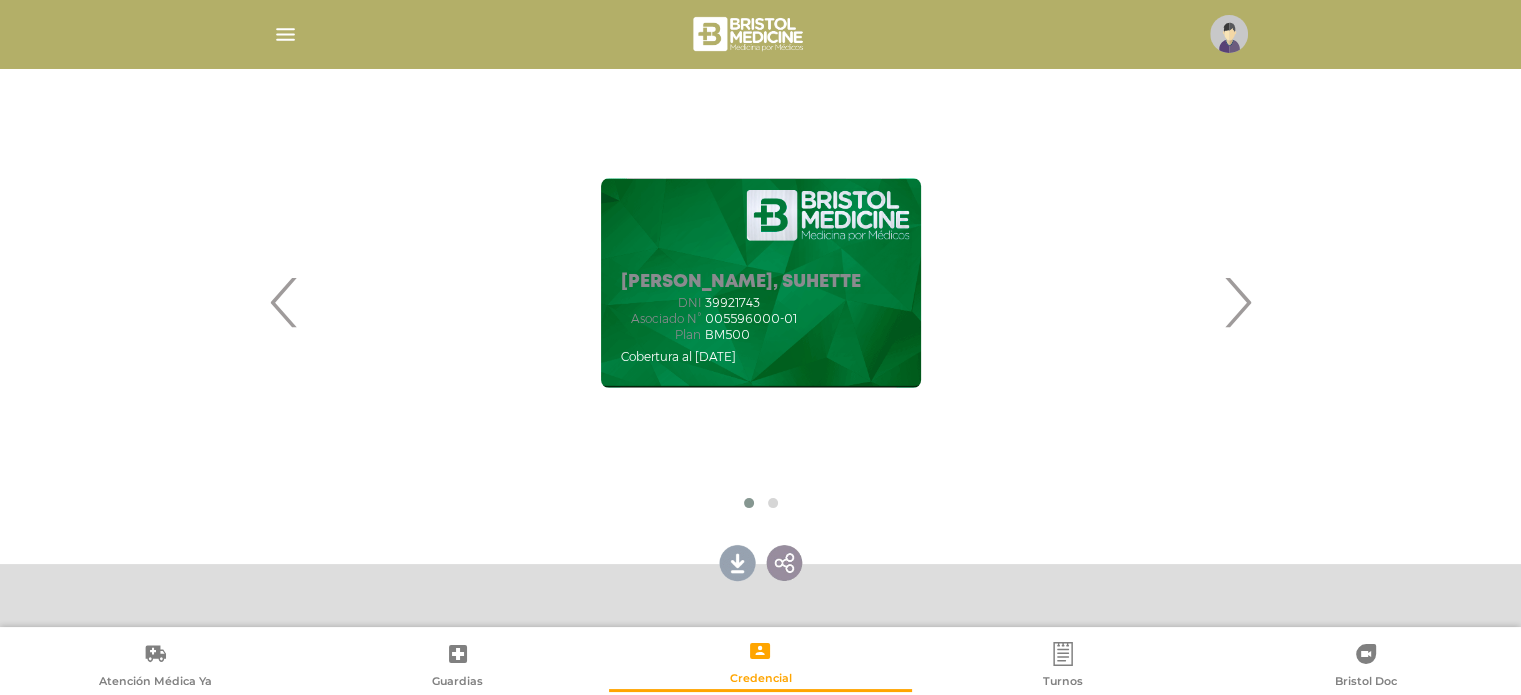 scroll, scrollTop: 280, scrollLeft: 0, axis: vertical 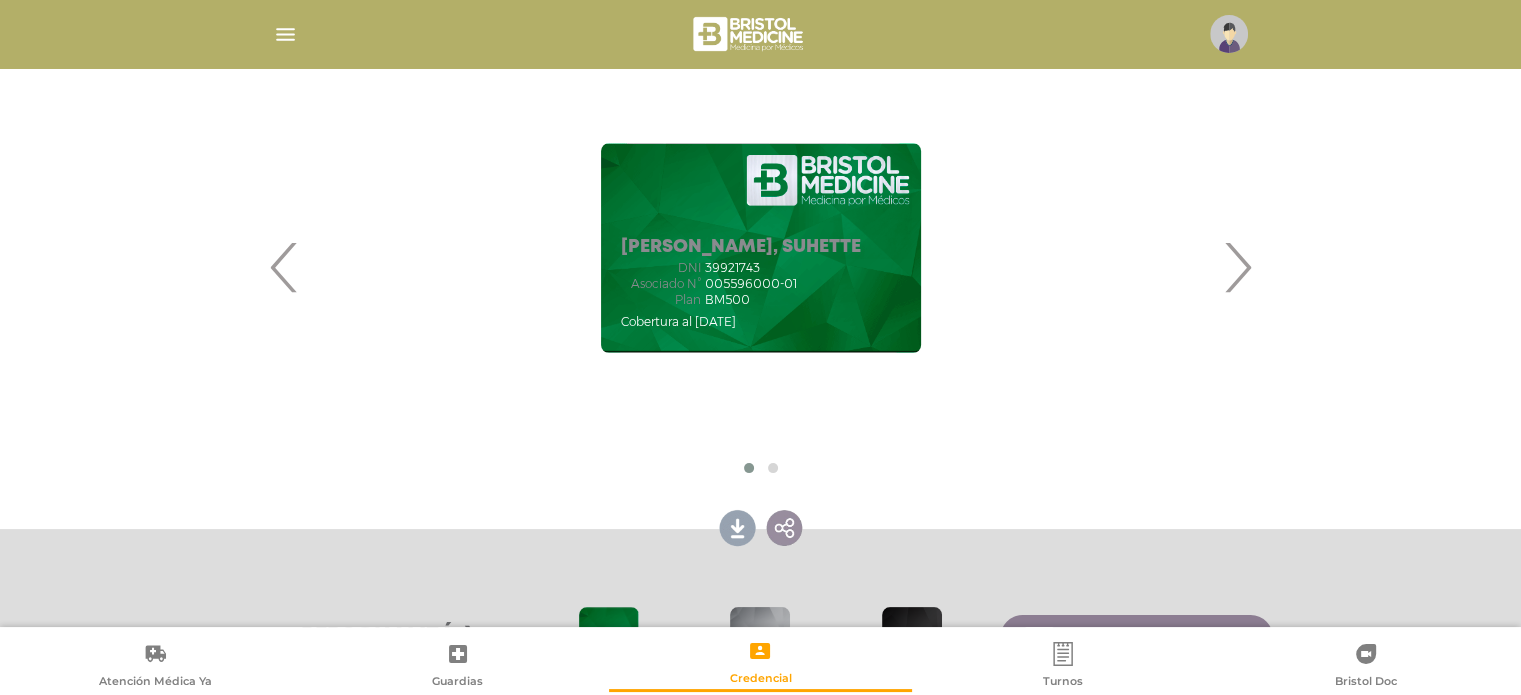 click on "›" at bounding box center [1237, 267] 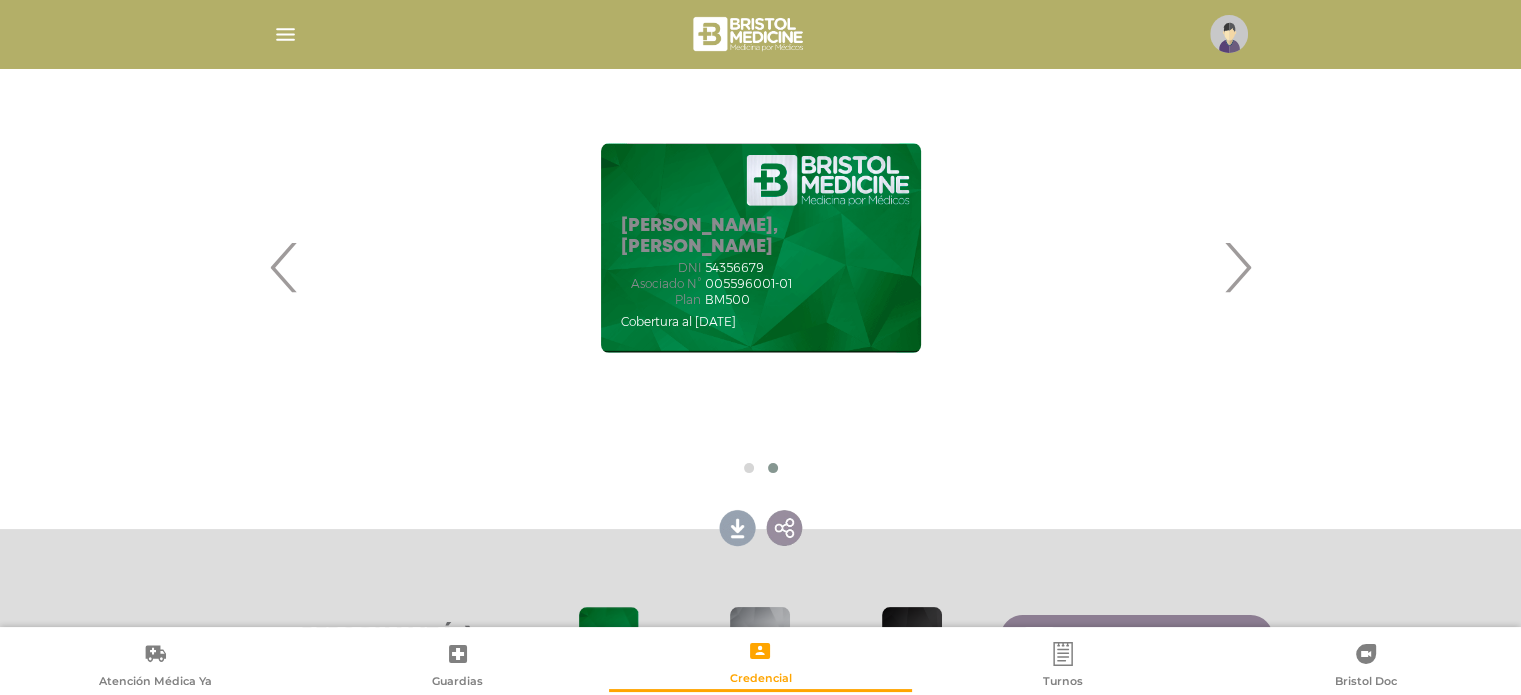 click at bounding box center [285, 34] 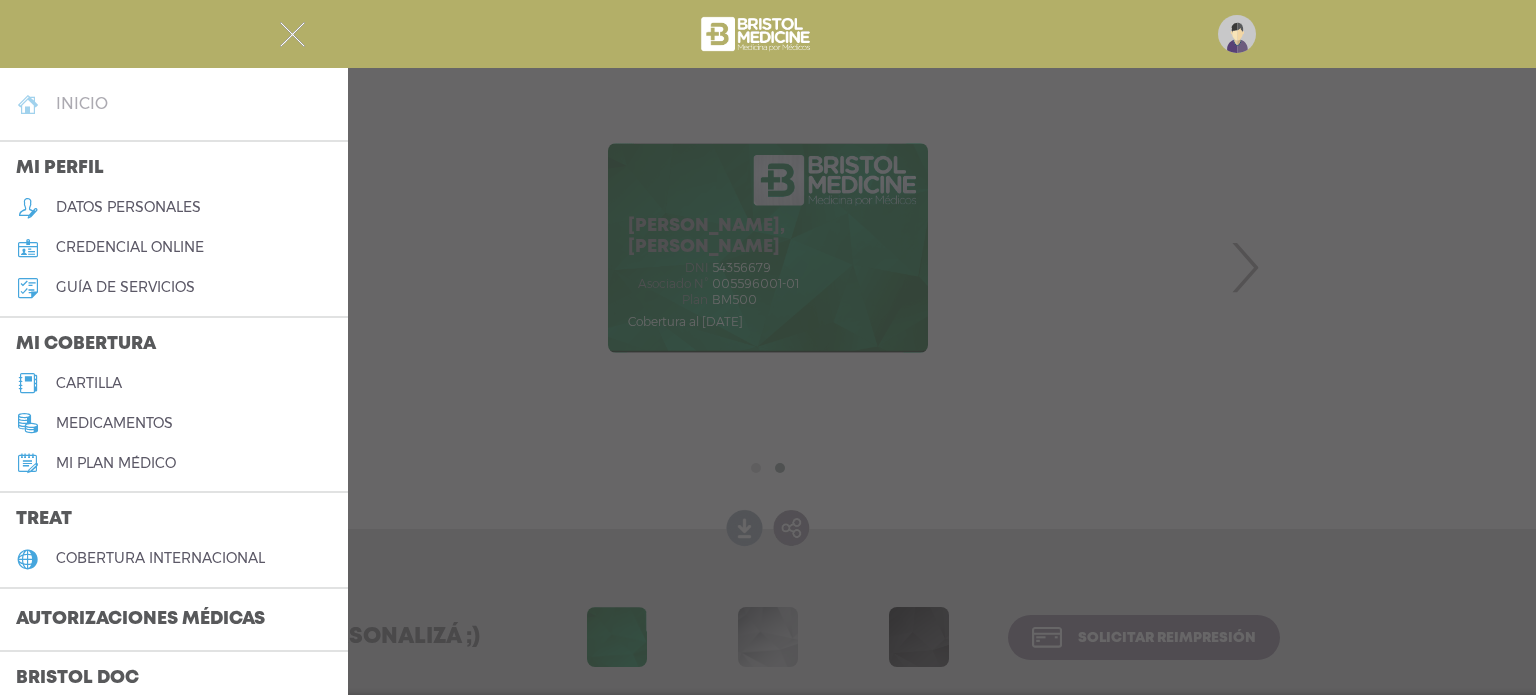 click on "inicio" at bounding box center [82, 103] 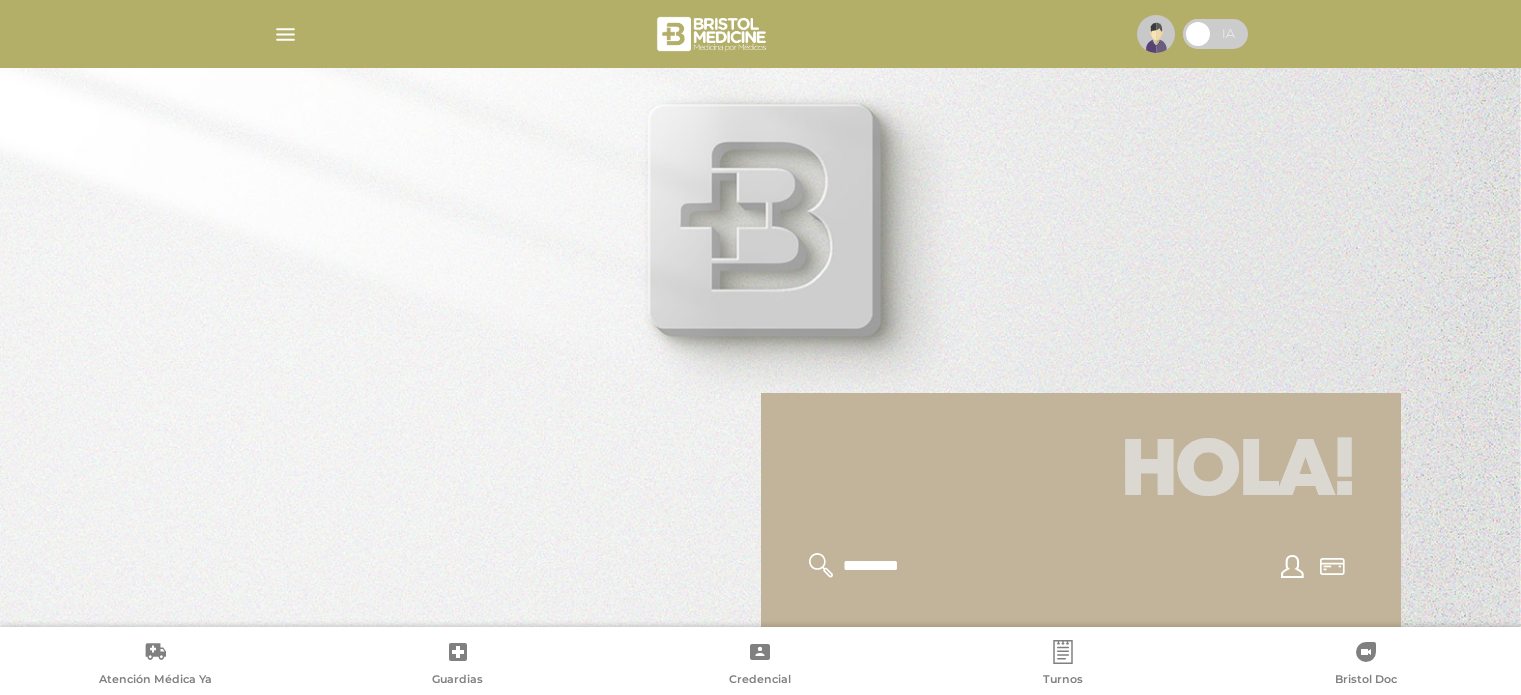 scroll, scrollTop: 0, scrollLeft: 0, axis: both 